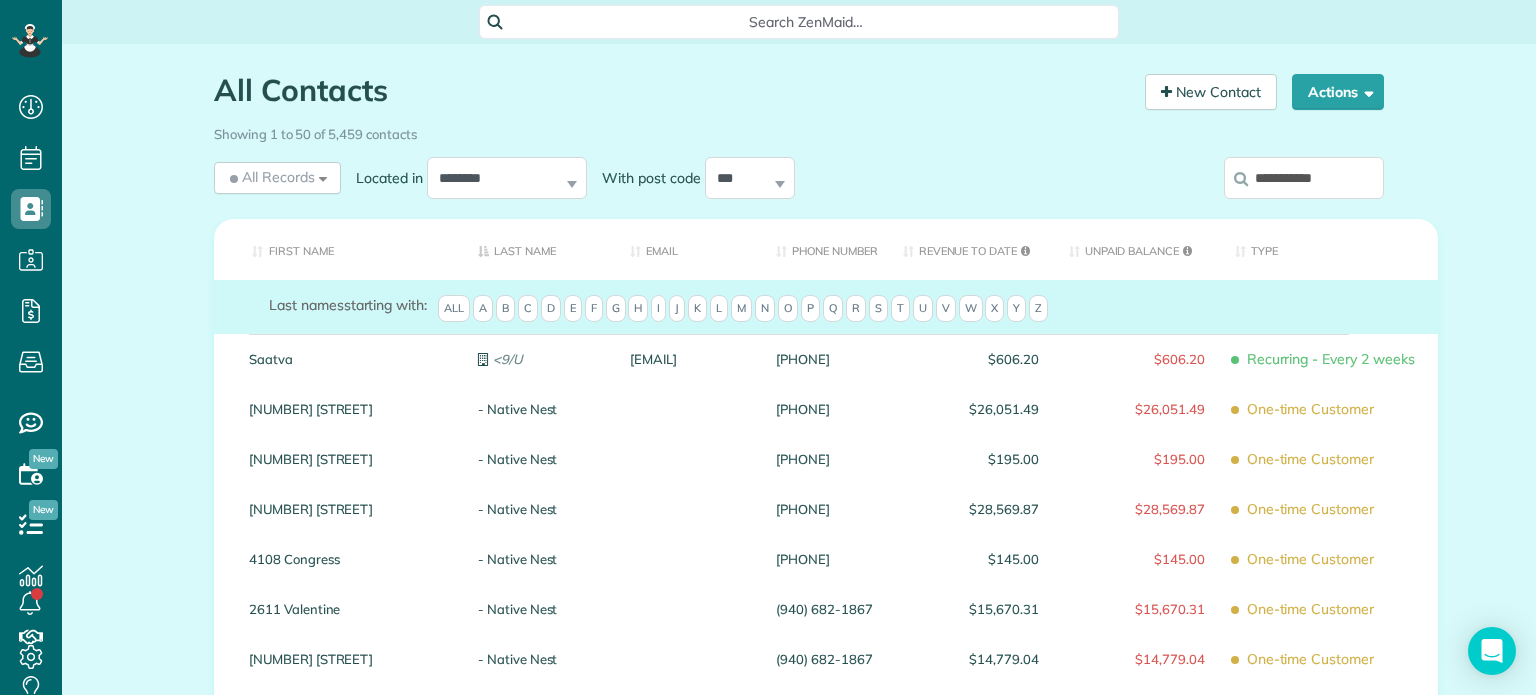 scroll, scrollTop: 0, scrollLeft: 0, axis: both 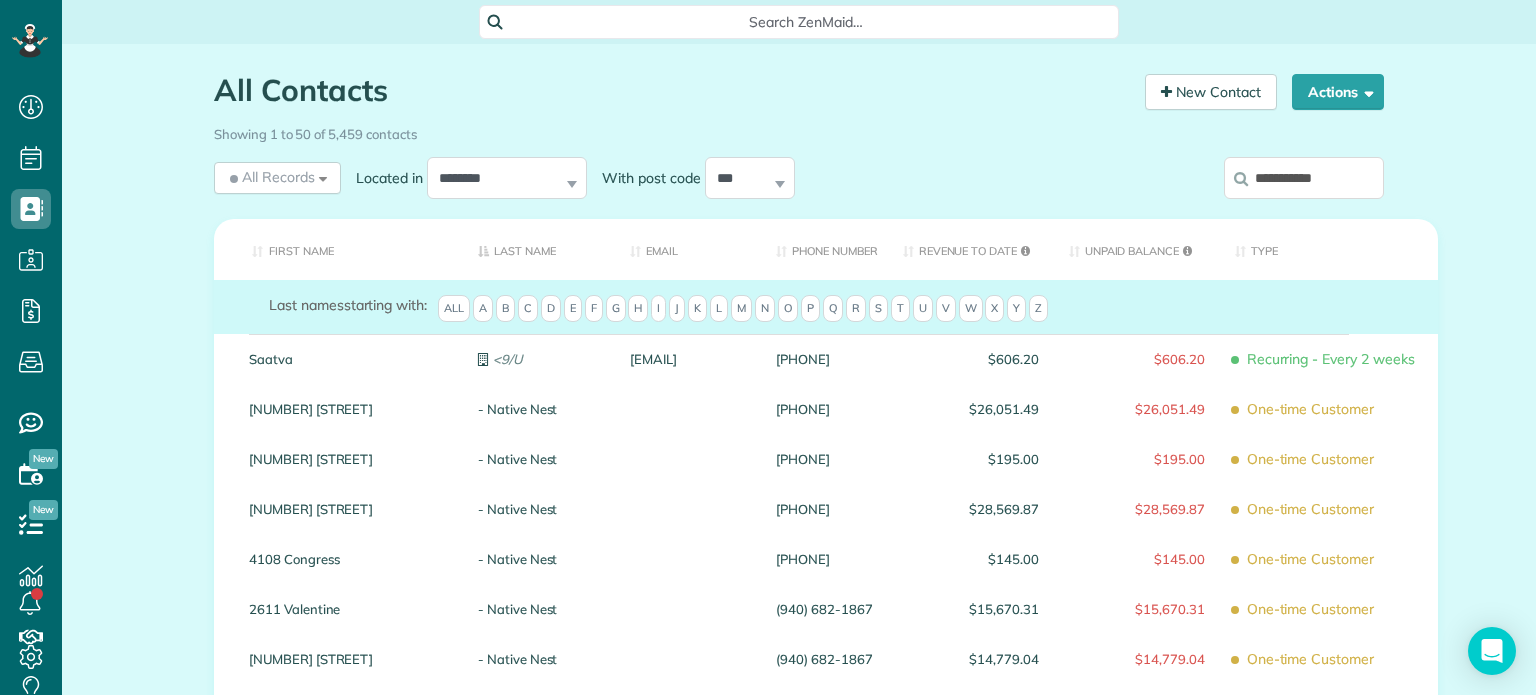 click on "**********" at bounding box center (1304, 178) 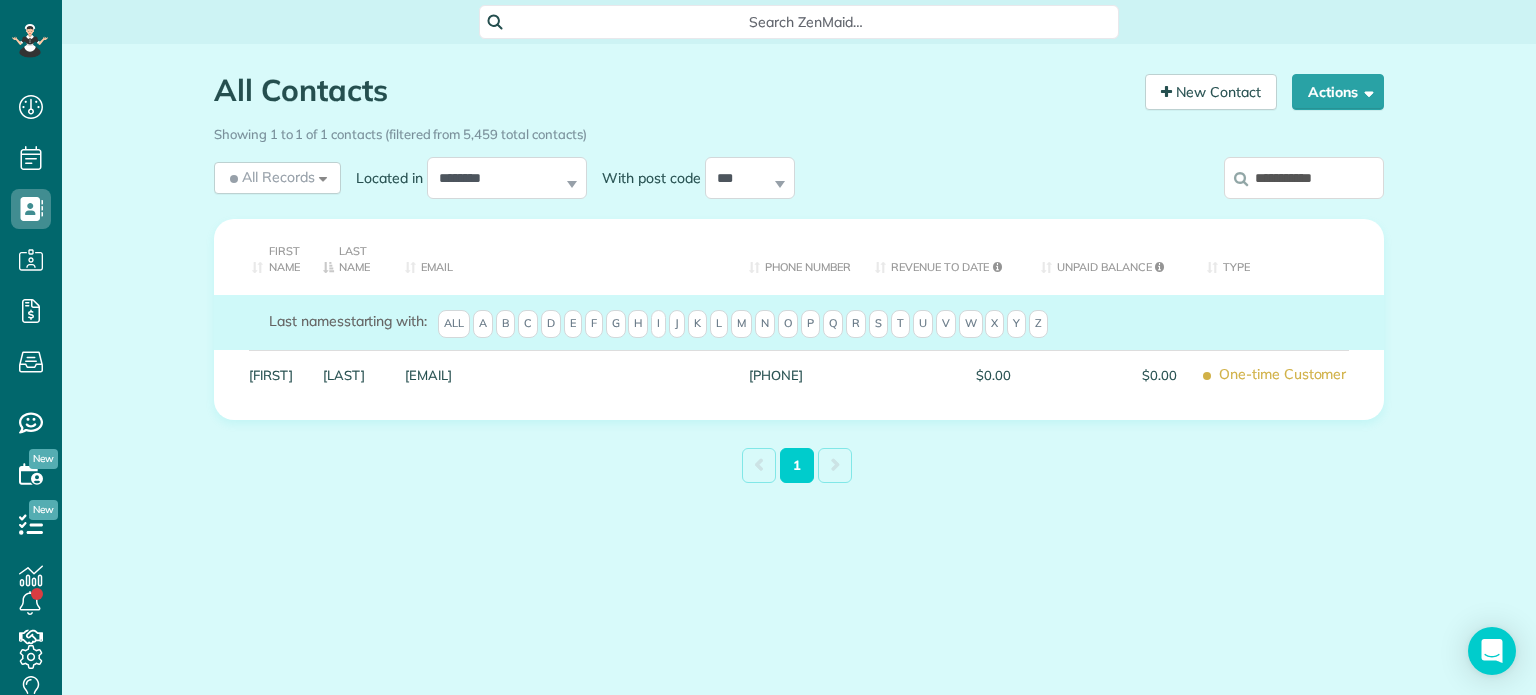 click on "**********" at bounding box center (1304, 178) 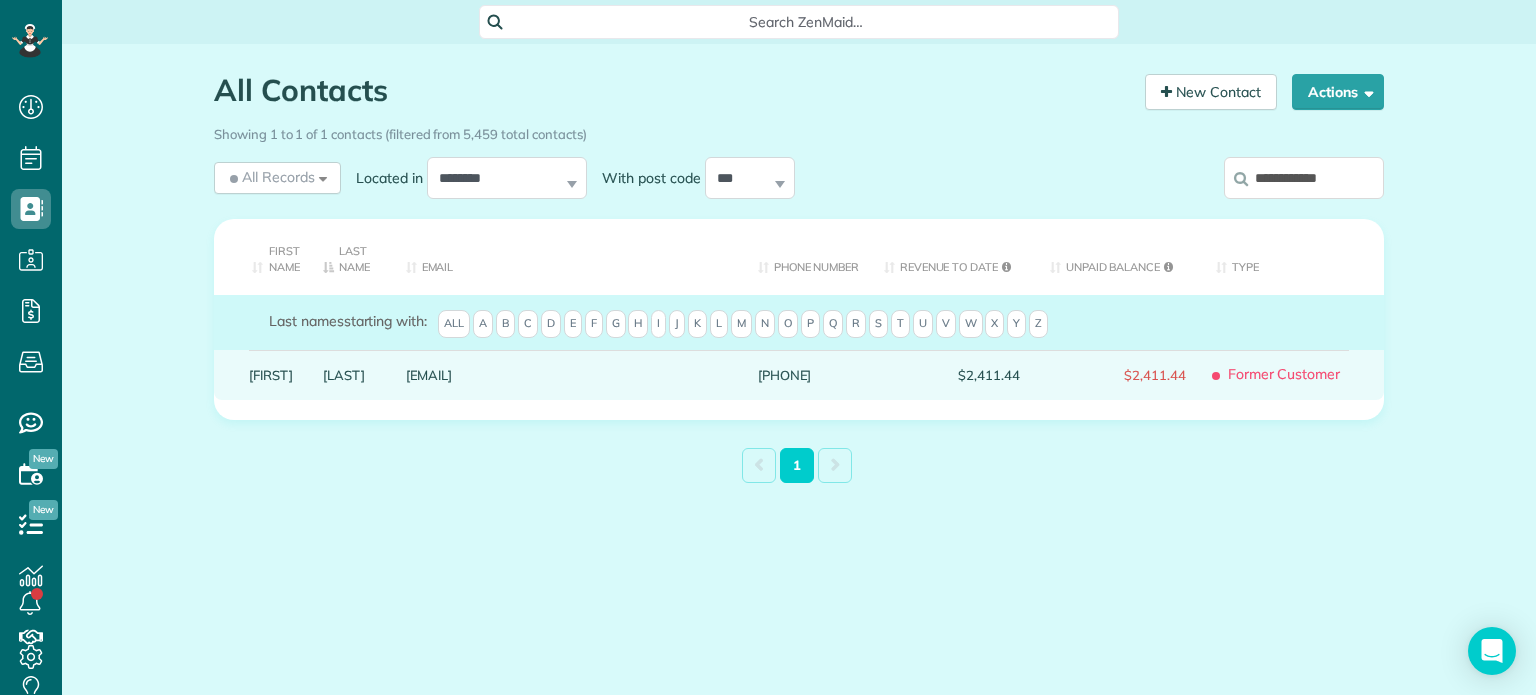 type on "**********" 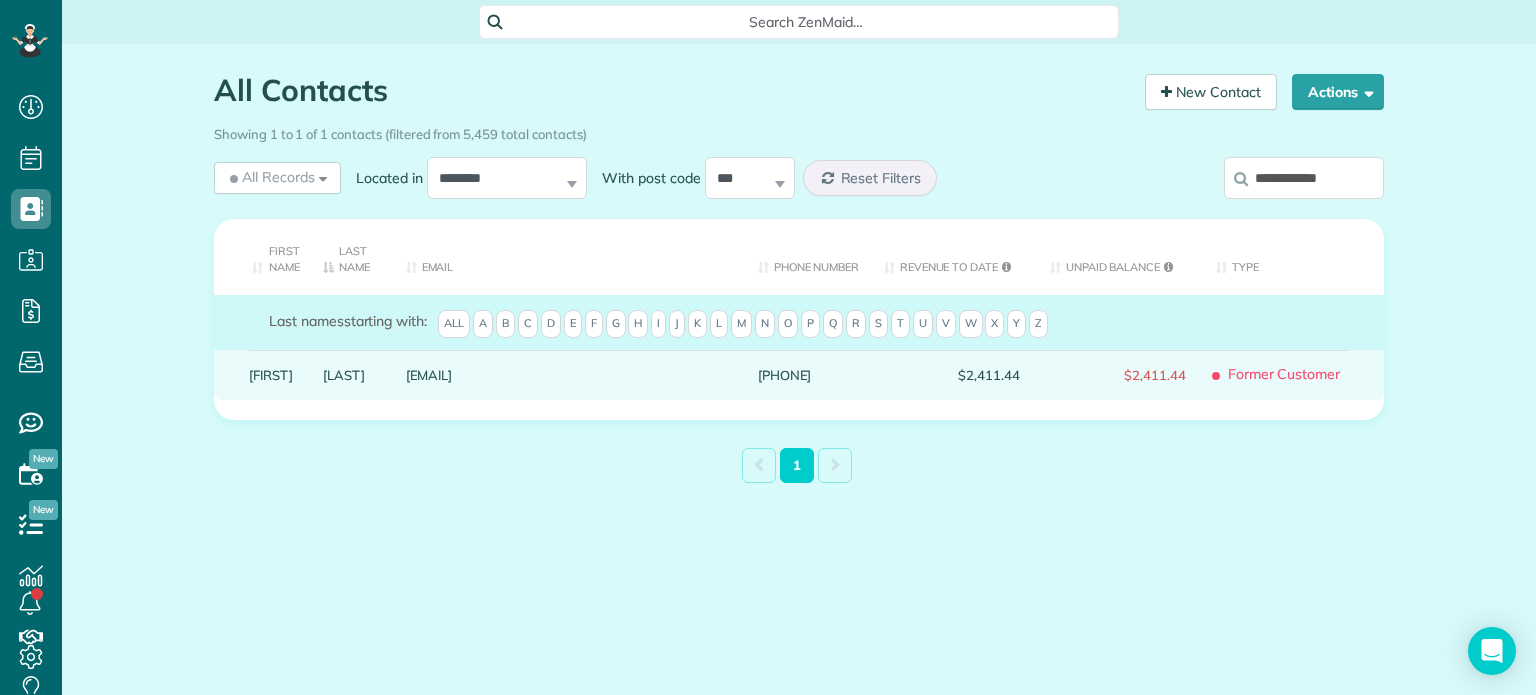 click on "Bross" at bounding box center (349, 375) 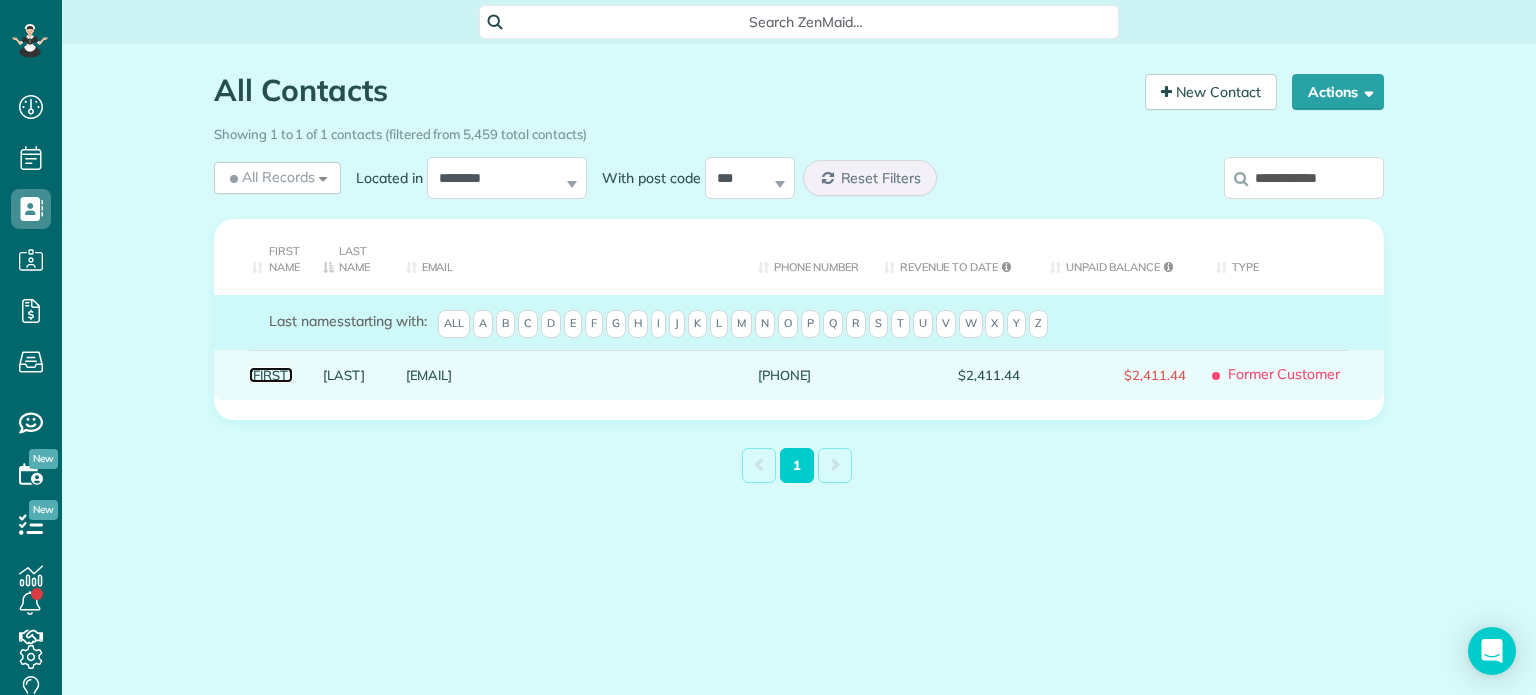 click on "Brooke" at bounding box center (271, 375) 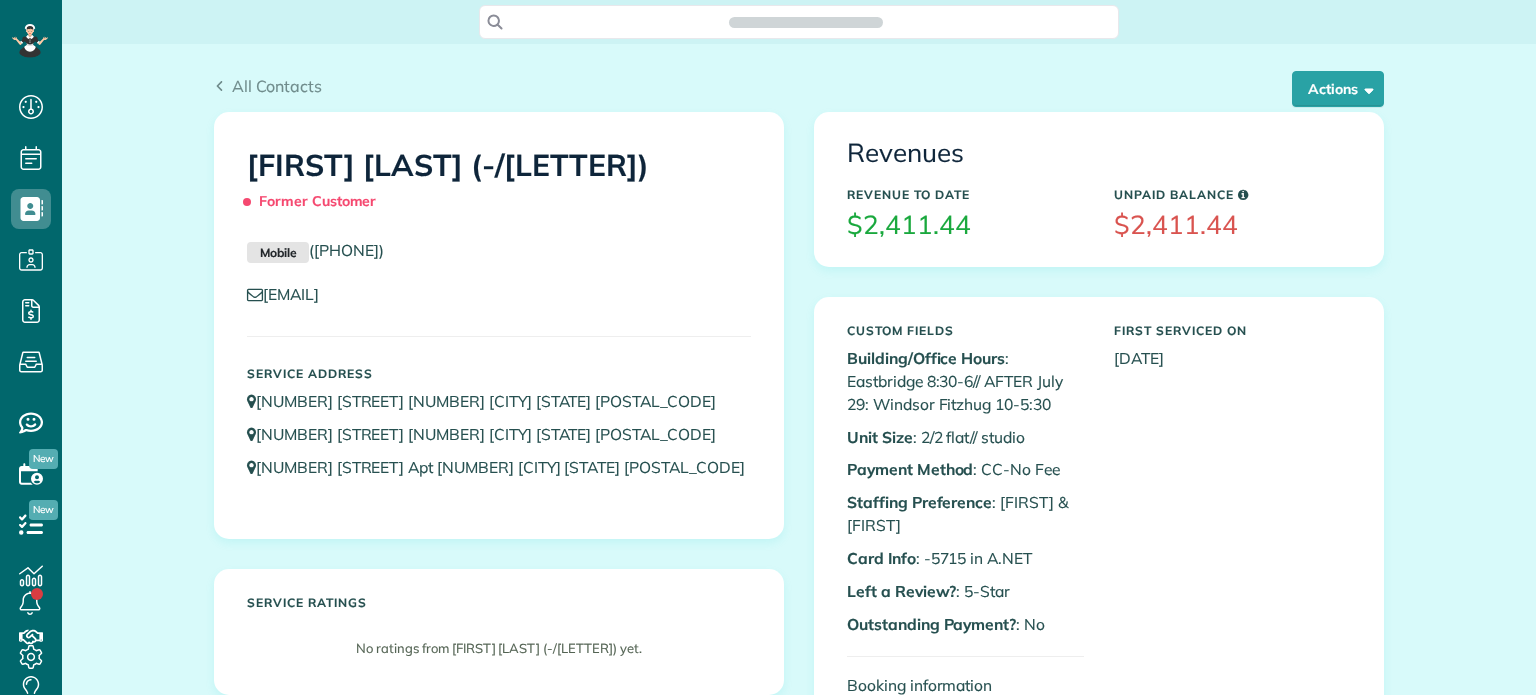 scroll, scrollTop: 0, scrollLeft: 0, axis: both 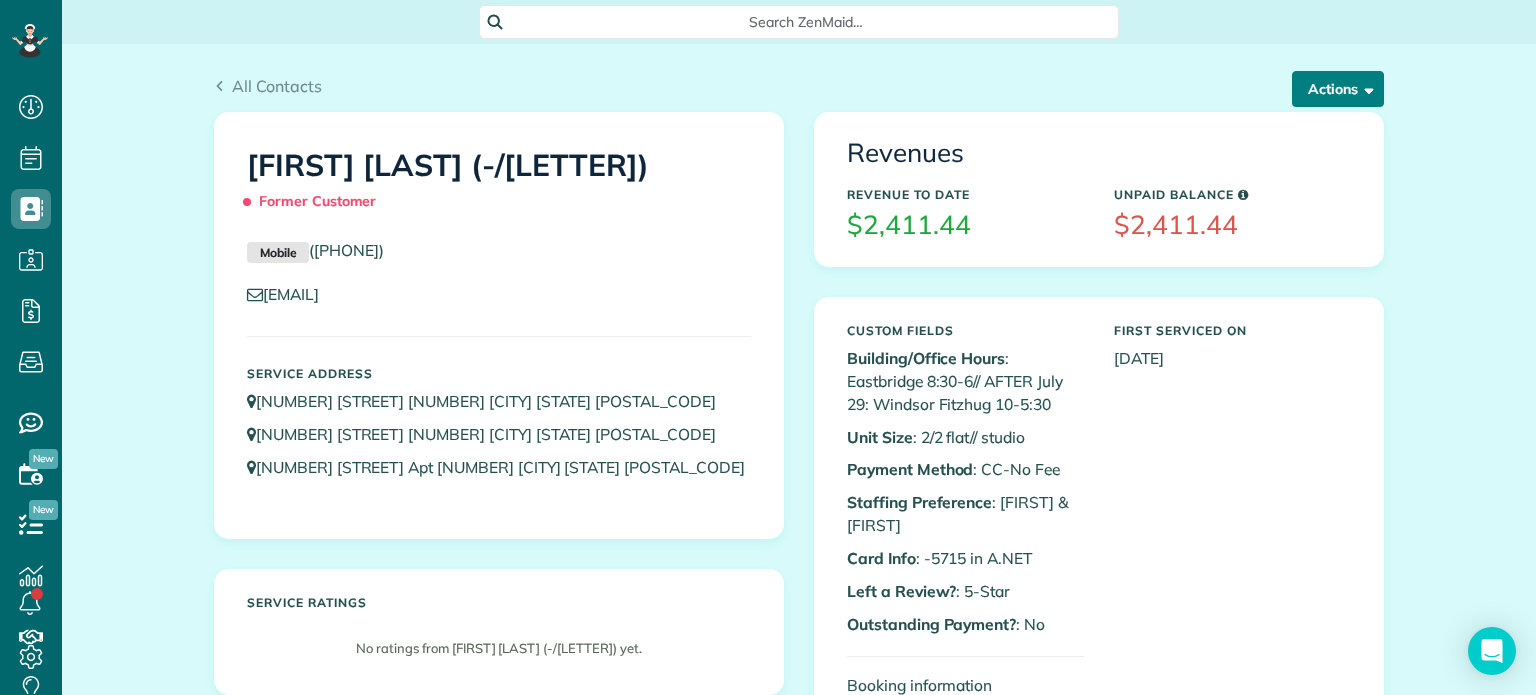 click on "Actions" at bounding box center (1338, 89) 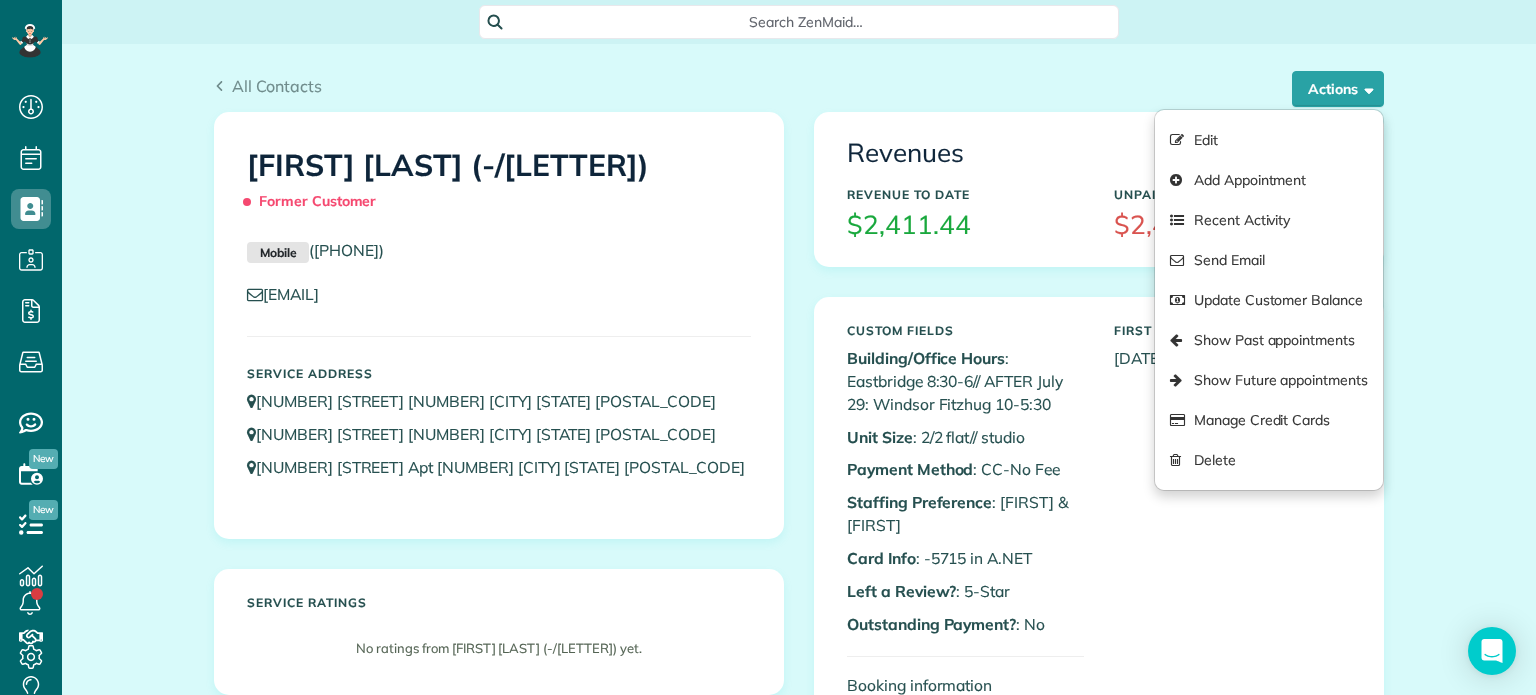 click on "All Contacts
Actions
Edit
Add Appointment
Recent Activity
Send Email
Update Customer Balance
Show Past appointments
Show Future appointments
Manage Credit Cards
Delete" at bounding box center (799, 78) 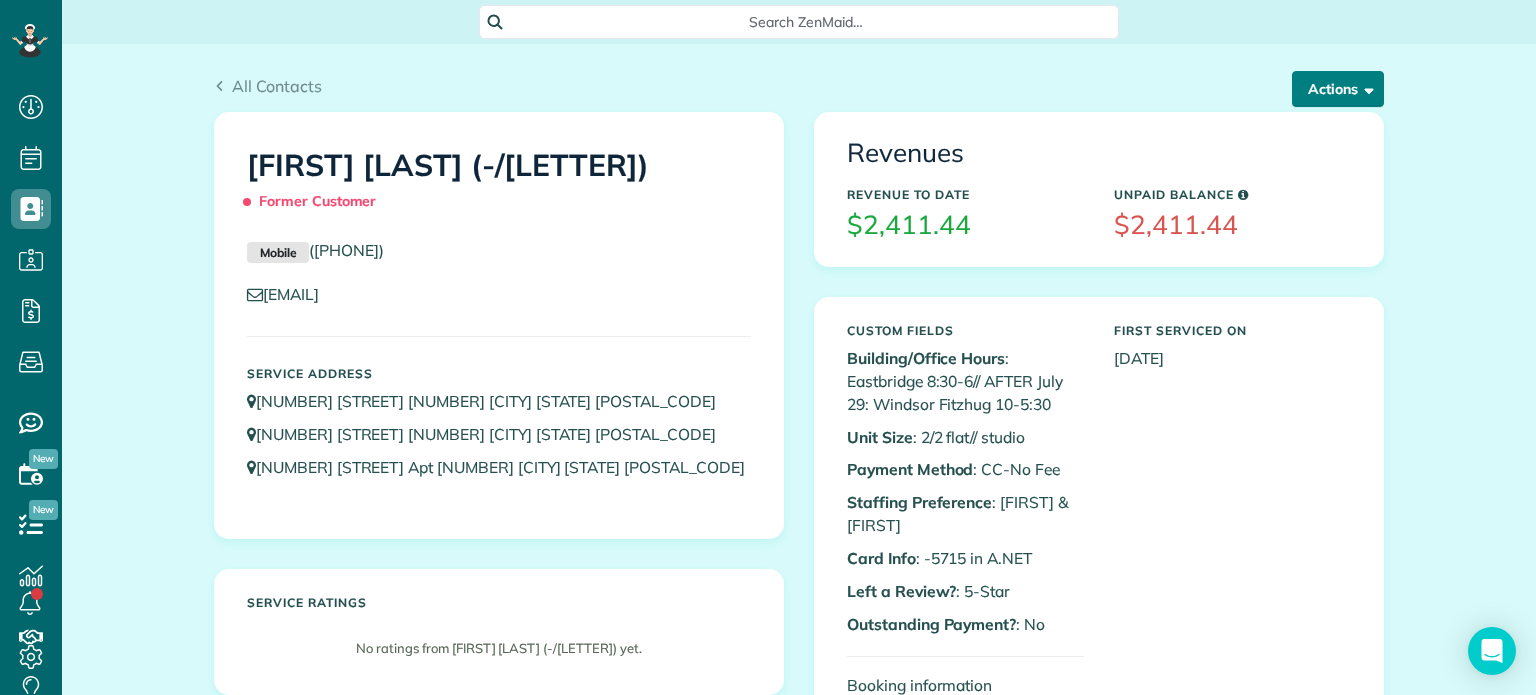 click on "Actions" at bounding box center (1338, 89) 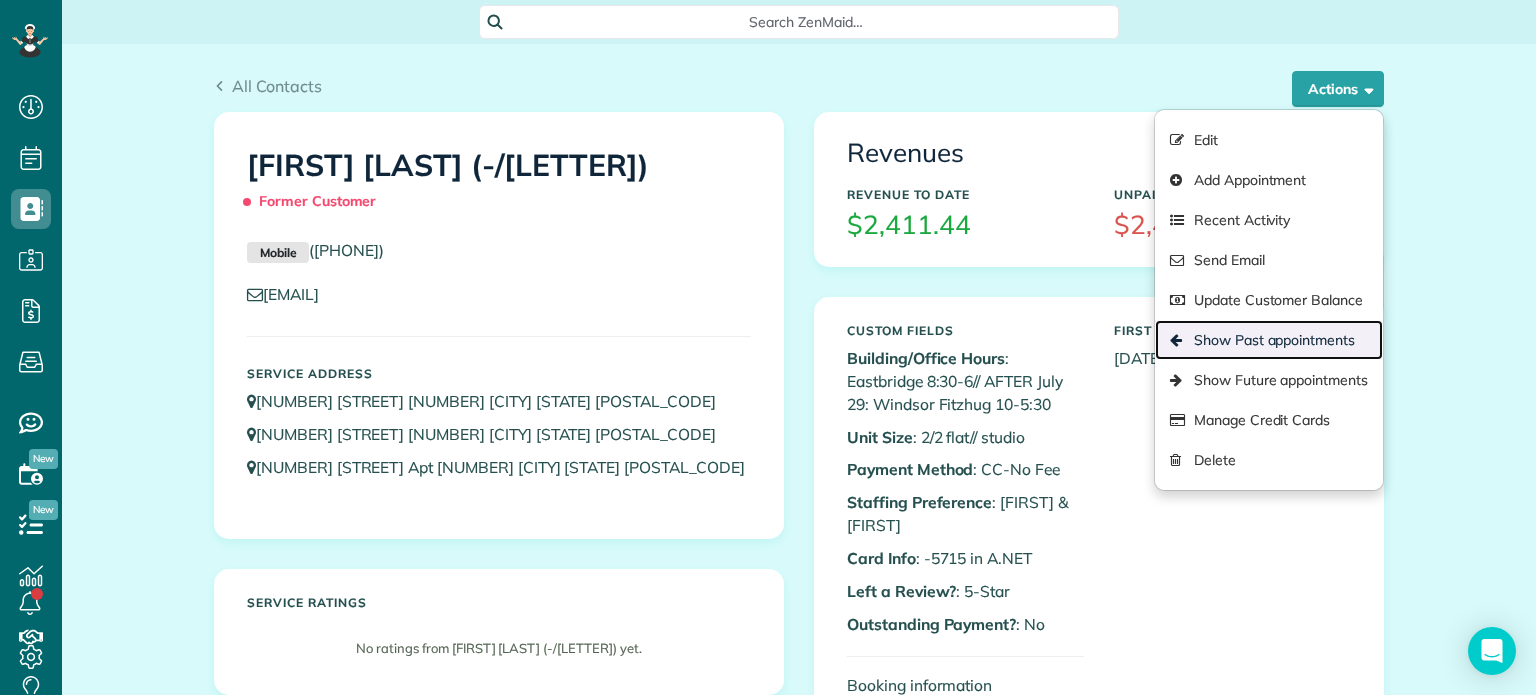 click on "Show Past appointments" at bounding box center (1269, 340) 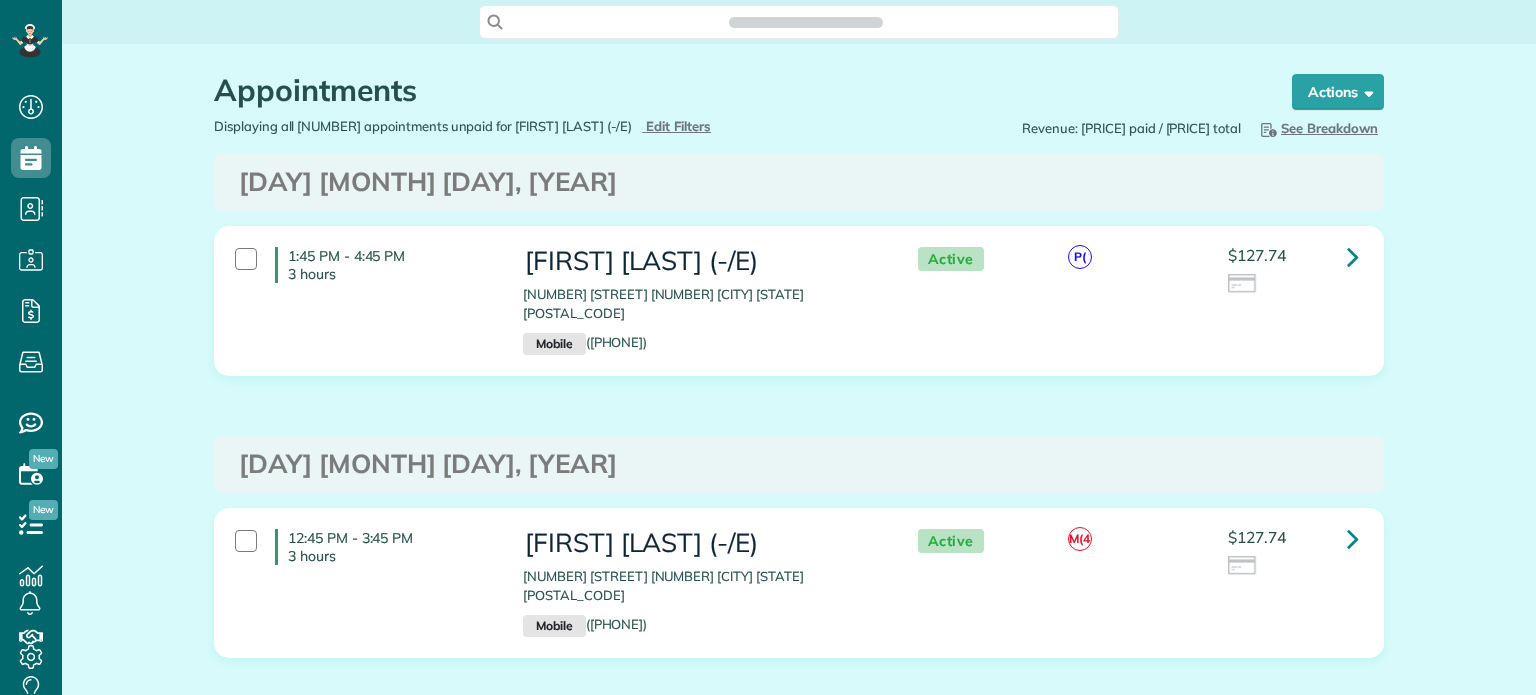 scroll, scrollTop: 0, scrollLeft: 0, axis: both 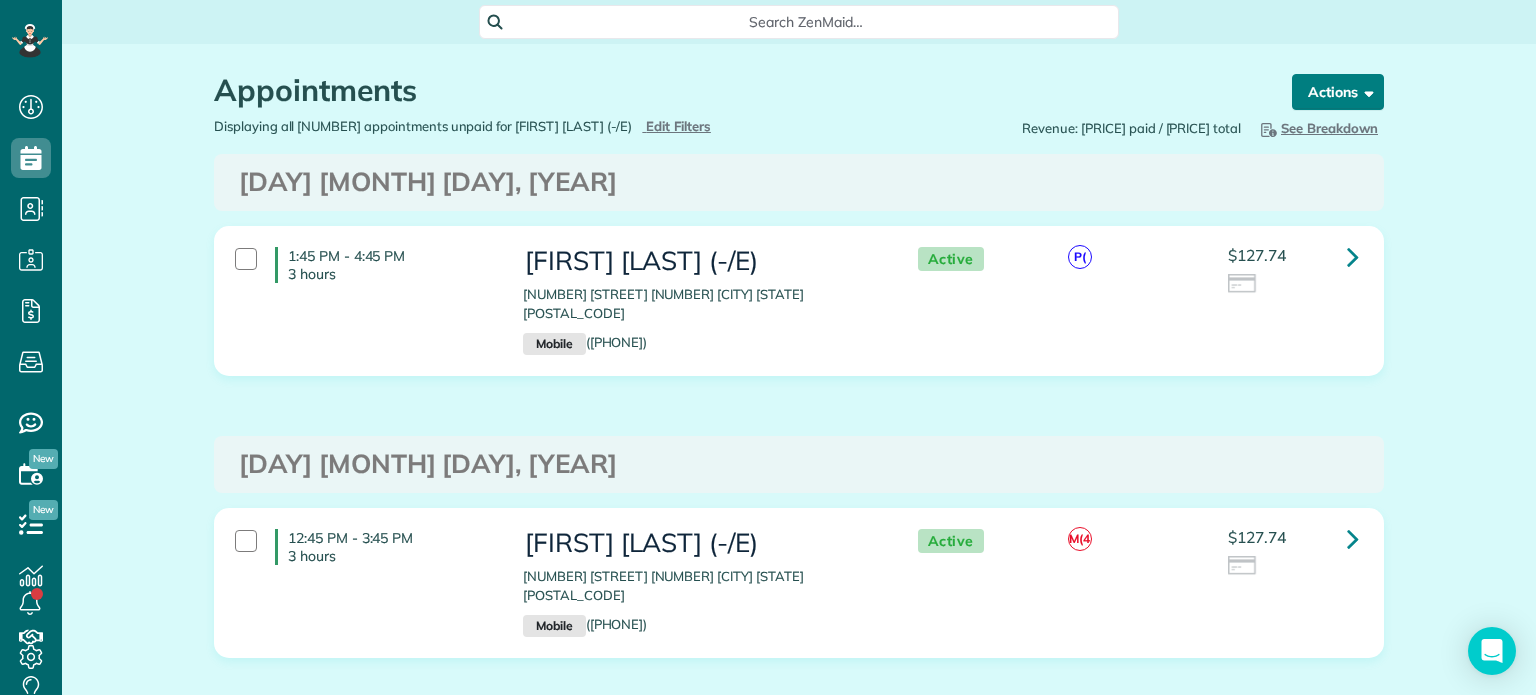 click on "Actions" at bounding box center (1338, 92) 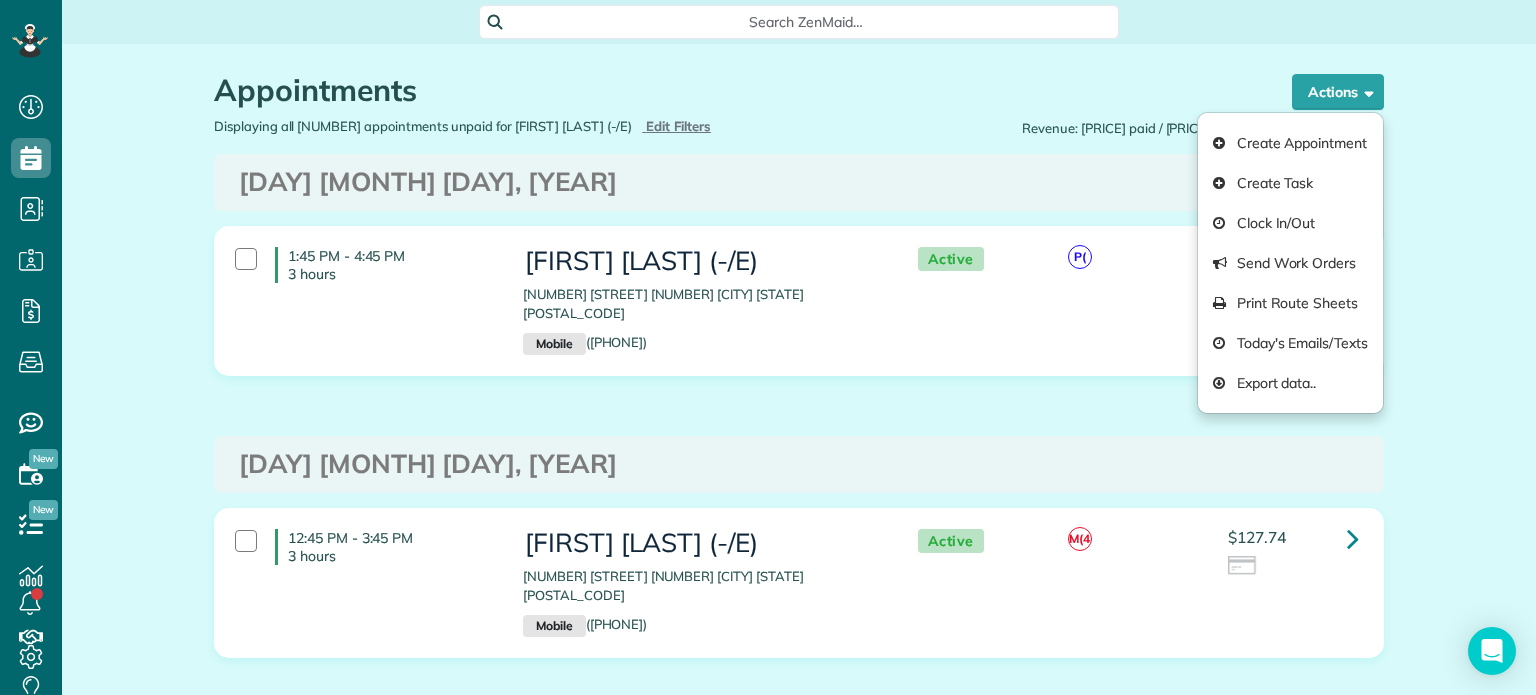 click on "[DAY] [MONTH] [DAY], [YEAR]" at bounding box center [799, 182] 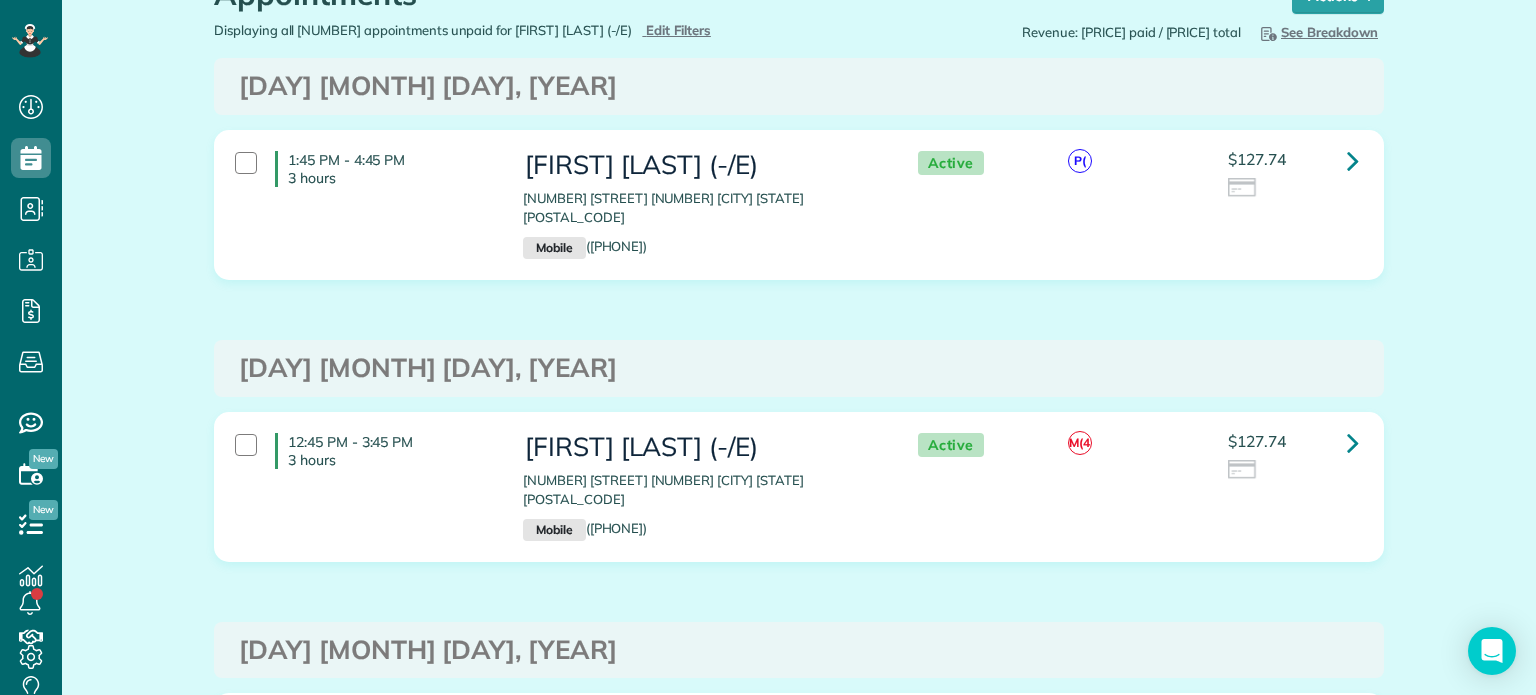 scroll, scrollTop: 0, scrollLeft: 0, axis: both 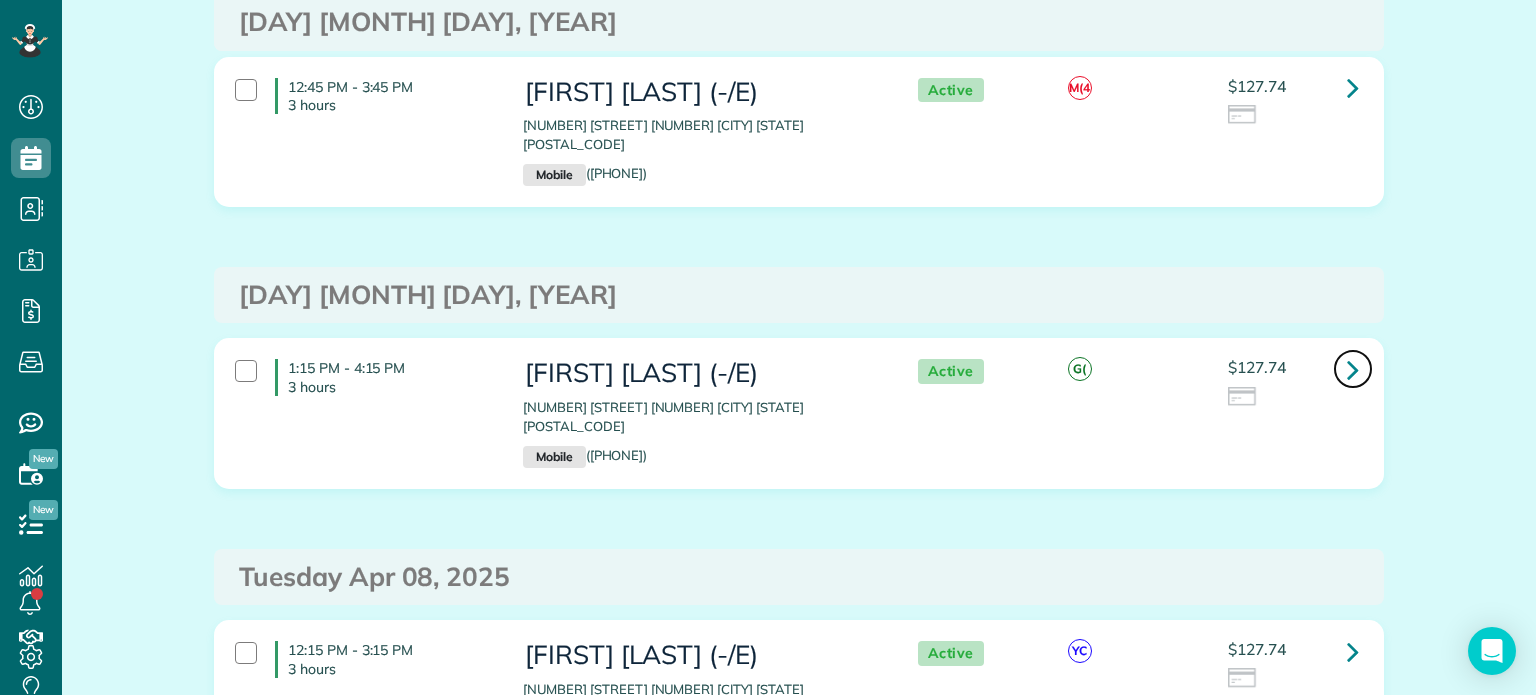 click at bounding box center [1353, 369] 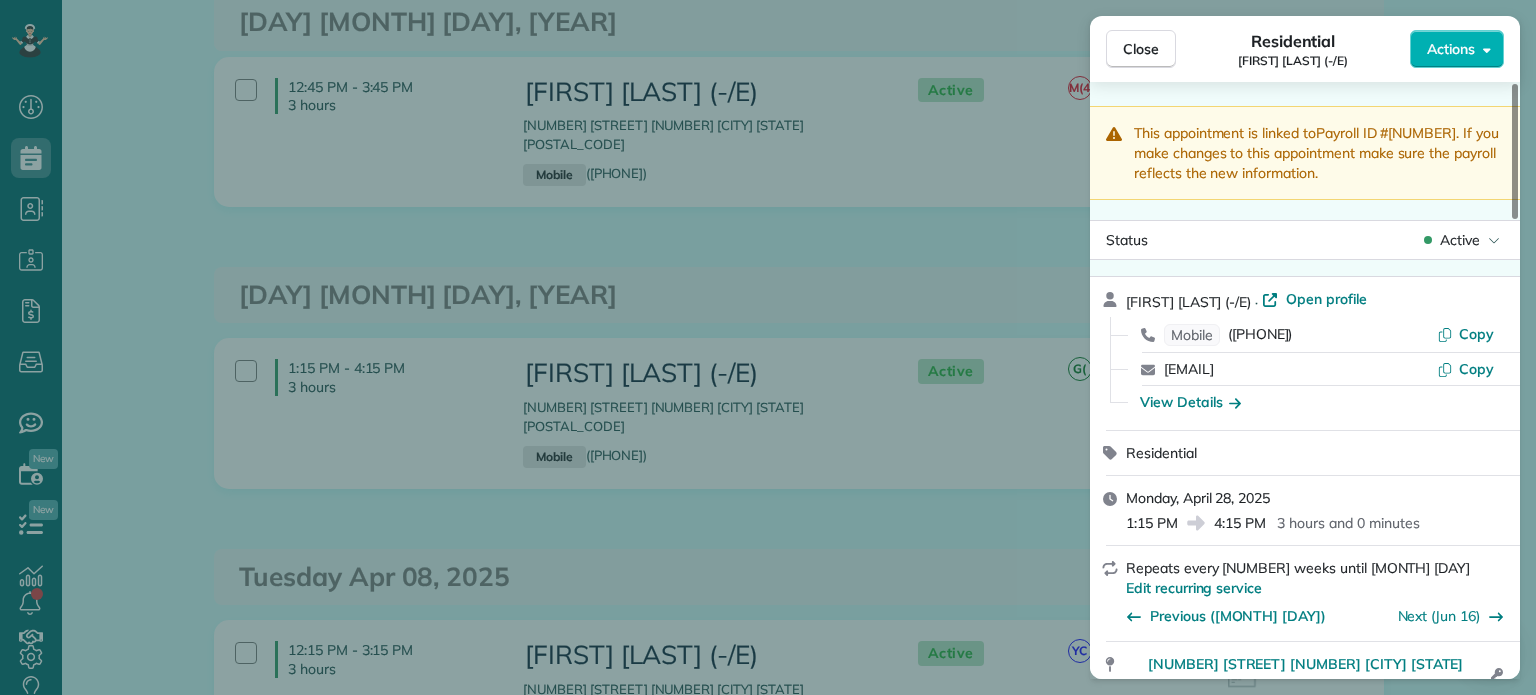 drag, startPoint x: 1127, startPoint y: 568, endPoint x: 1352, endPoint y: 563, distance: 225.05554 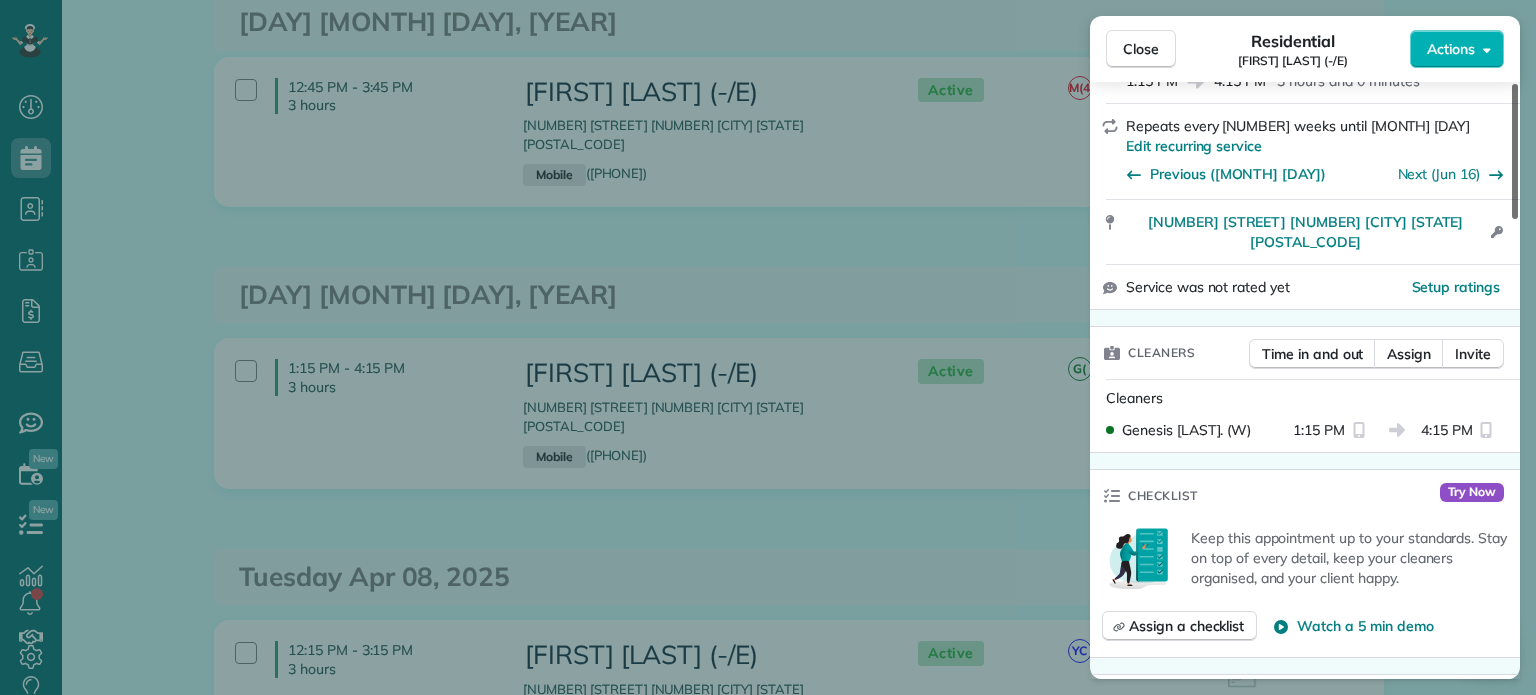 scroll, scrollTop: 0, scrollLeft: 0, axis: both 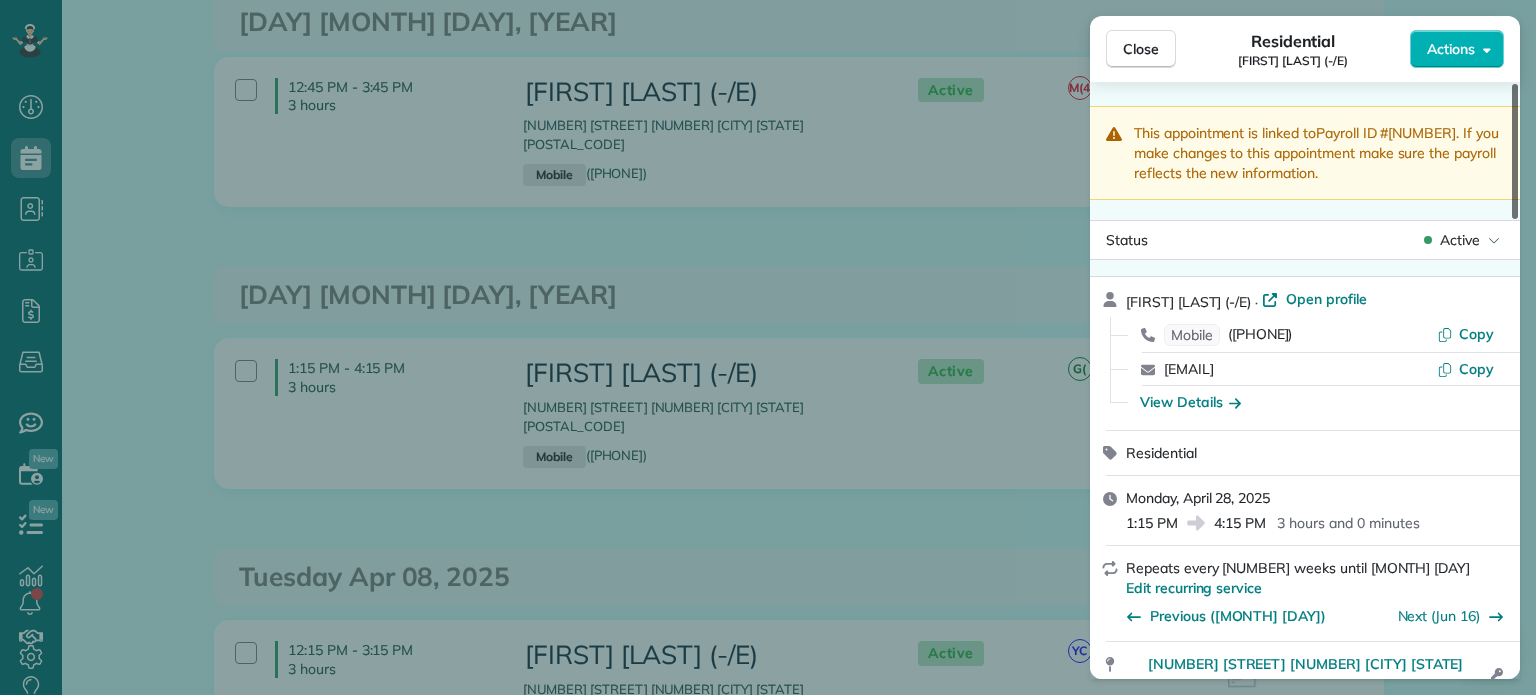 drag, startPoint x: 1512, startPoint y: 172, endPoint x: 1501, endPoint y: 68, distance: 104.58012 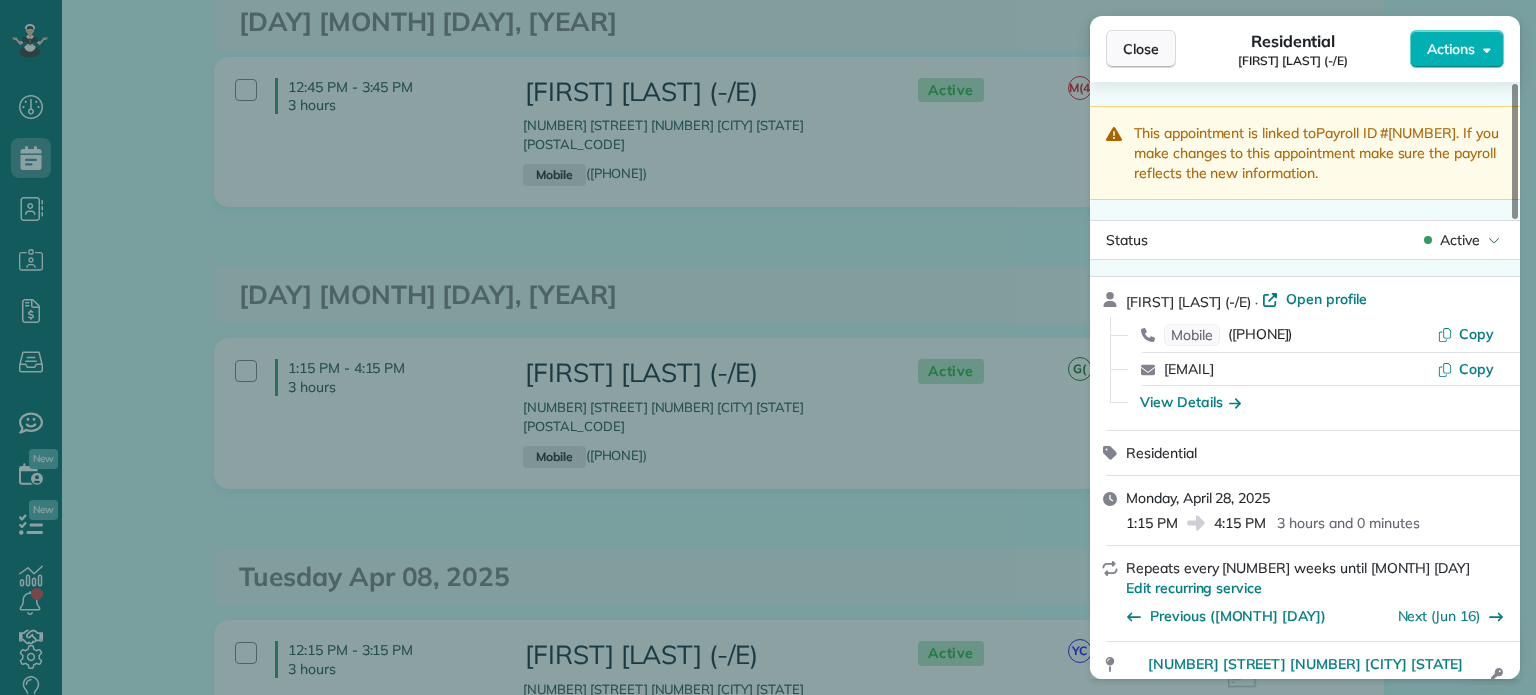 click on "Close" at bounding box center (1141, 49) 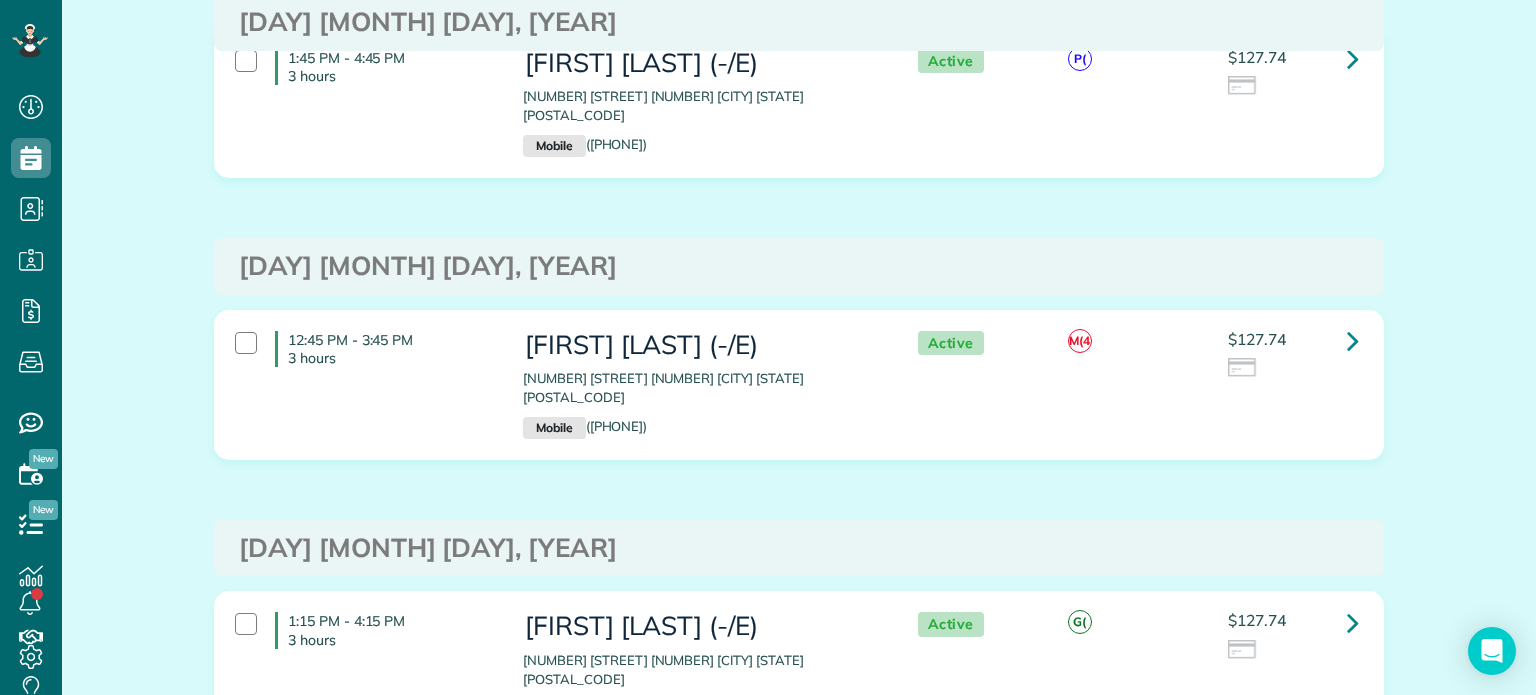 scroll, scrollTop: 0, scrollLeft: 0, axis: both 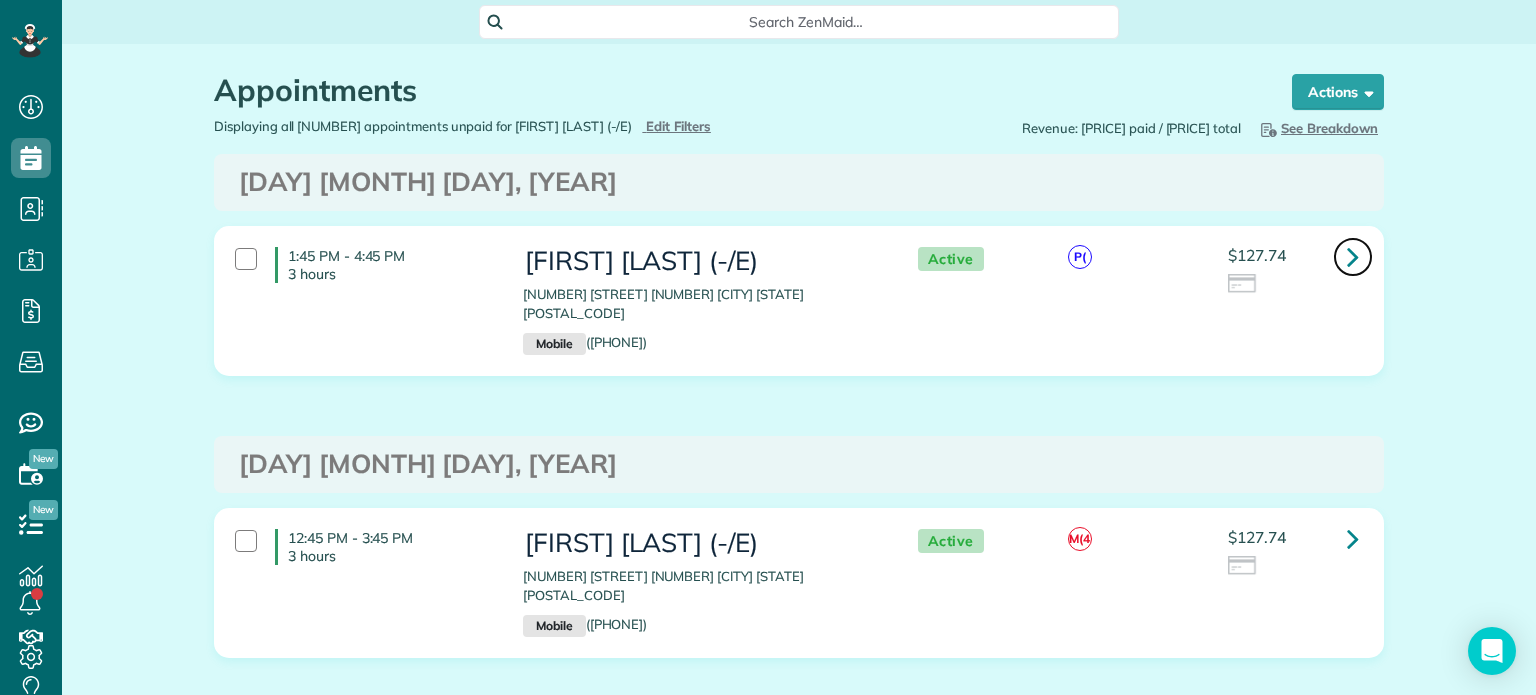 click at bounding box center (1353, 256) 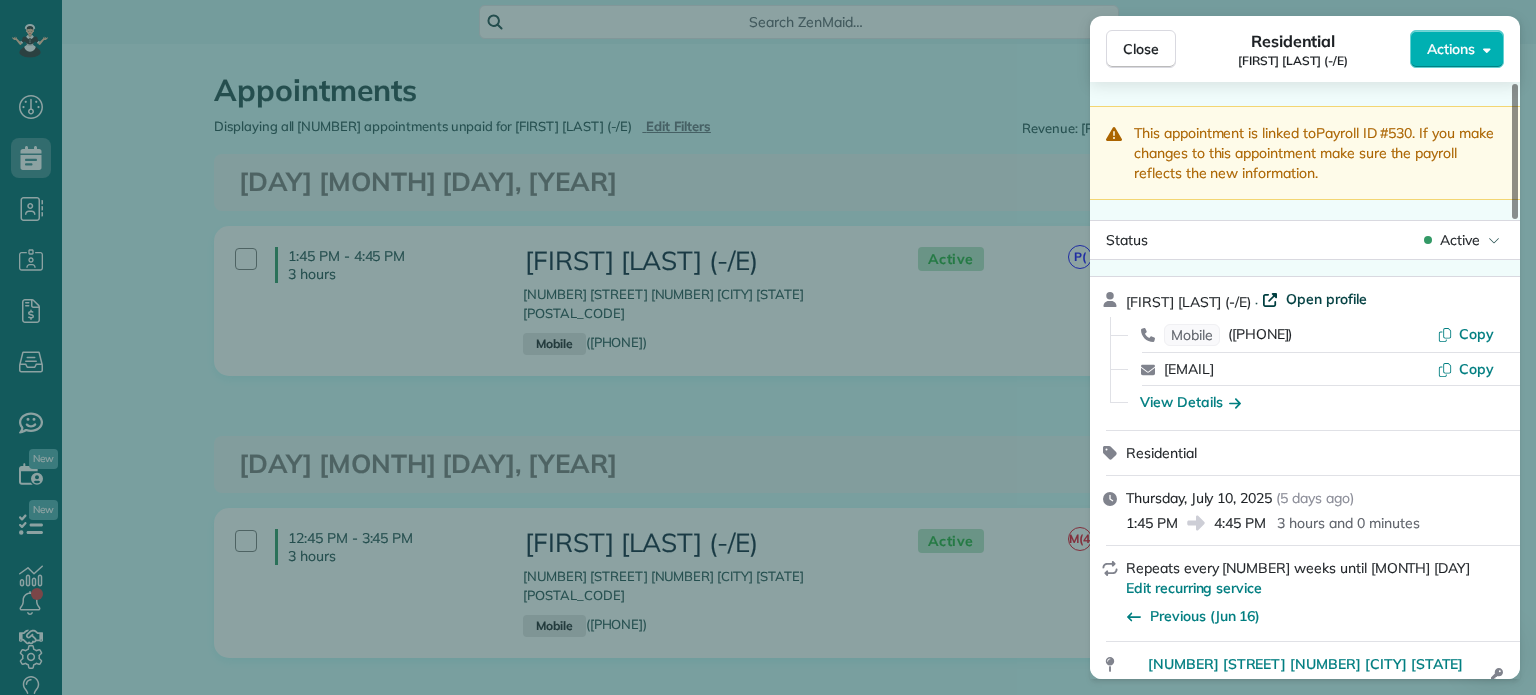 click on "Open profile" at bounding box center [1326, 299] 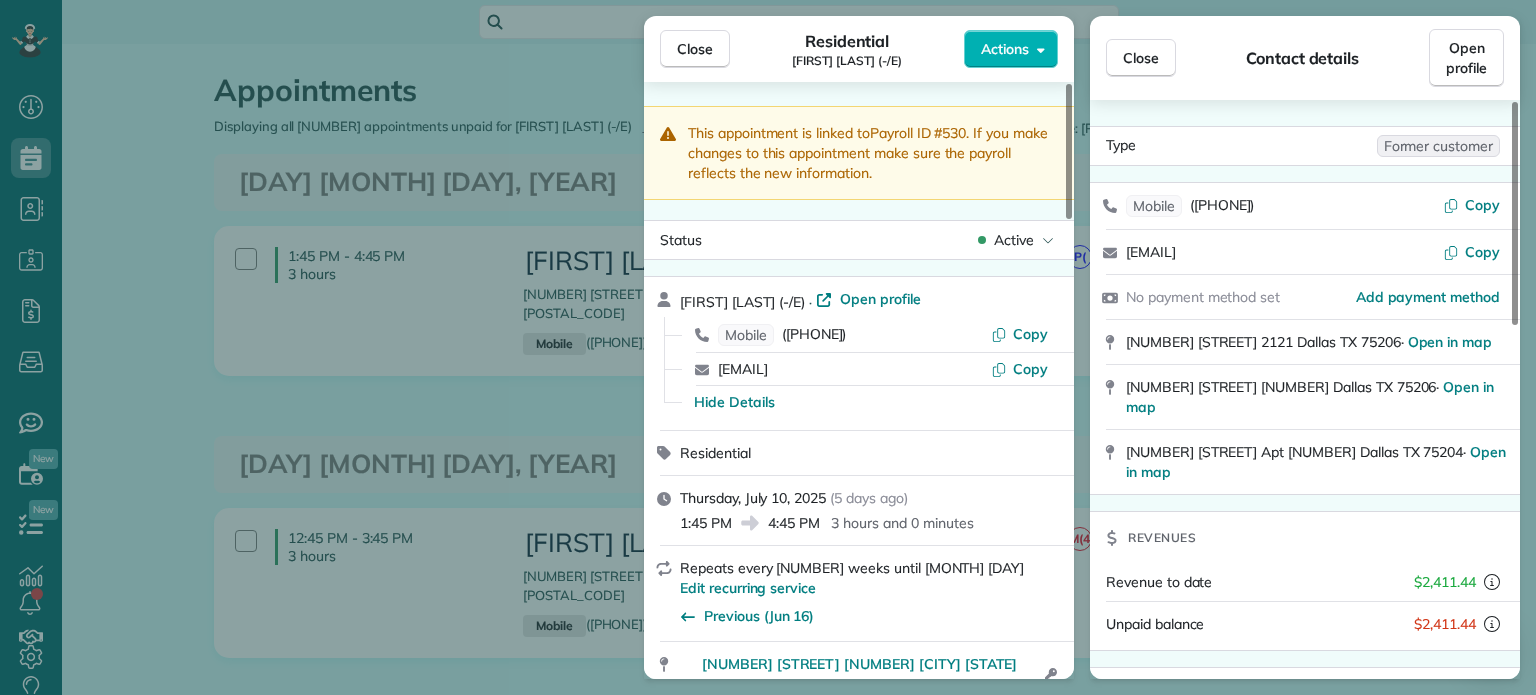 click on "Close Residential Brooke Bross (-/E) Actions This appointment is linked to  Payroll ID #530 .   If you make changes to this appointment make sure the payroll reflects the new information. Status Active Brooke Bross (-/E) · Open profile Mobile (580) 585-2350 Copy bross.brooke@yahoo.com Copy Hide Details Residential Thursday, July 10, 2025 ( 5 days ago ) 1:45 PM 4:45 PM 3 hours and 0 minutes Repeats every 4 weeks until Jul 10 Edit recurring service Previous (Jun 16) 5147 Willis Avenue 3316 Dallas TX 75206 Open access information Service was not rated yet Setup ratings Cleaners Time in and out Assign Invite Cleaners Paola   Villanueva. (E) 1:45 PM 4:45 PM Checklist Try Now Keep this appointment up to your standards. Stay on top of every detail, keep your cleaners organised, and your client happy. Assign a checklist Watch a 5 min demo Billing Billing actions Price $118.00 Overcharge $0.00 Discount $0.00 Coupon discount - Primary tax Texas State &amp; Local Sales &amp; Use Tax (8.25%) $9.74 Secondary tax - $0.00" at bounding box center [768, 347] 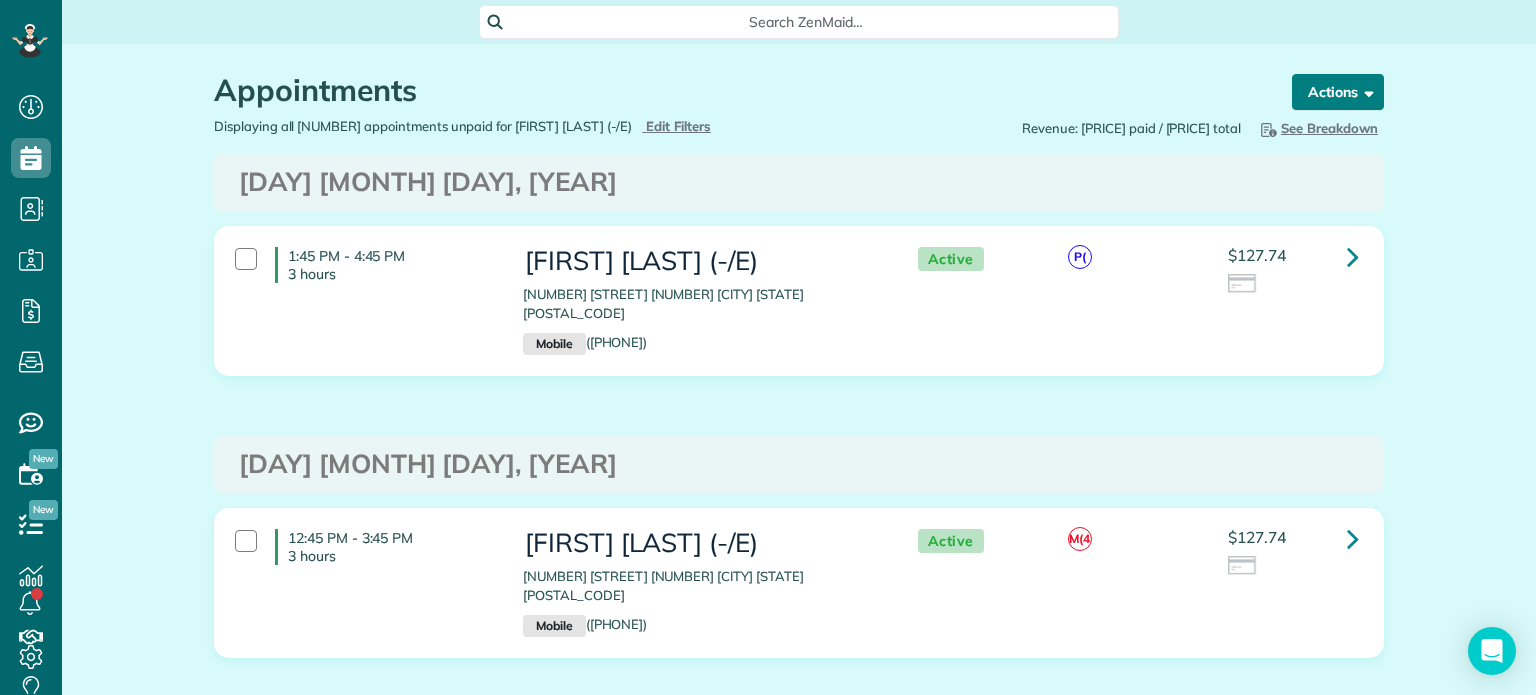 click on "Actions" at bounding box center [1338, 92] 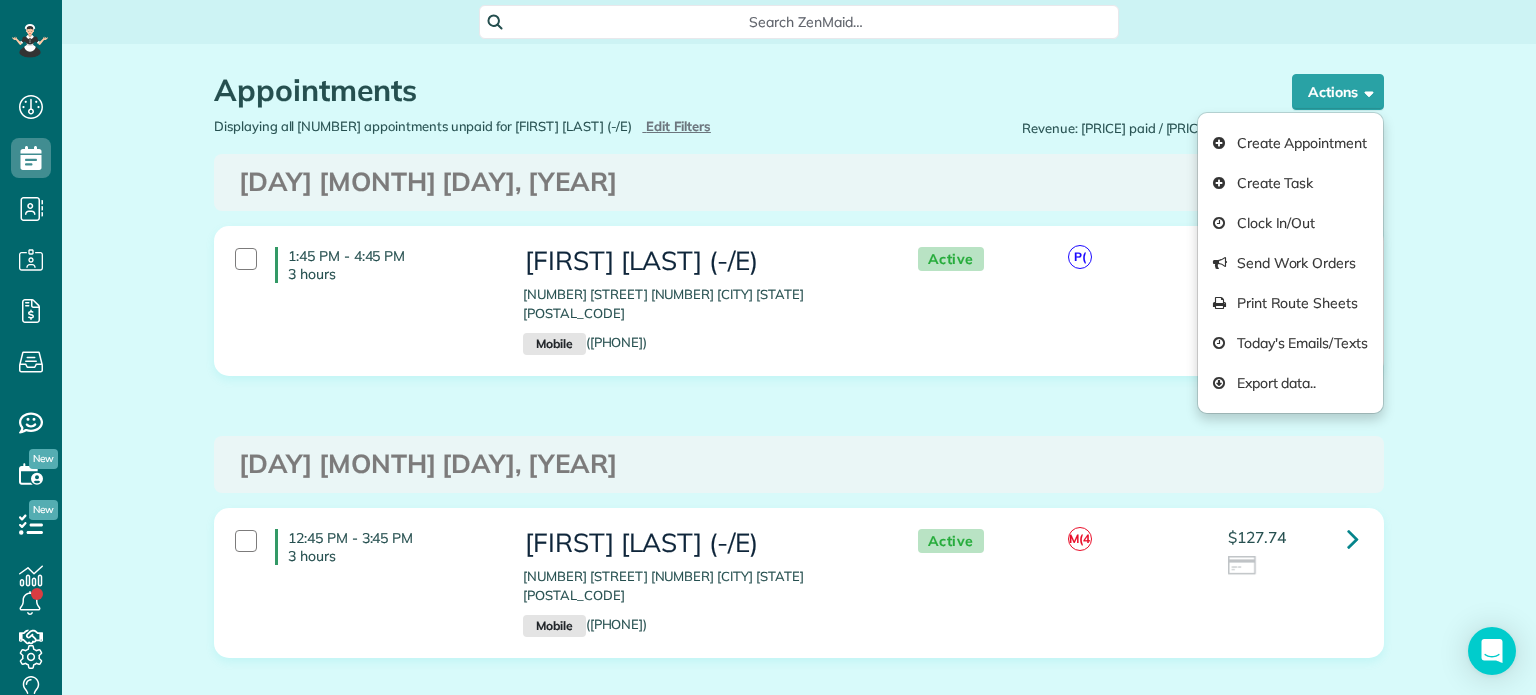 click on "Thursday Jul 10, 2025" at bounding box center (799, 182) 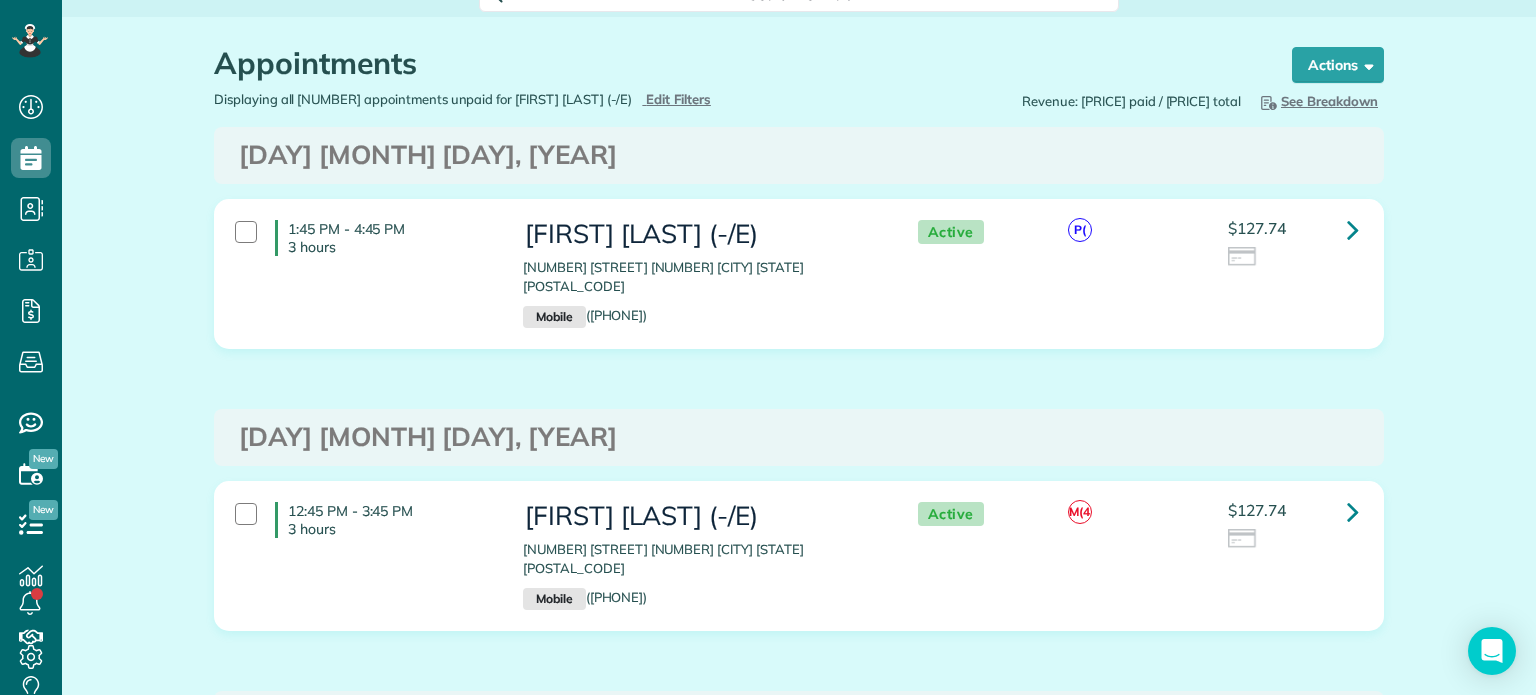 scroll, scrollTop: 0, scrollLeft: 0, axis: both 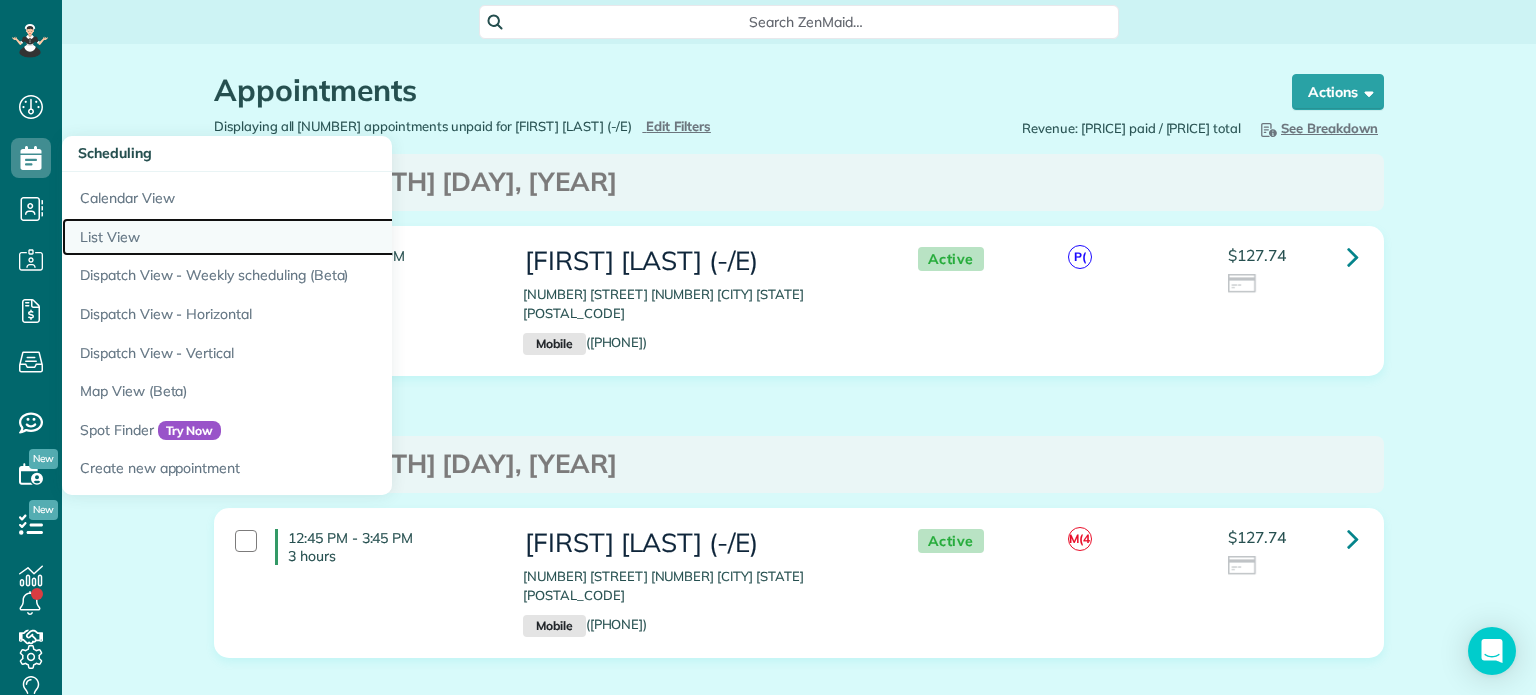 click on "List View" at bounding box center (312, 237) 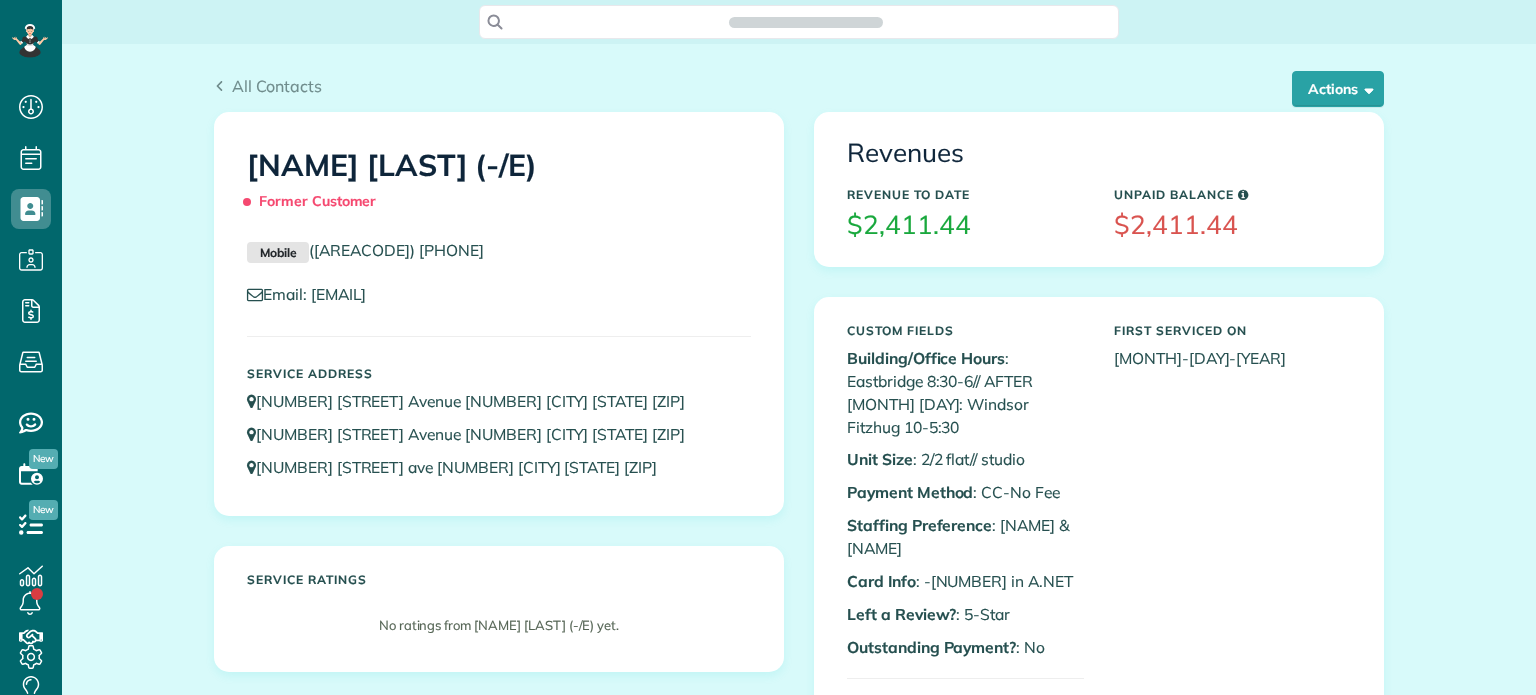 scroll, scrollTop: 0, scrollLeft: 0, axis: both 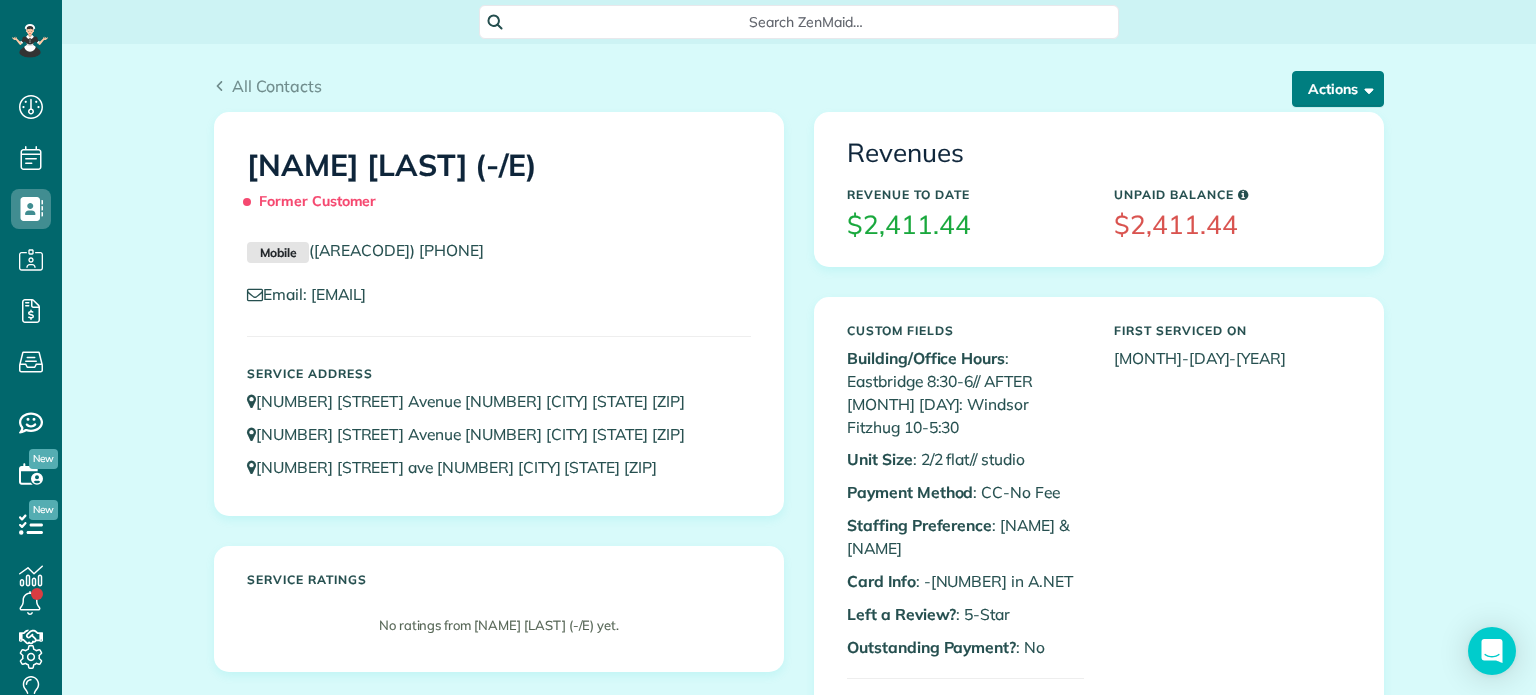click on "Actions" at bounding box center [1338, 89] 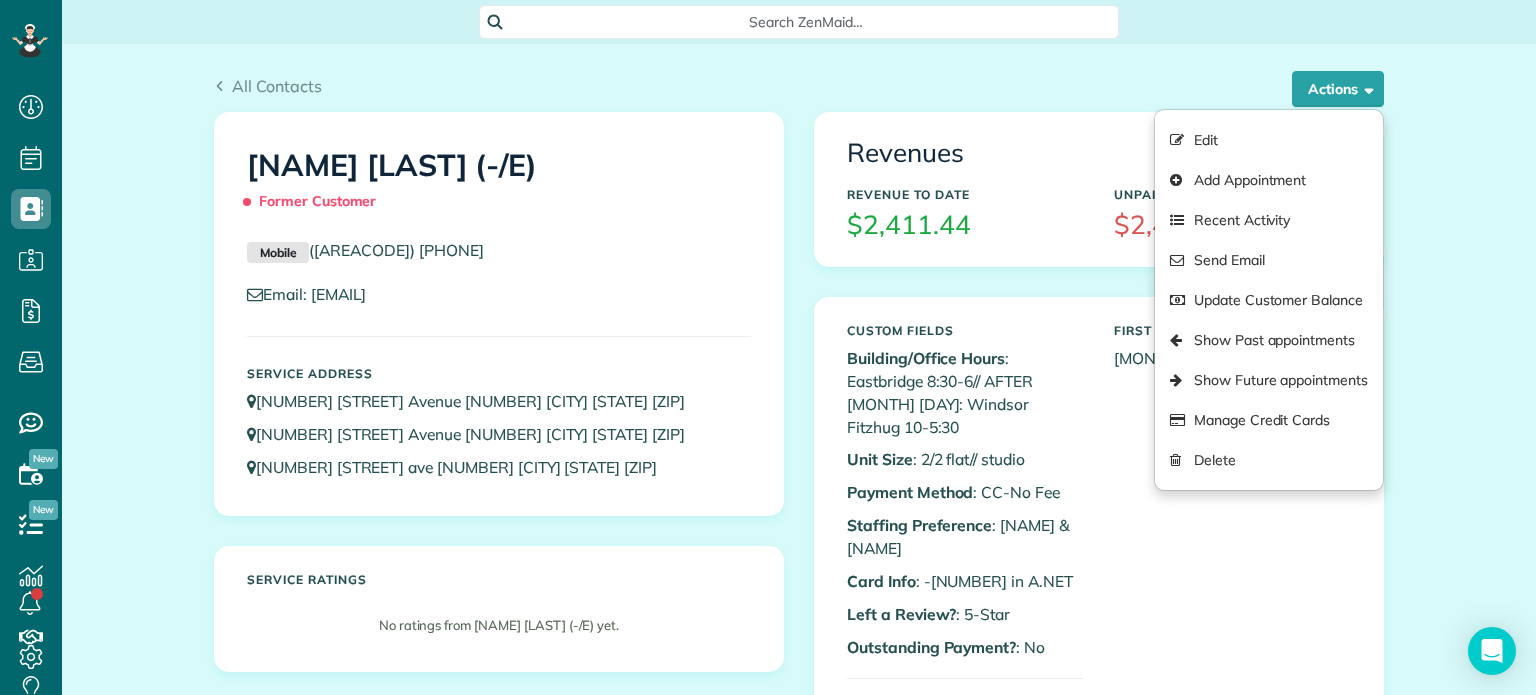 click on "All Contacts
Actions
Edit
Add Appointment
Recent Activity
Send Email
Update Customer Balance
Show Past appointments
Show Future appointments
Manage Credit Cards
Delete
4" at bounding box center [799, 1450] 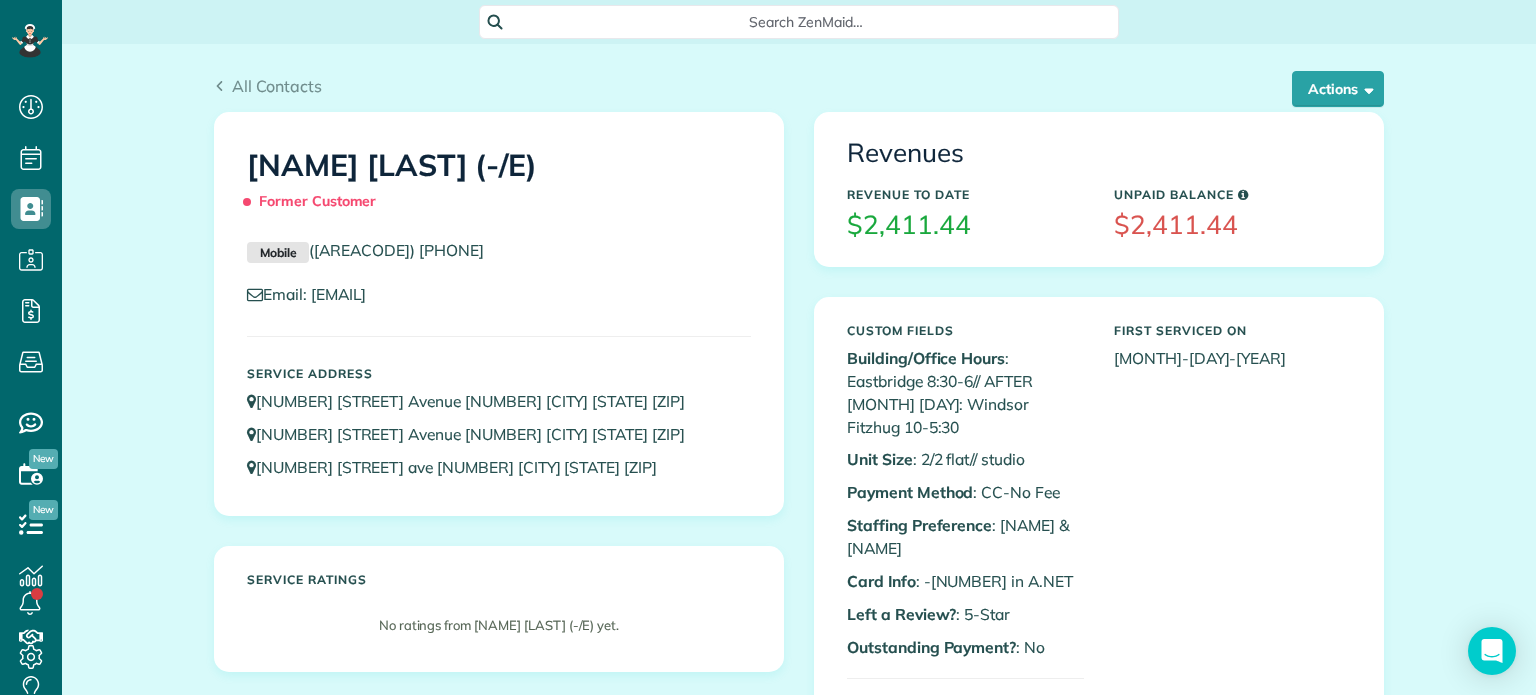 click on "Building/Office Hours :
Eastbridge 8:30-6// AFTER July 29: Windsor Fitzhug 10-5:30" at bounding box center (965, 392) 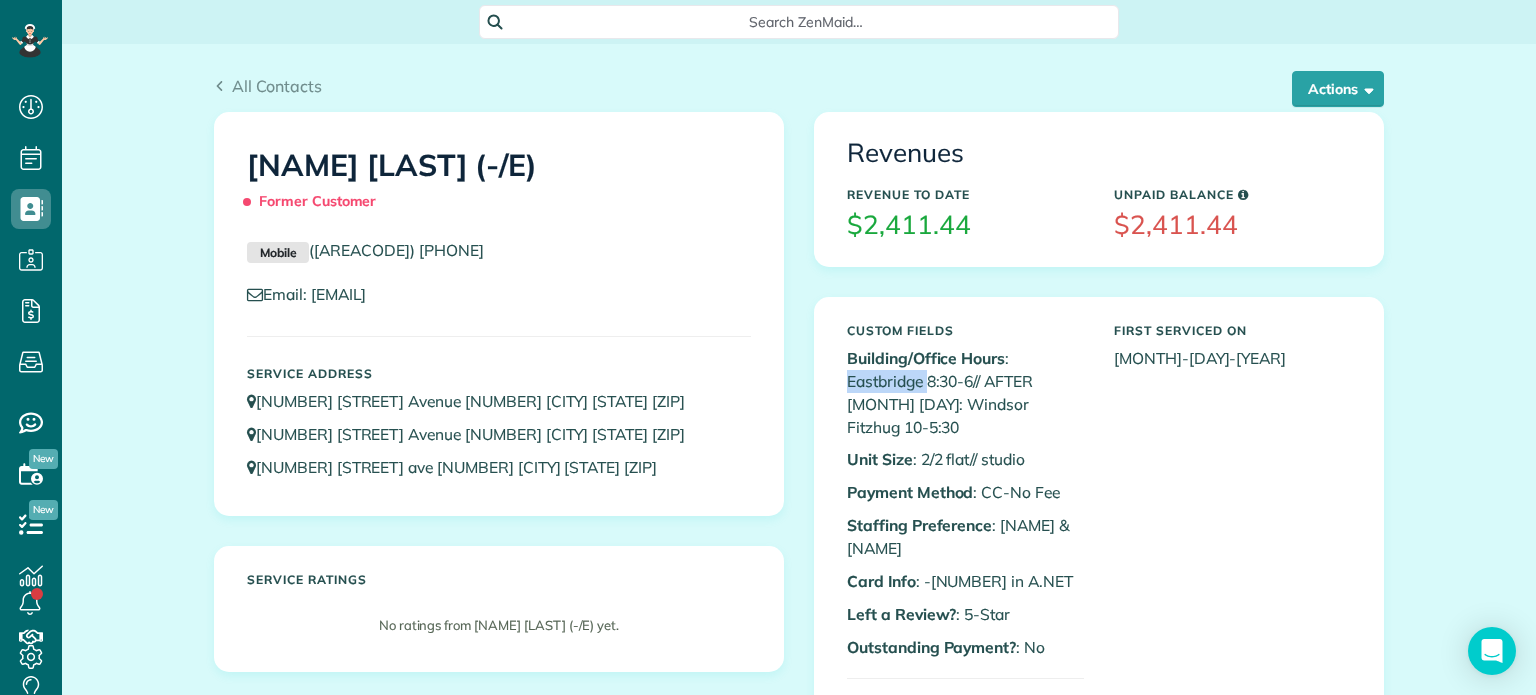 click on "Building/Office Hours :
Eastbridge 8:30-6// AFTER July 29: Windsor Fitzhug 10-5:30" at bounding box center (965, 392) 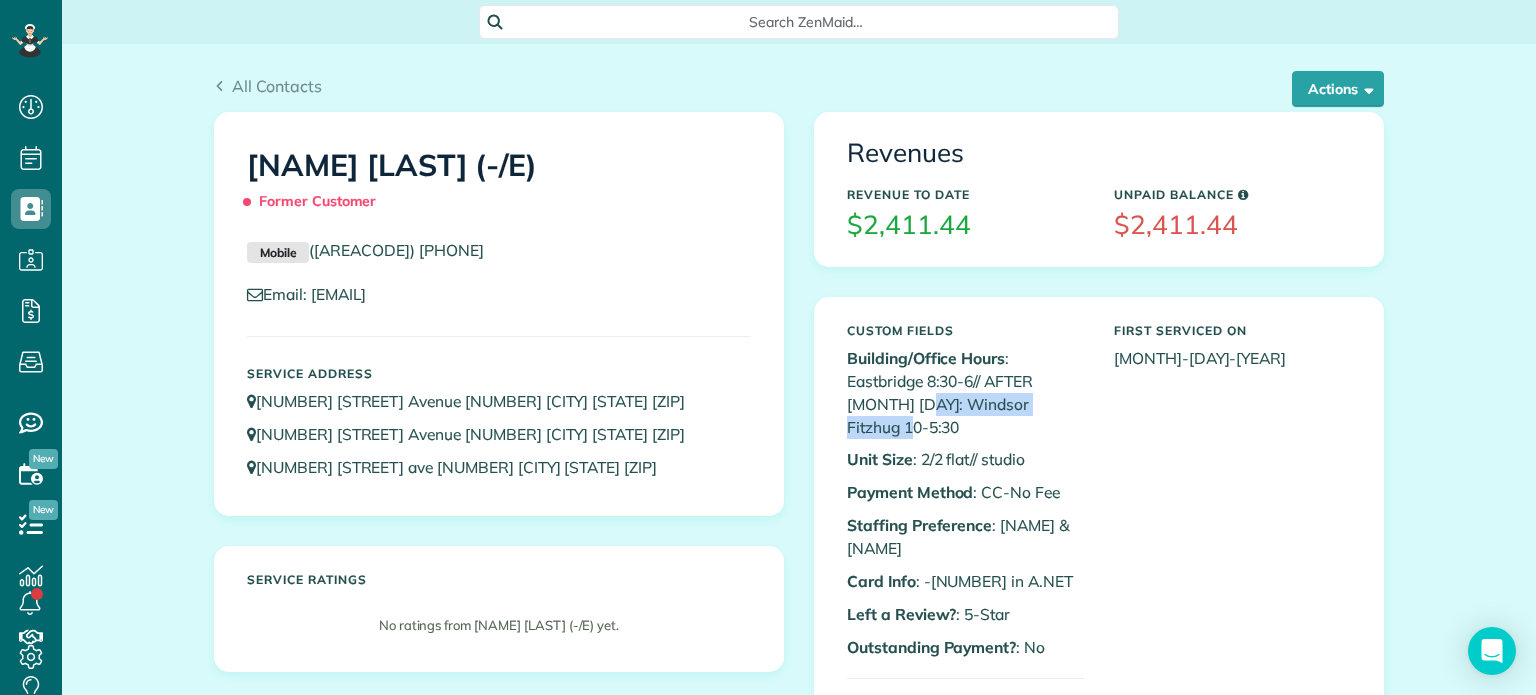 drag, startPoint x: 877, startPoint y: 405, endPoint x: 1060, endPoint y: 406, distance: 183.00273 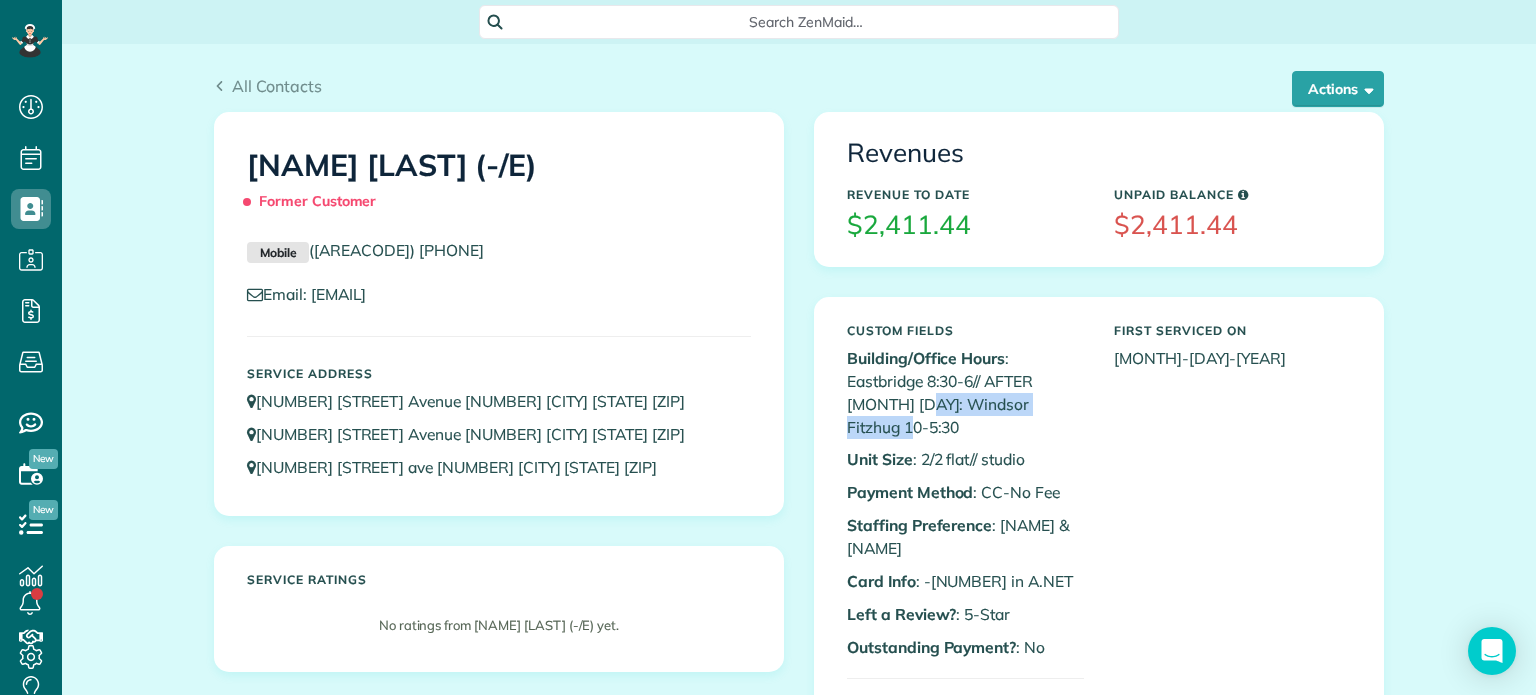 click on "Building/Office Hours :
Eastbridge 8:30-6// AFTER July 29: Windsor Fitzhug 10-5:30" at bounding box center [965, 392] 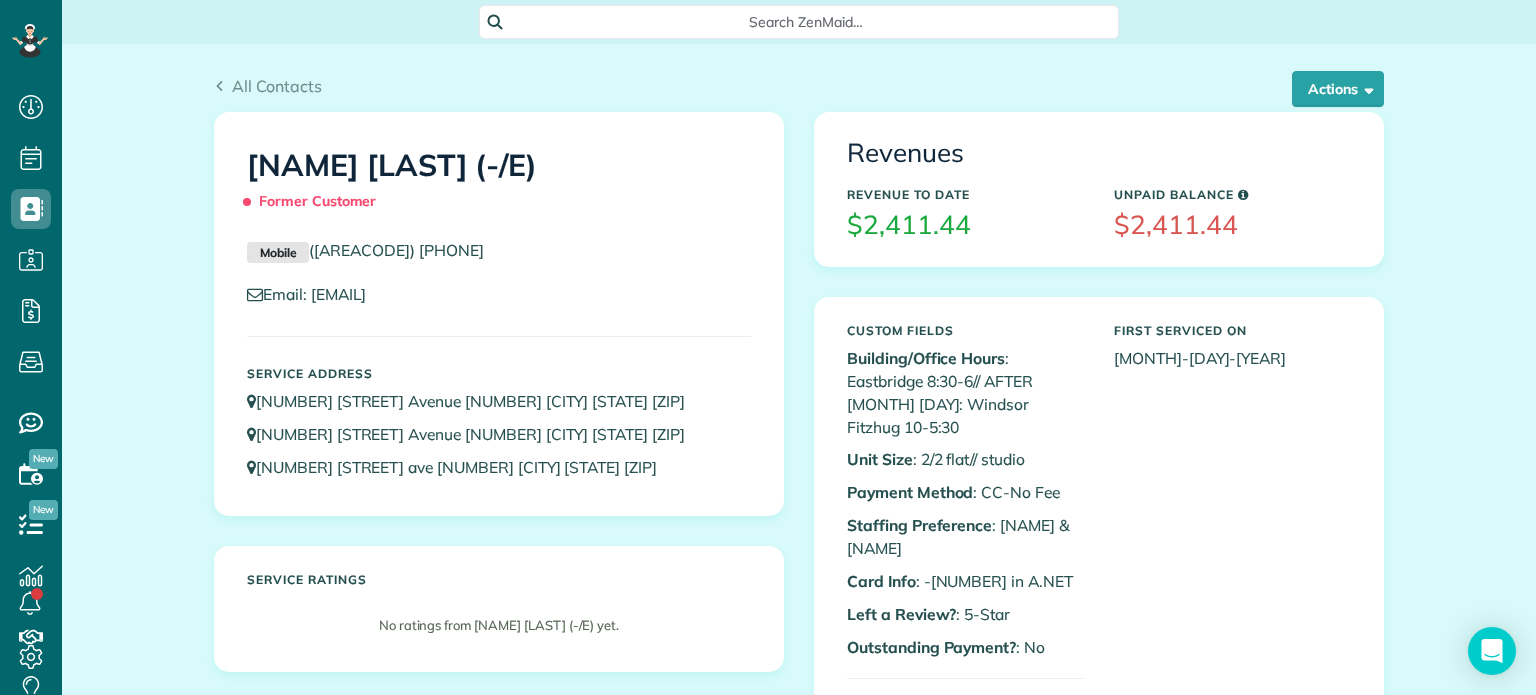 click on "Custom Fields
Building/Office Hours :
Eastbridge 8:30-6// AFTER July 29: Windsor Fitzhug 10-5:30
Unit Size :
2/2 flat// studio
Payment Method :
CC-No Fee
Staffing Preference :
Yessi & Genesis
Card Info :
-5715 in A.NET
Left a Review? :
5-Star
Outstanding Payment? :
No
Booking information
Apt 917" at bounding box center [1099, 864] 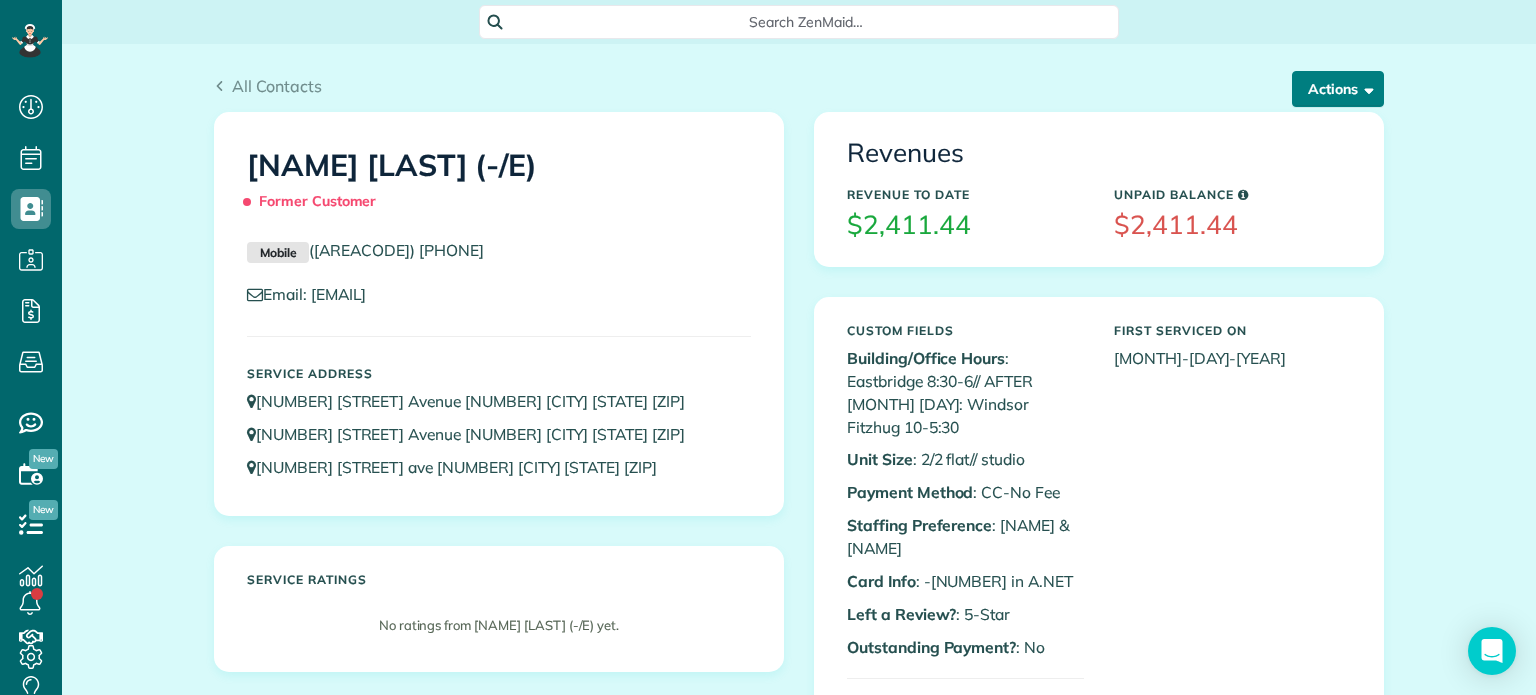 click on "Actions" at bounding box center (1338, 89) 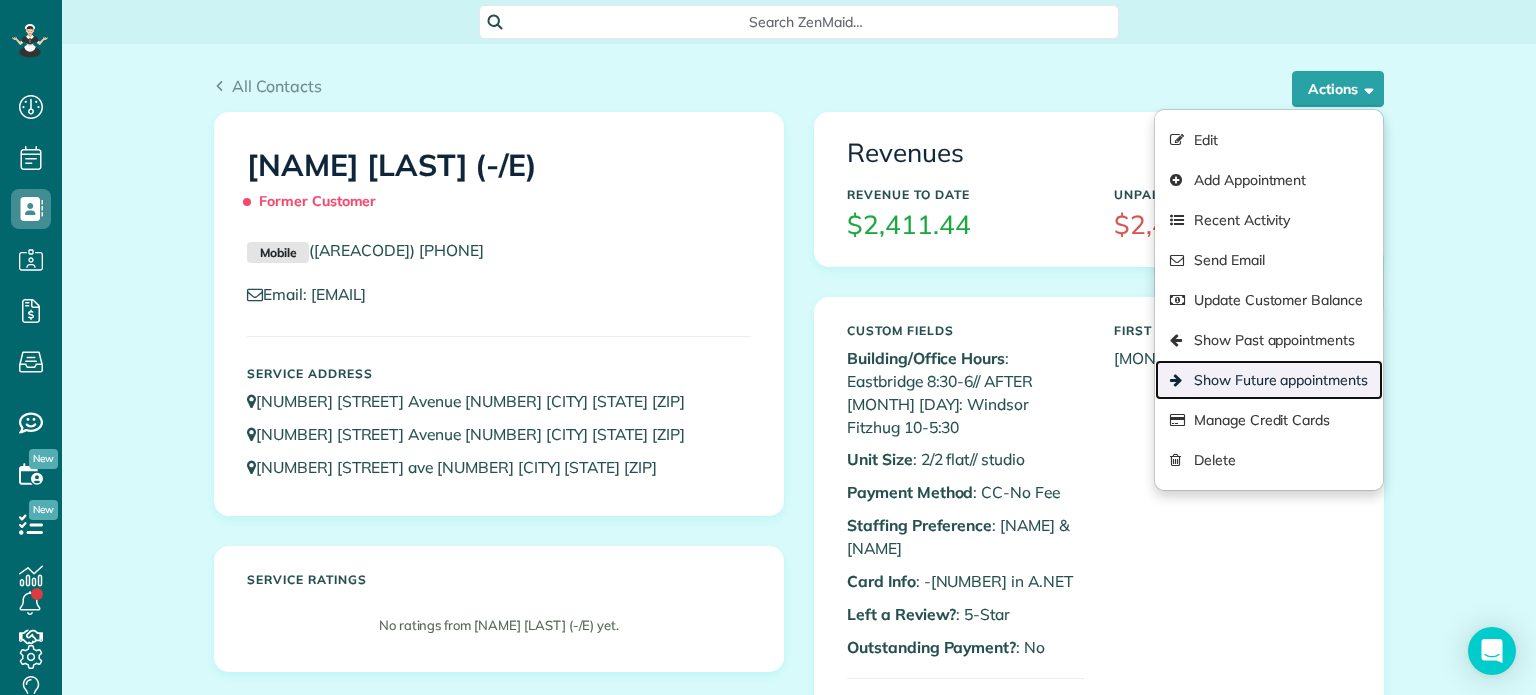 click on "Show Future appointments" at bounding box center [1269, 380] 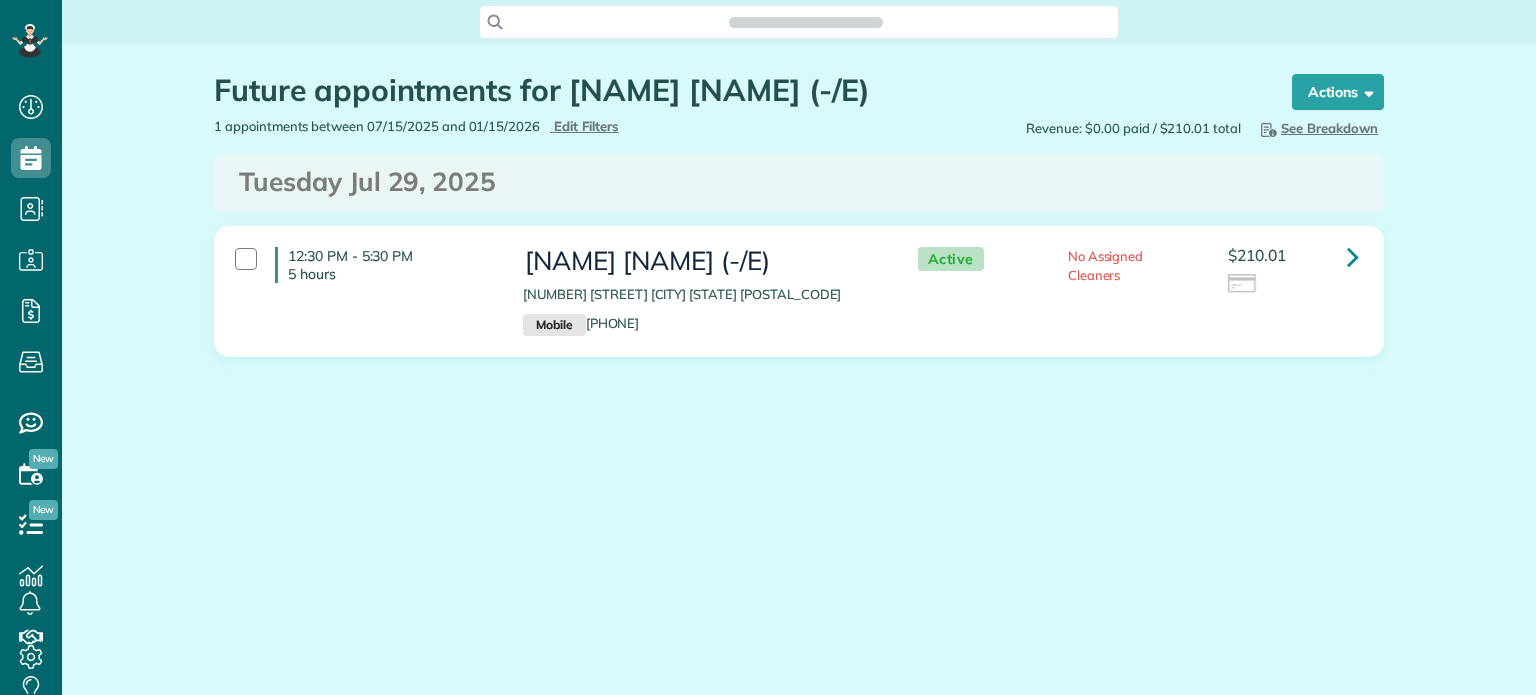 scroll, scrollTop: 0, scrollLeft: 0, axis: both 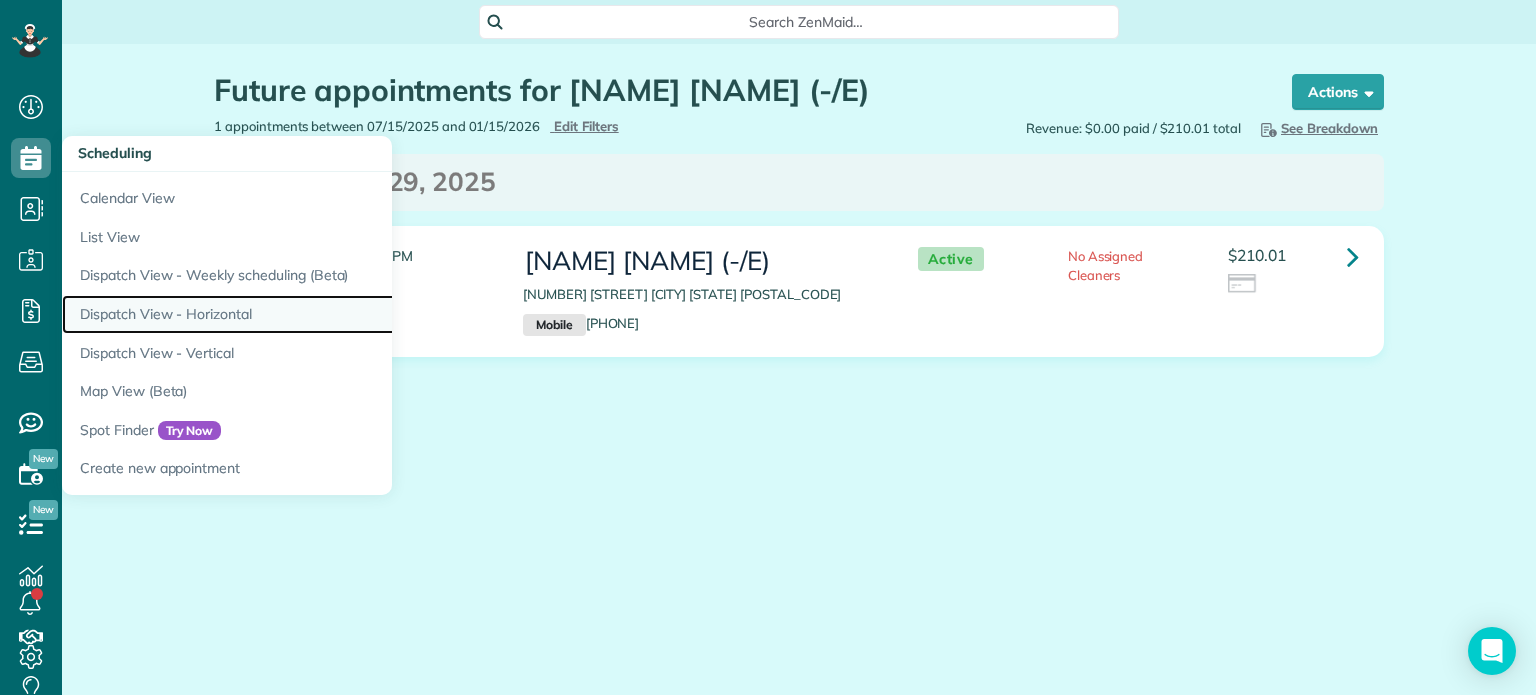 click on "Dispatch View - Horizontal" at bounding box center (312, 314) 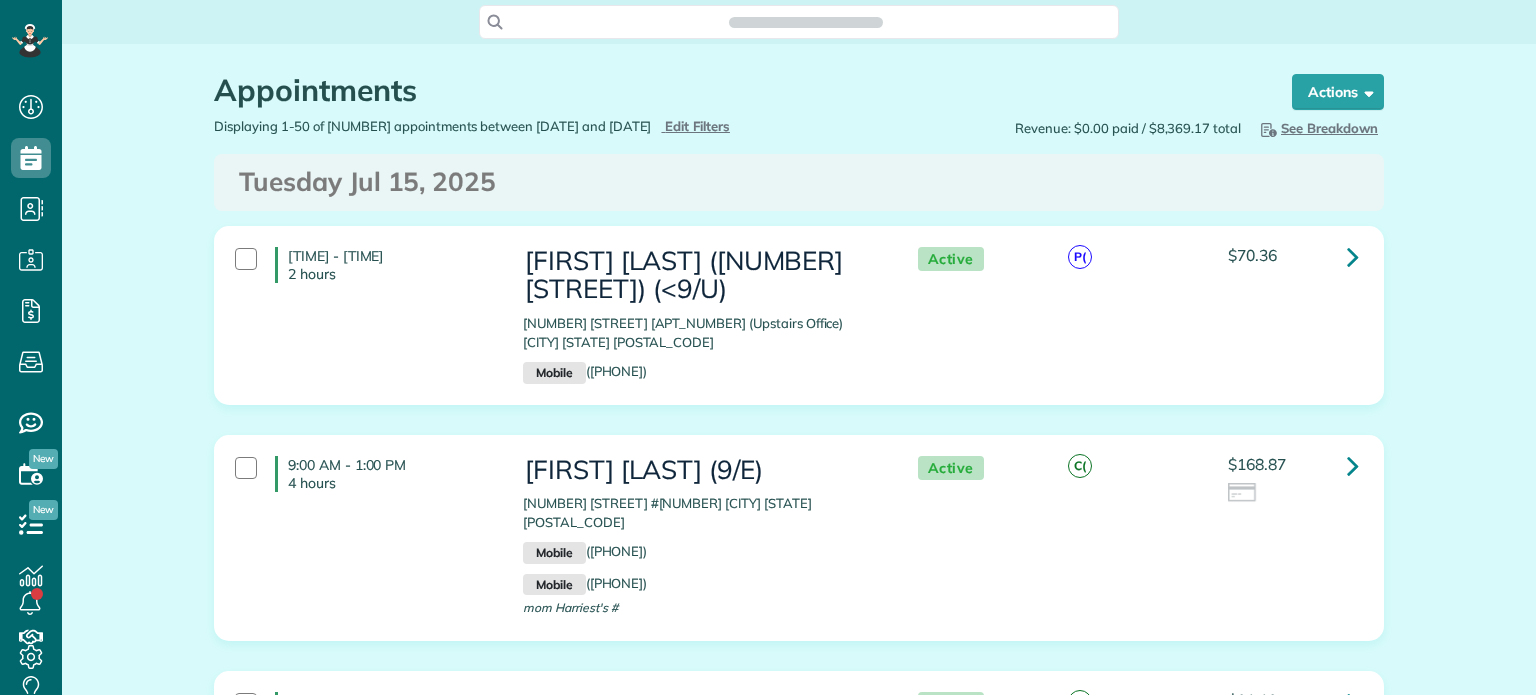 scroll, scrollTop: 0, scrollLeft: 0, axis: both 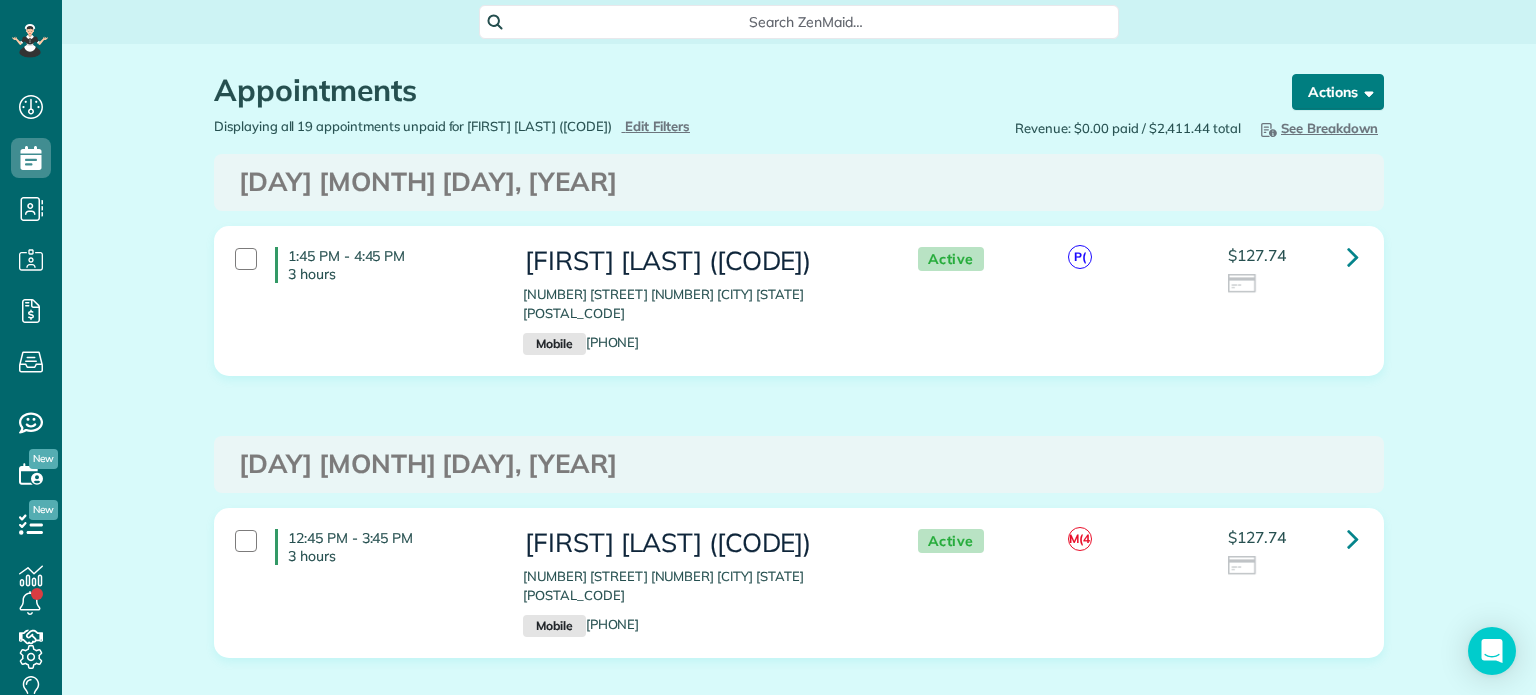 click on "Actions" at bounding box center [1338, 92] 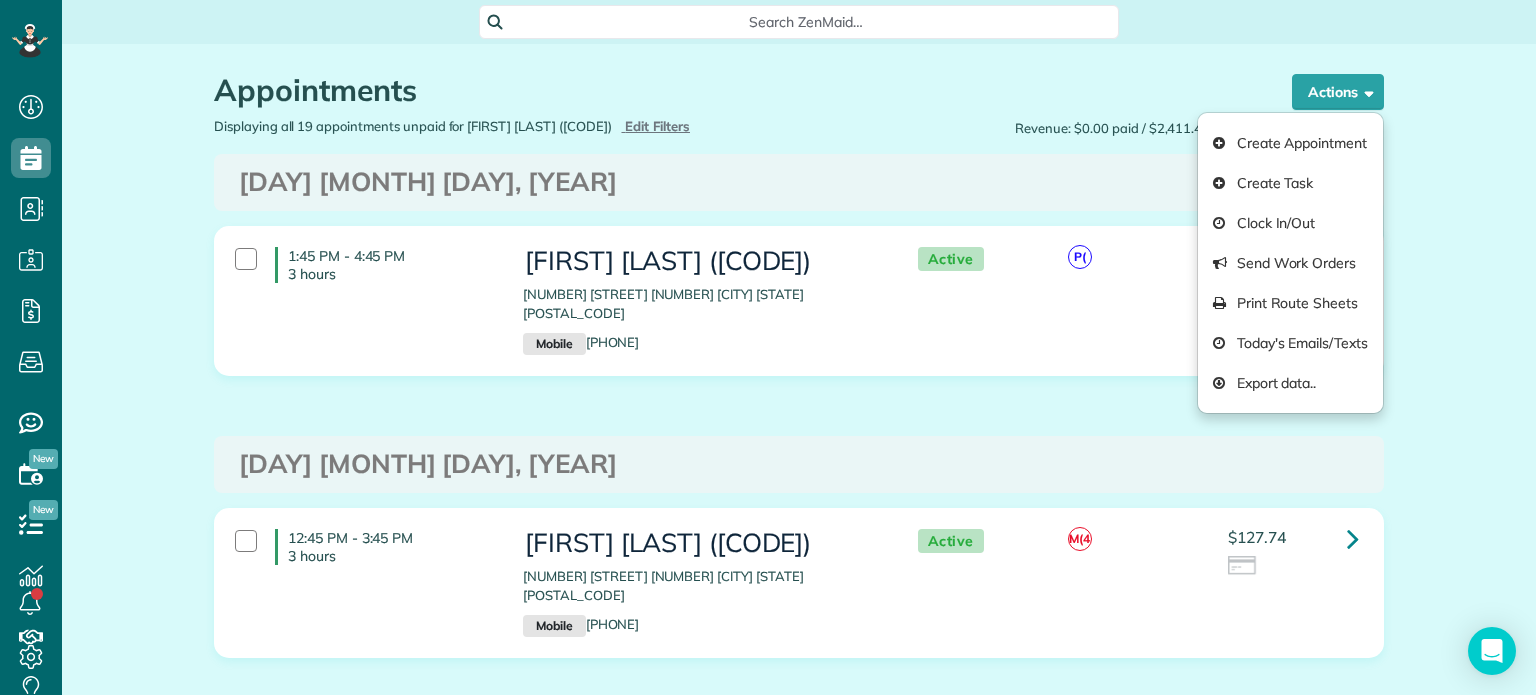 click on "Appointments
Schedule Changes
Actions
Create Appointment
Create Task
Clock In/Out
Send Work Orders
Print Route Sheets
Today's Emails/Texts
Export data..
Bulk Actions
Set status to: Active
Set status to: Cancelled
Set status to: Cancelled and Paid" at bounding box center (799, 2822) 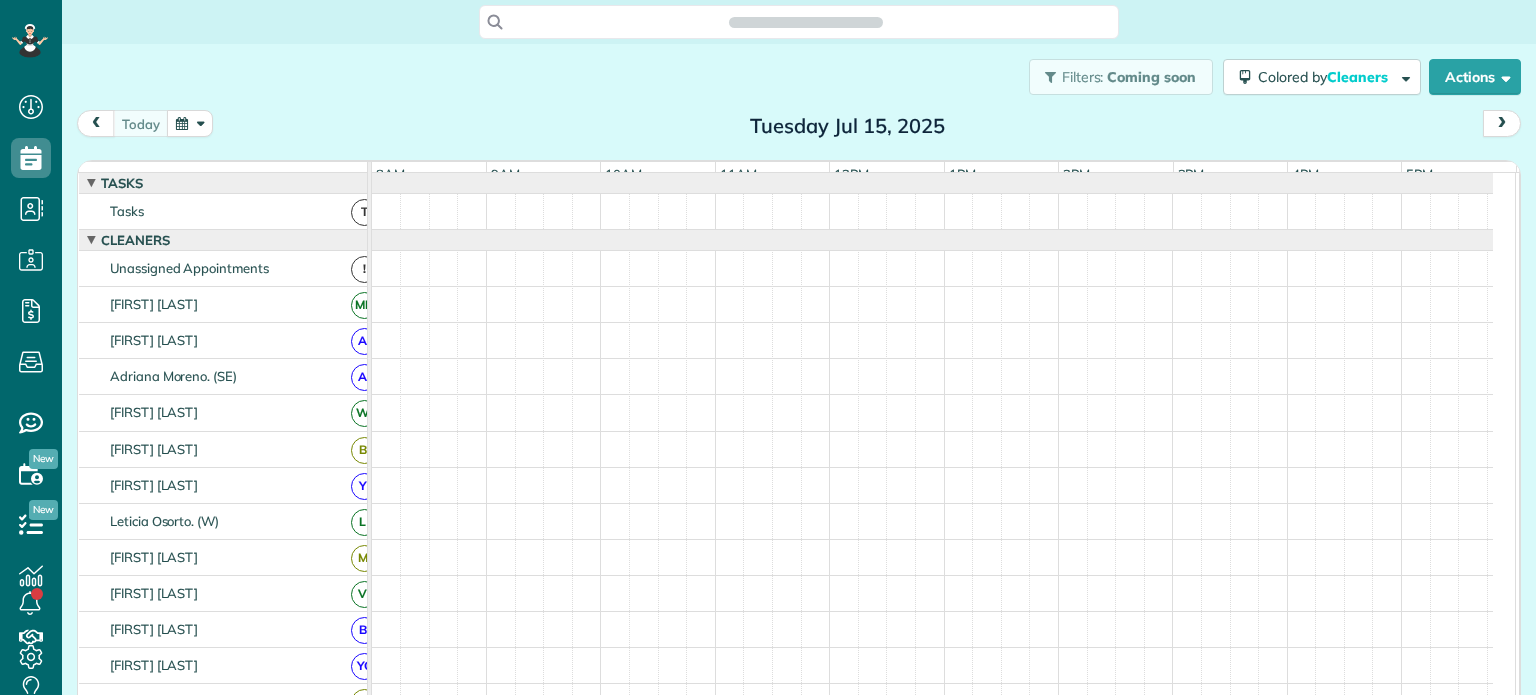 scroll, scrollTop: 0, scrollLeft: 0, axis: both 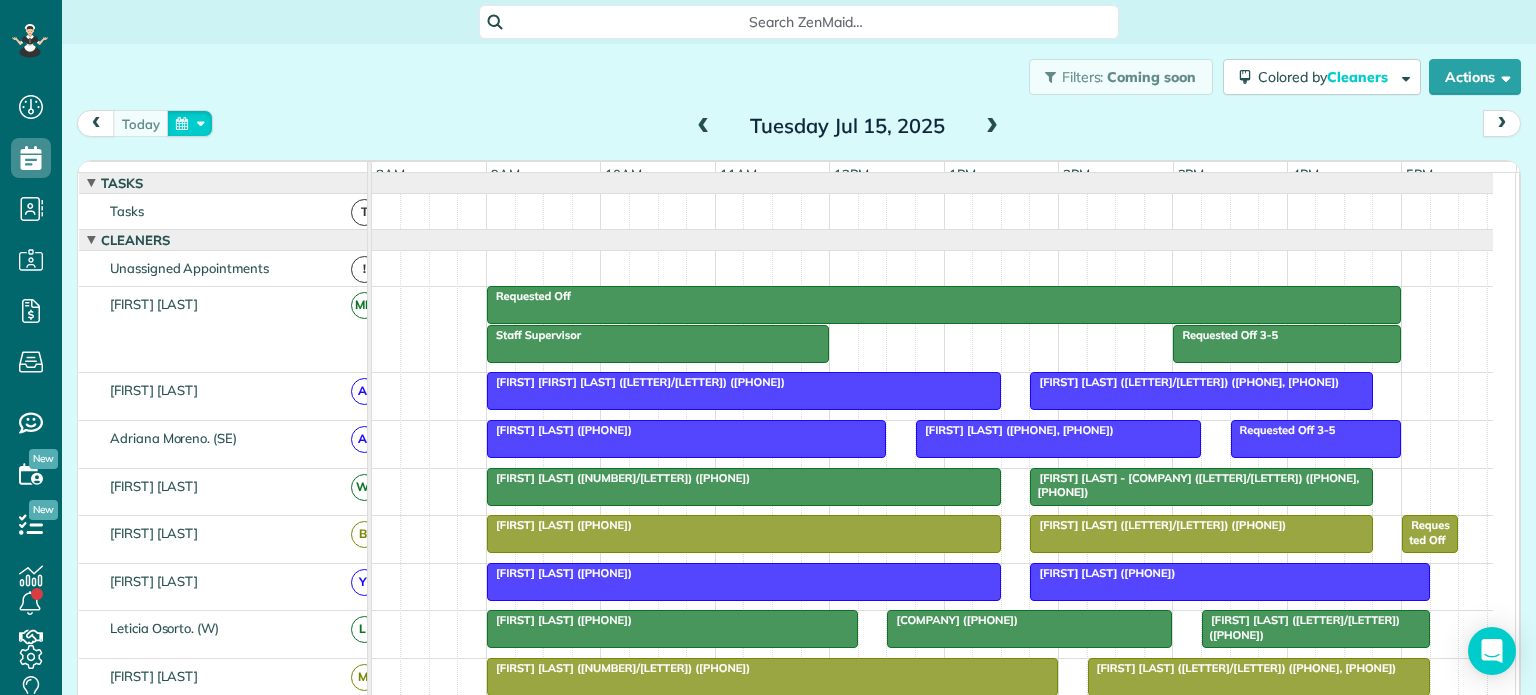 click at bounding box center (190, 123) 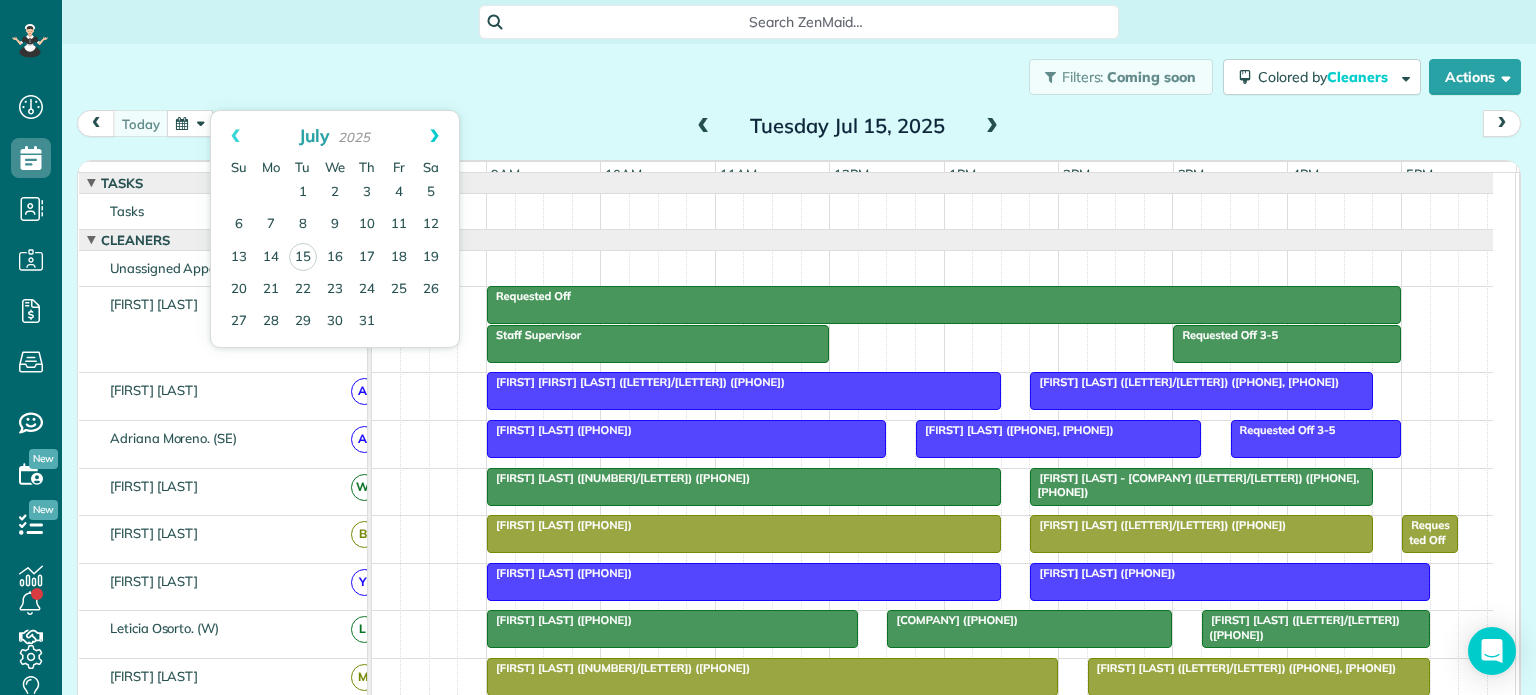 click on "Next" at bounding box center [434, 136] 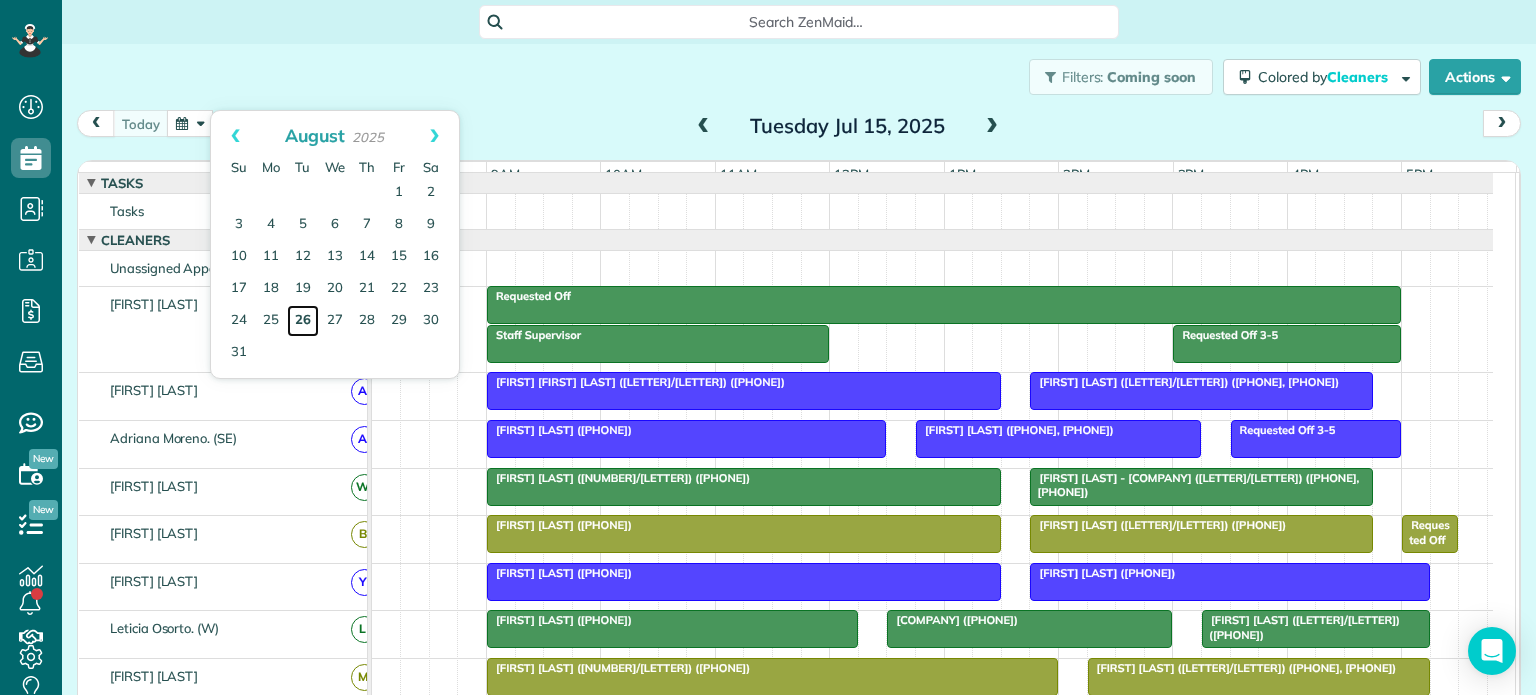 click on "26" at bounding box center (303, 321) 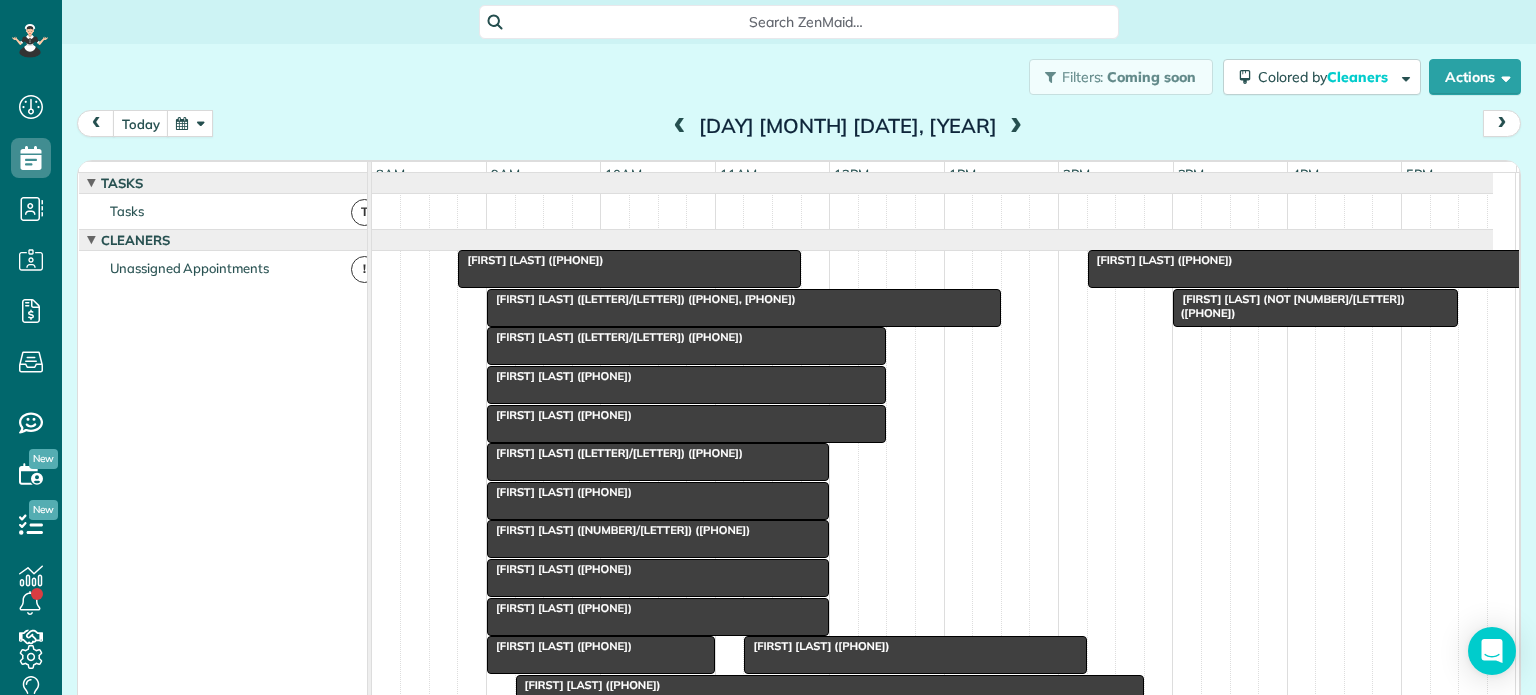 scroll, scrollTop: 75, scrollLeft: 0, axis: vertical 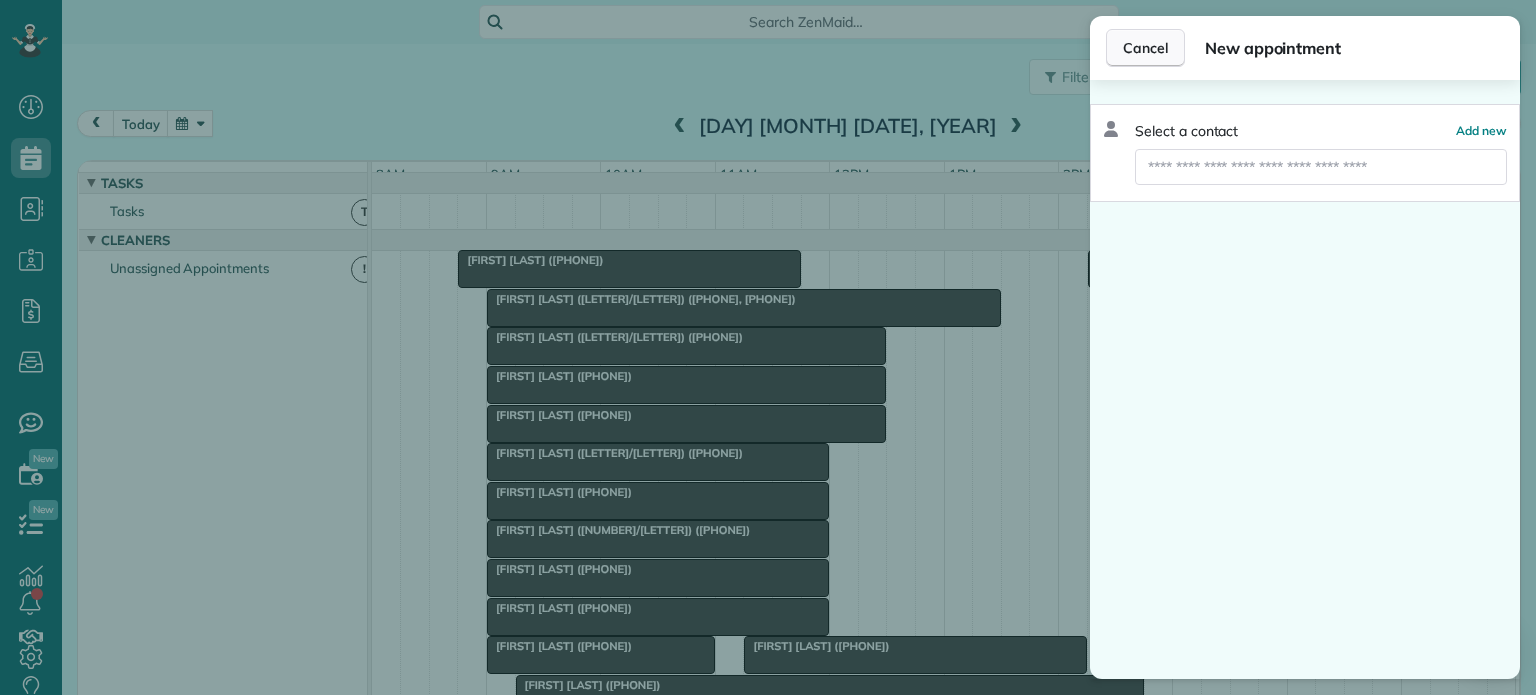 click on "Cancel" at bounding box center (1145, 48) 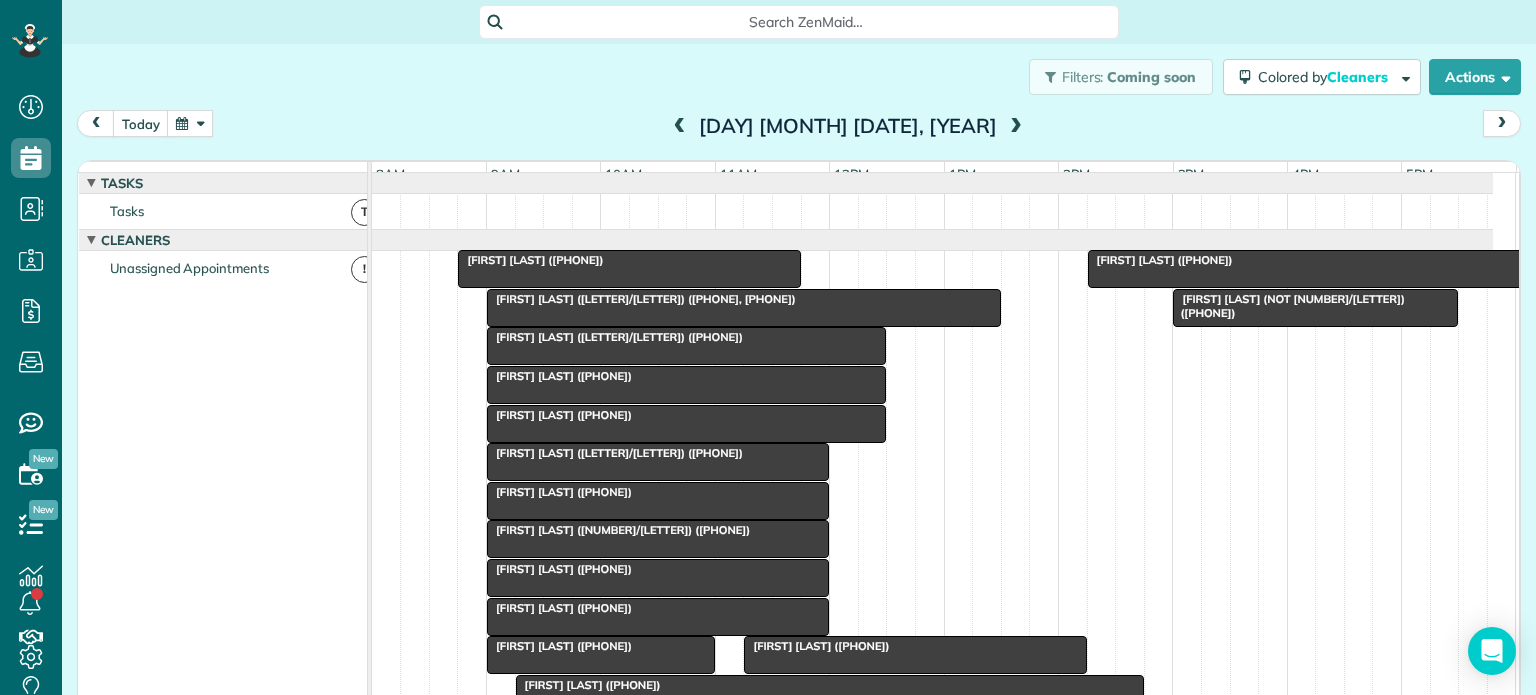 scroll, scrollTop: 140, scrollLeft: 0, axis: vertical 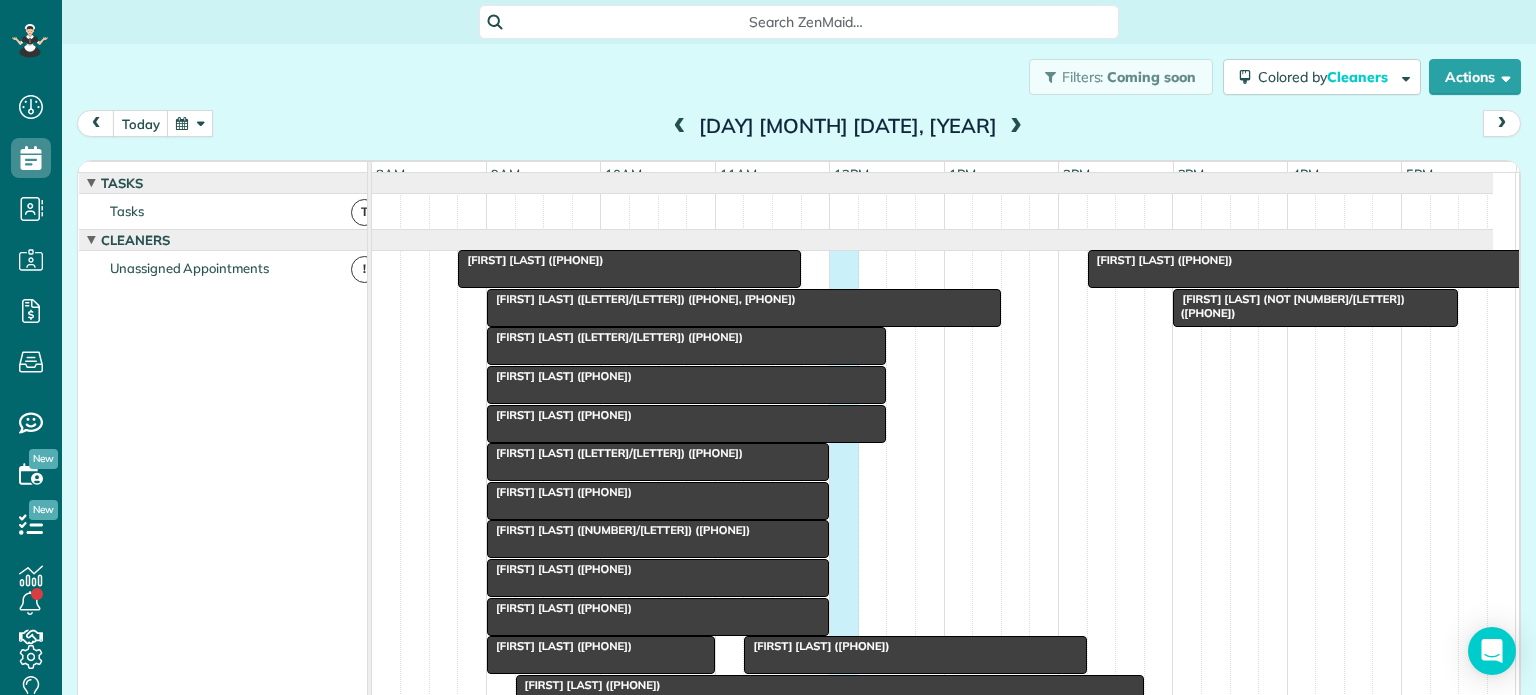 click on "Carmen Smith (-/U) (+12148786160) Prem Mandava (-/U) (+15127431137) Alyssa Moore (9/E) (+14695091947) David Portnoy (4141 Office Parkway - AM/C) (+12142233180) Zachary Leard (9 or LM/U) (+16303360821) Matt Kita (9/U) (+18326065482) Madison Alexander (-/E) (+14059734349, +14055703222) Katie Katelyn Anderson (-/D) (+19366619524) Atkins Ward (-/U) (+12256144469) Sarah Crow (9/N) (+18064459502) Larry Miller (-/D) (+12142020568) Piya Ghose (NOT 9/U) (+19083079179) Jasmine Narcisse (9/U) (+14109615388) June Turoff (11/U) (+12143739080) Sawyer Smith (-/U) (+18179072113) Gregory Smith (-/N) (+14326642698) Ferrell Mittman Store (11/W) (+19739037449) Sheela Ziari (+14158277801) Luke Dombroski (NOT 9/U) (+15136417796) Madison Caples (+14698654146)" at bounding box center (932, 583) 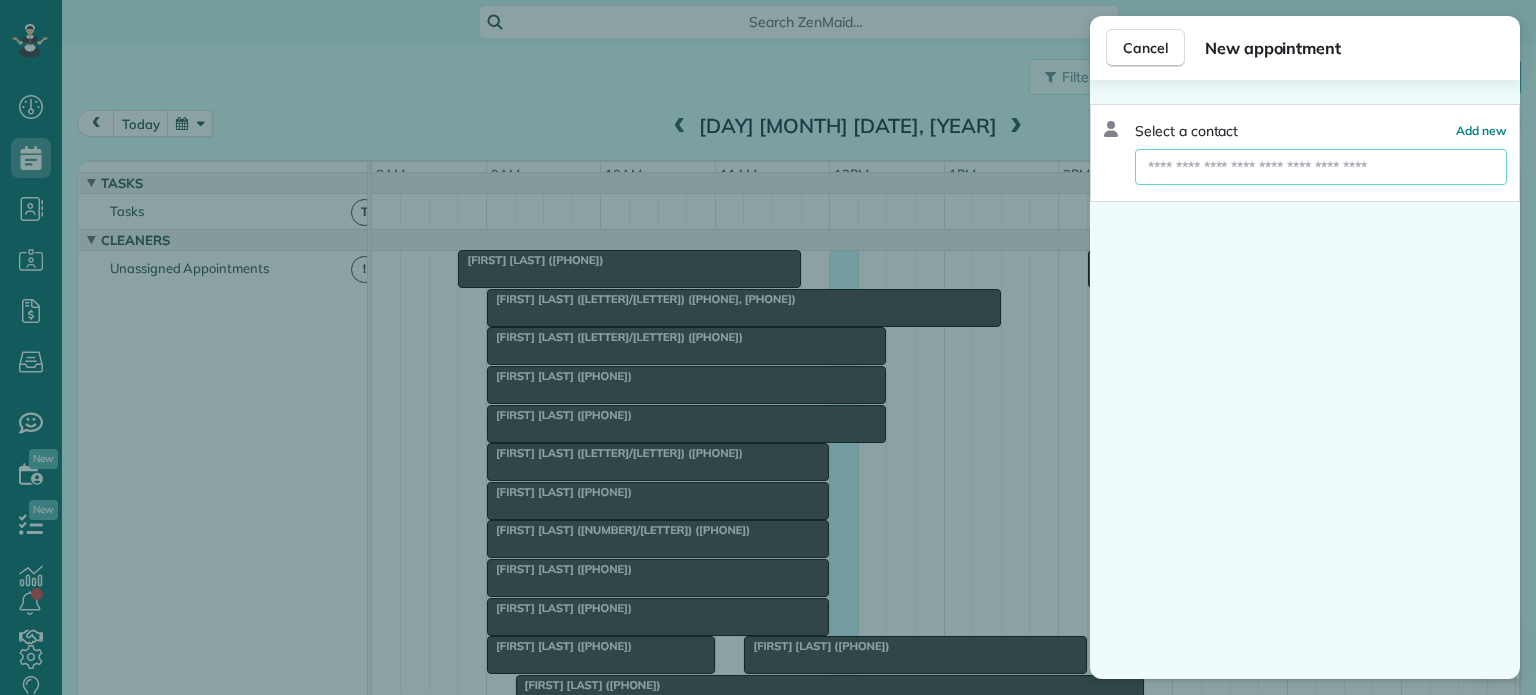 click at bounding box center (1321, 167) 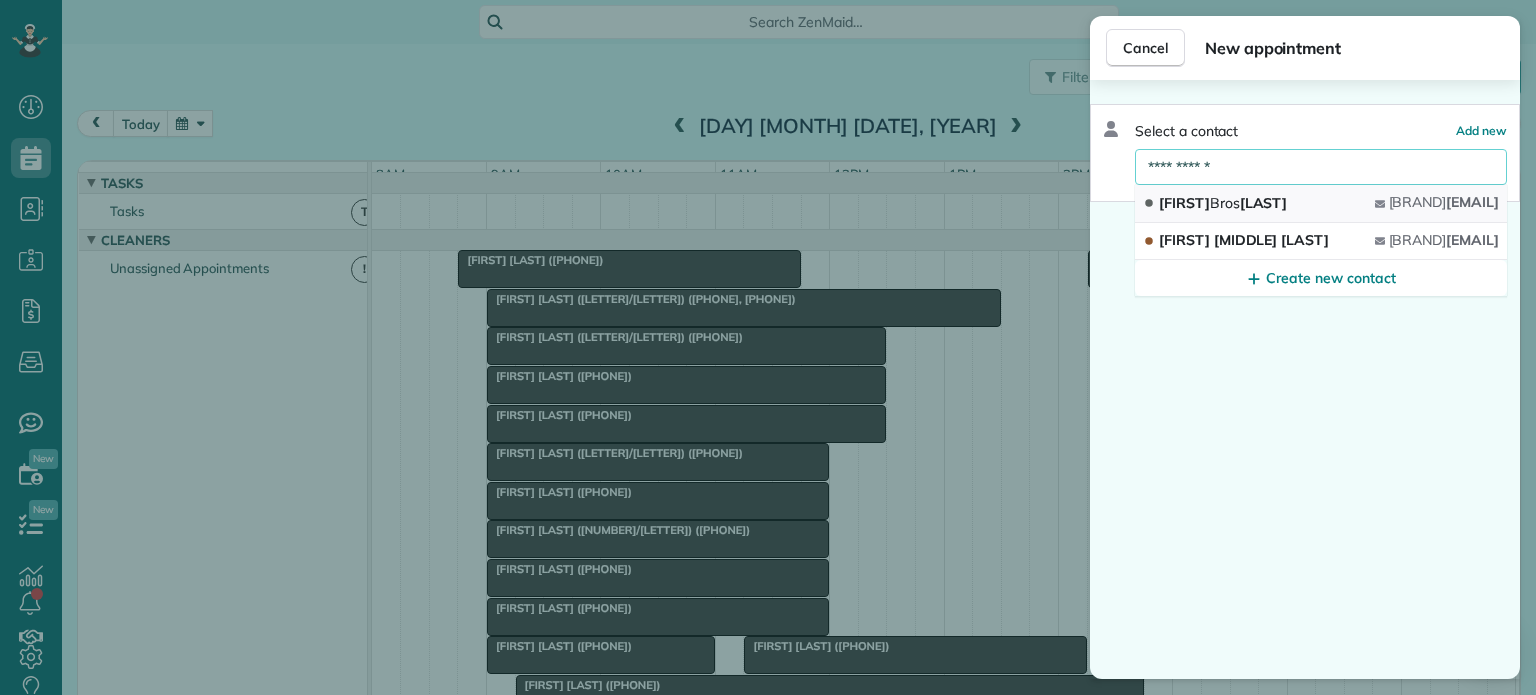 type on "**********" 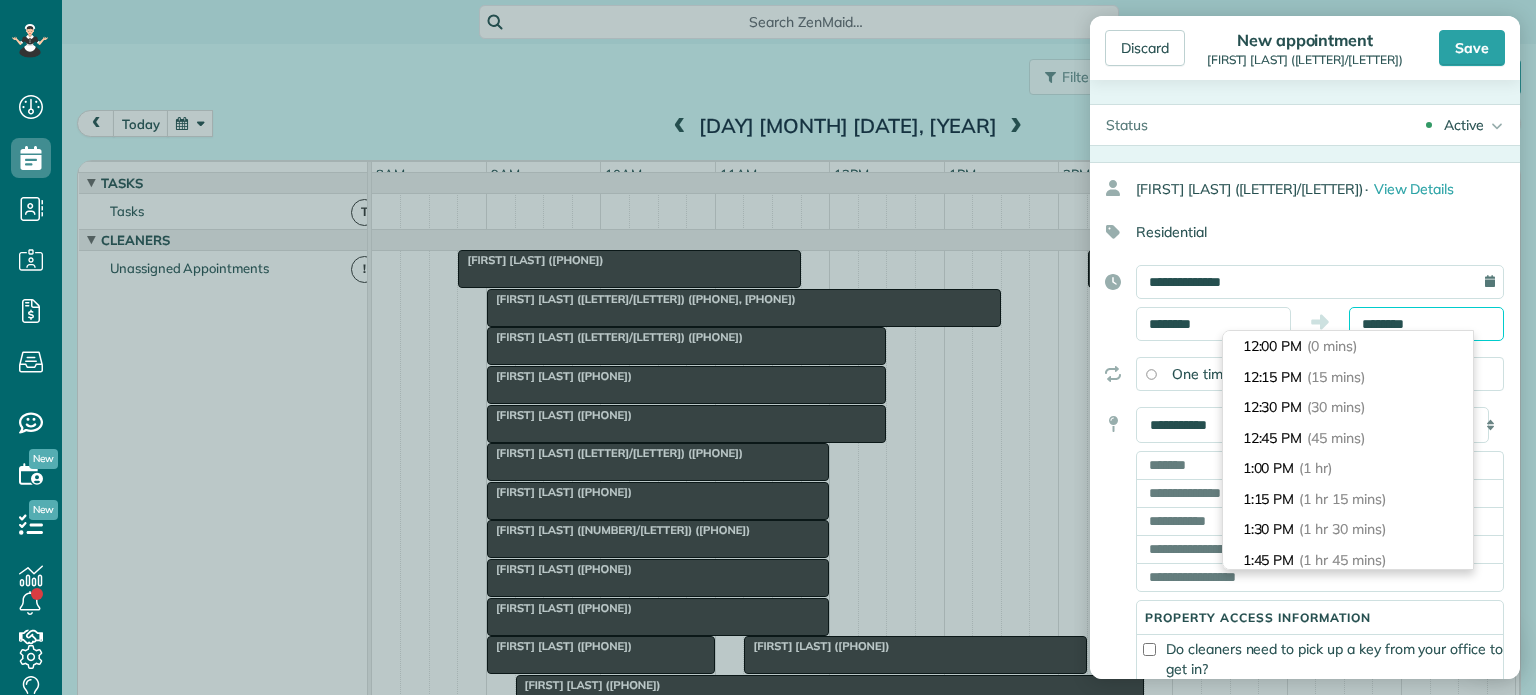 click on "Dashboard
Scheduling
Calendar View
List View
Dispatch View - Weekly scheduling (Beta)" at bounding box center (768, 347) 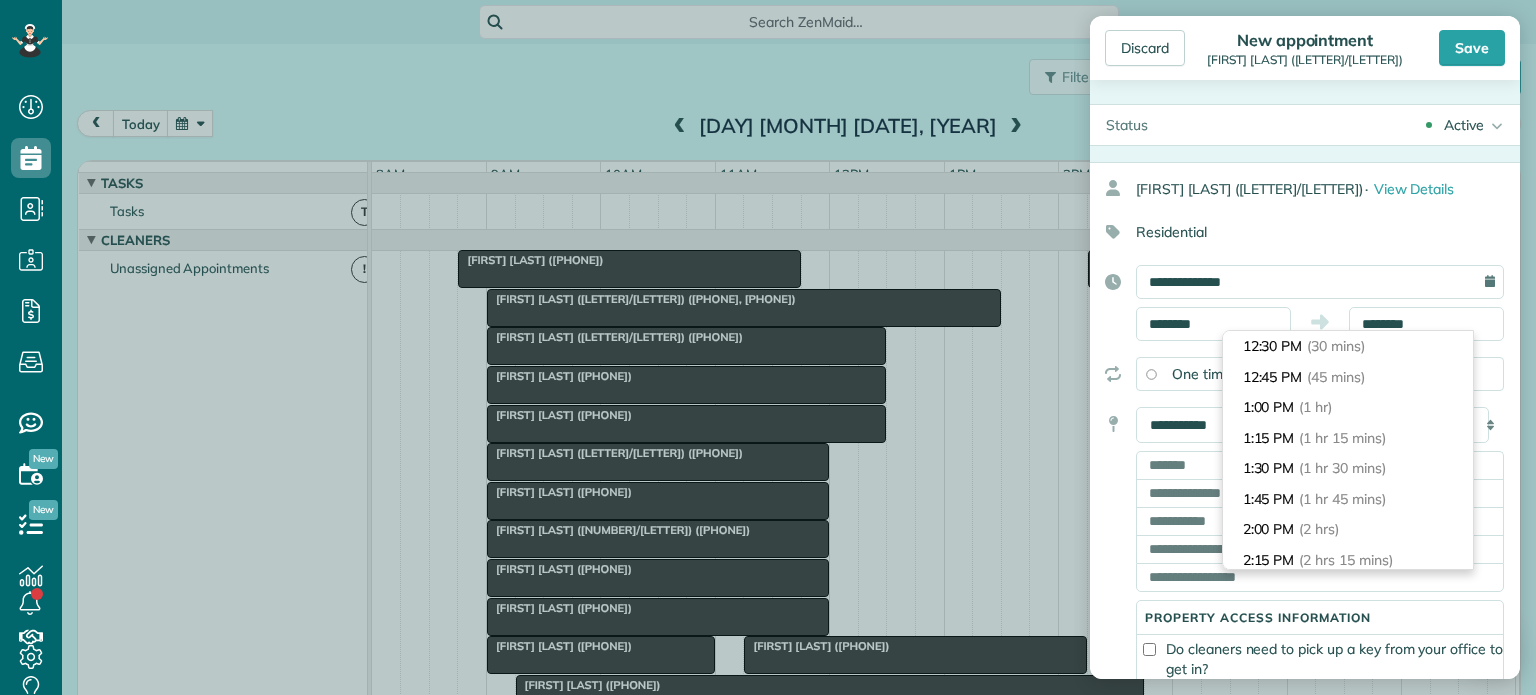 scroll, scrollTop: 80, scrollLeft: 0, axis: vertical 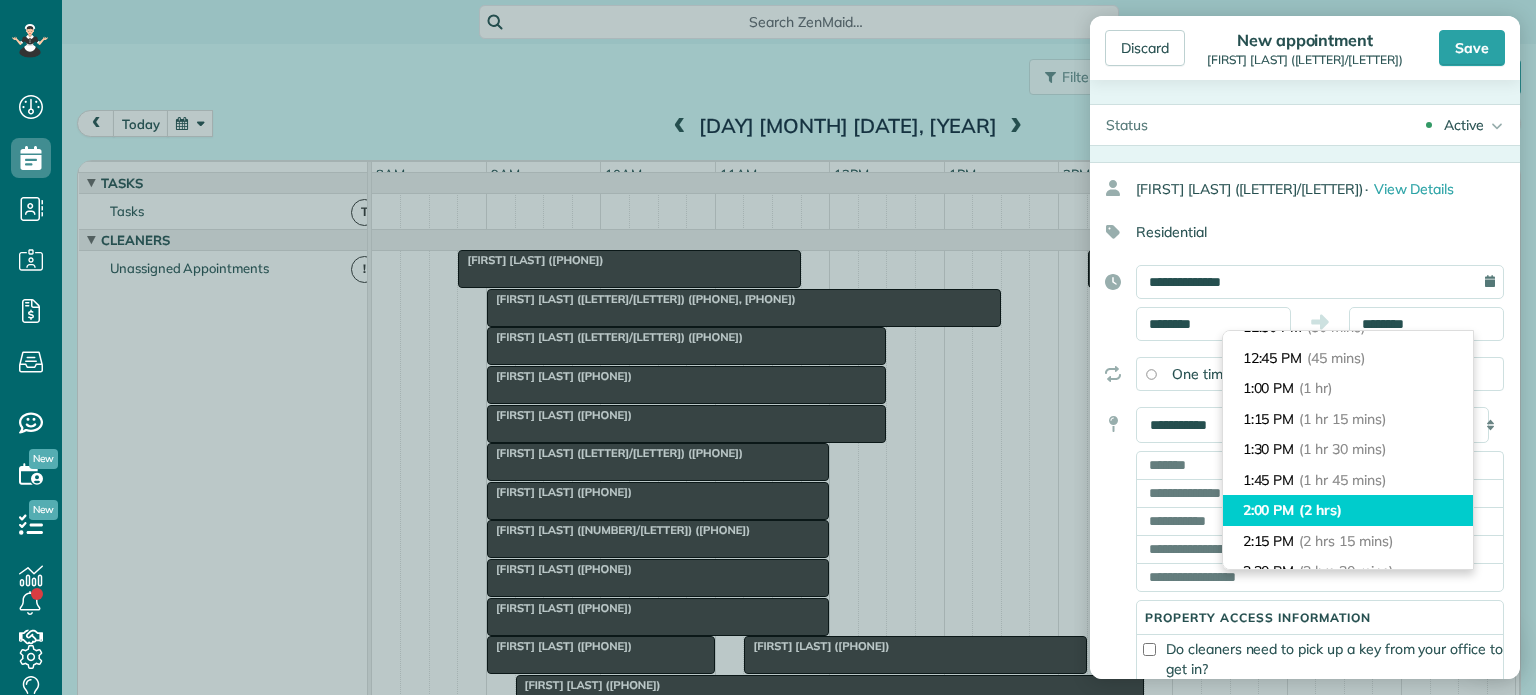 type on "*******" 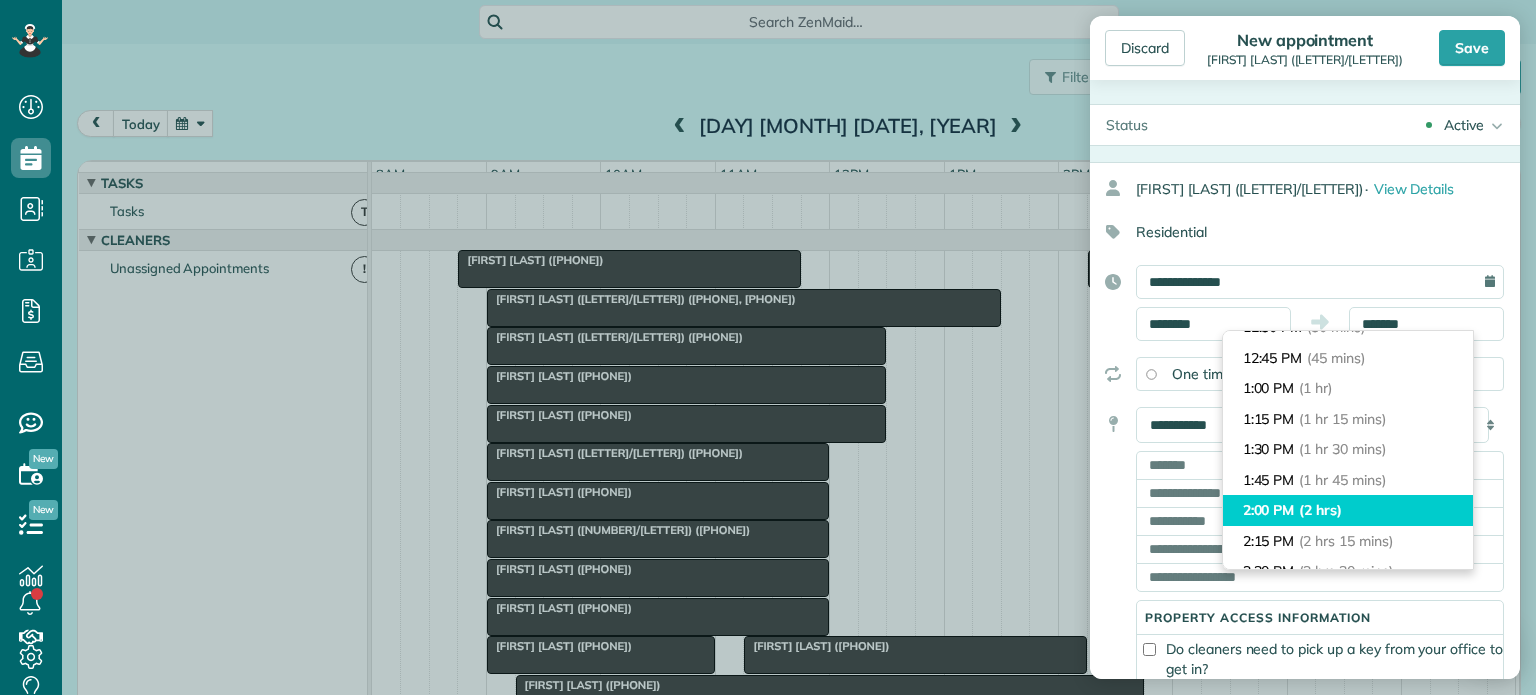 click on "(2 hrs)" at bounding box center (1320, 510) 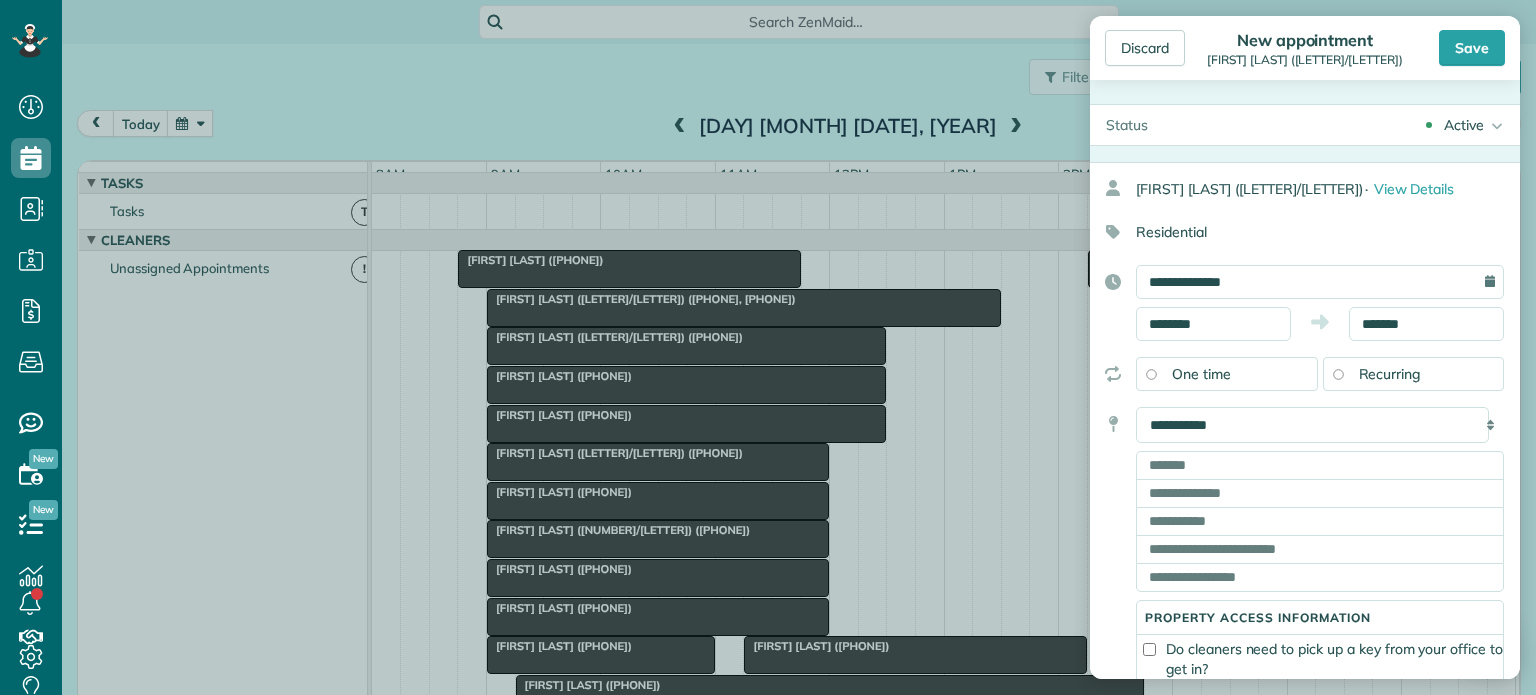 click on "Residential" at bounding box center [1297, 232] 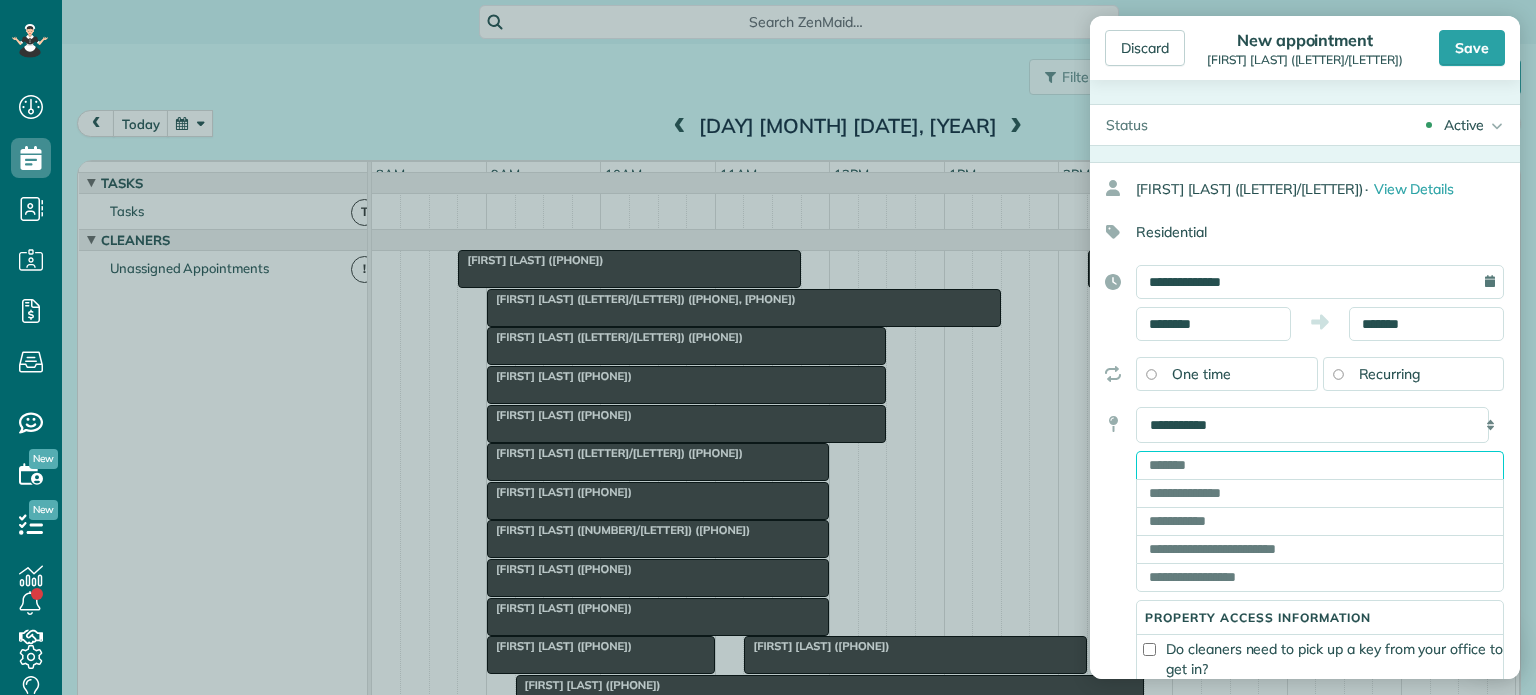 click at bounding box center [1320, 465] 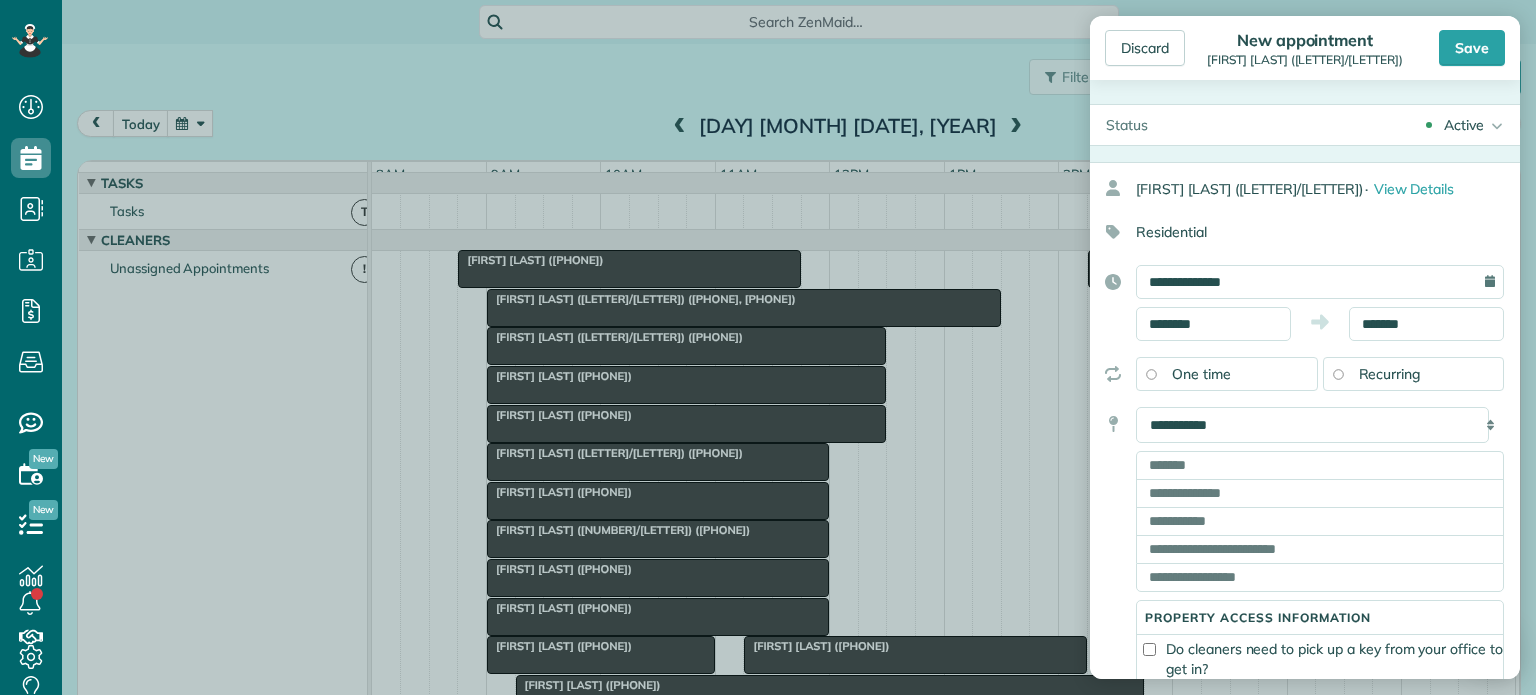 click on "Recurring" at bounding box center (1414, 374) 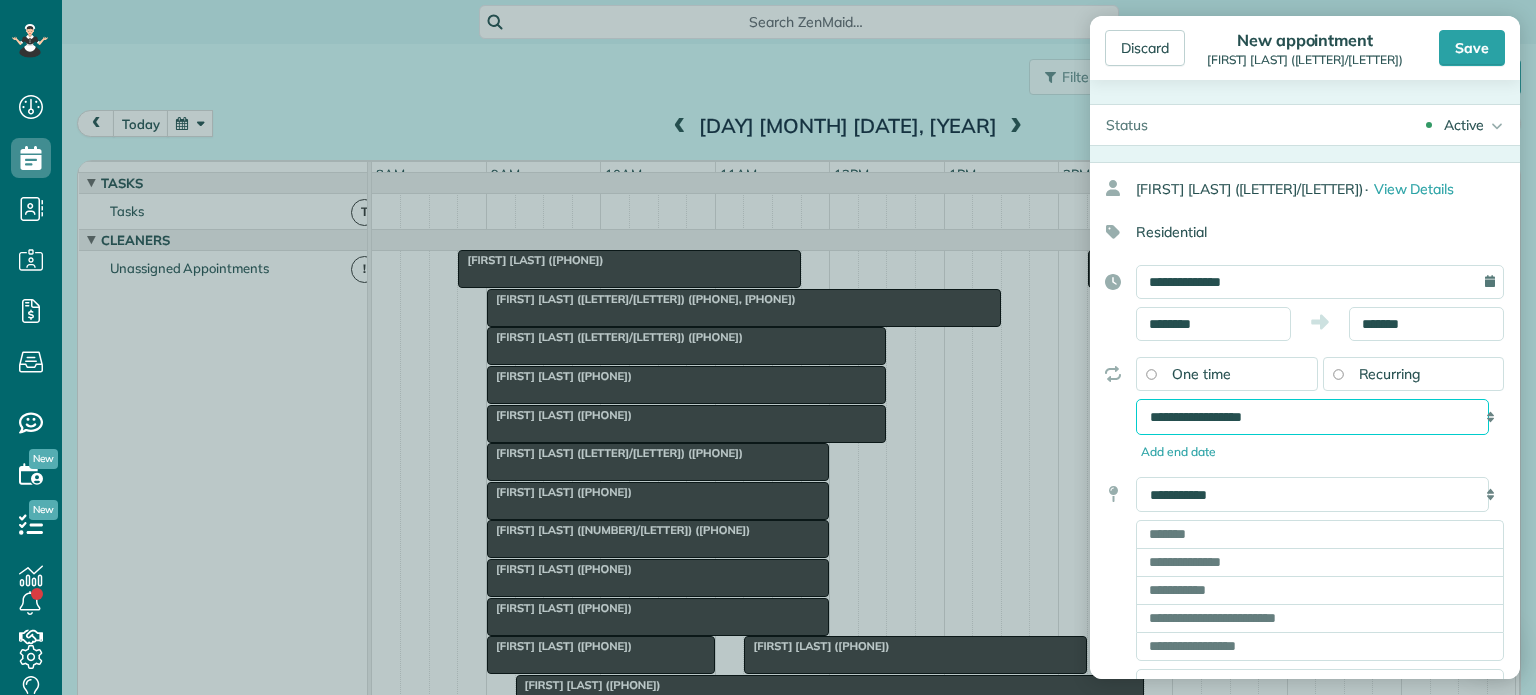 click on "**********" at bounding box center (1312, 417) 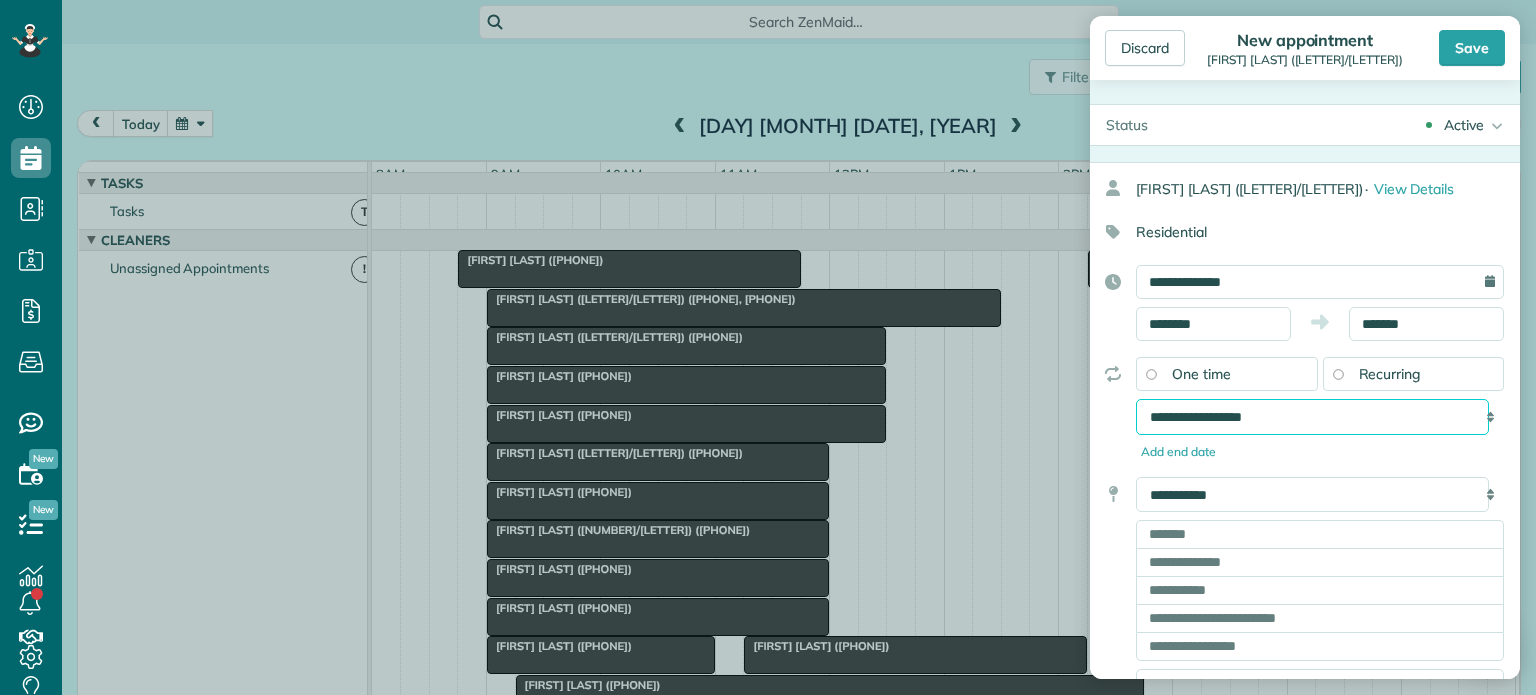 select on "**********" 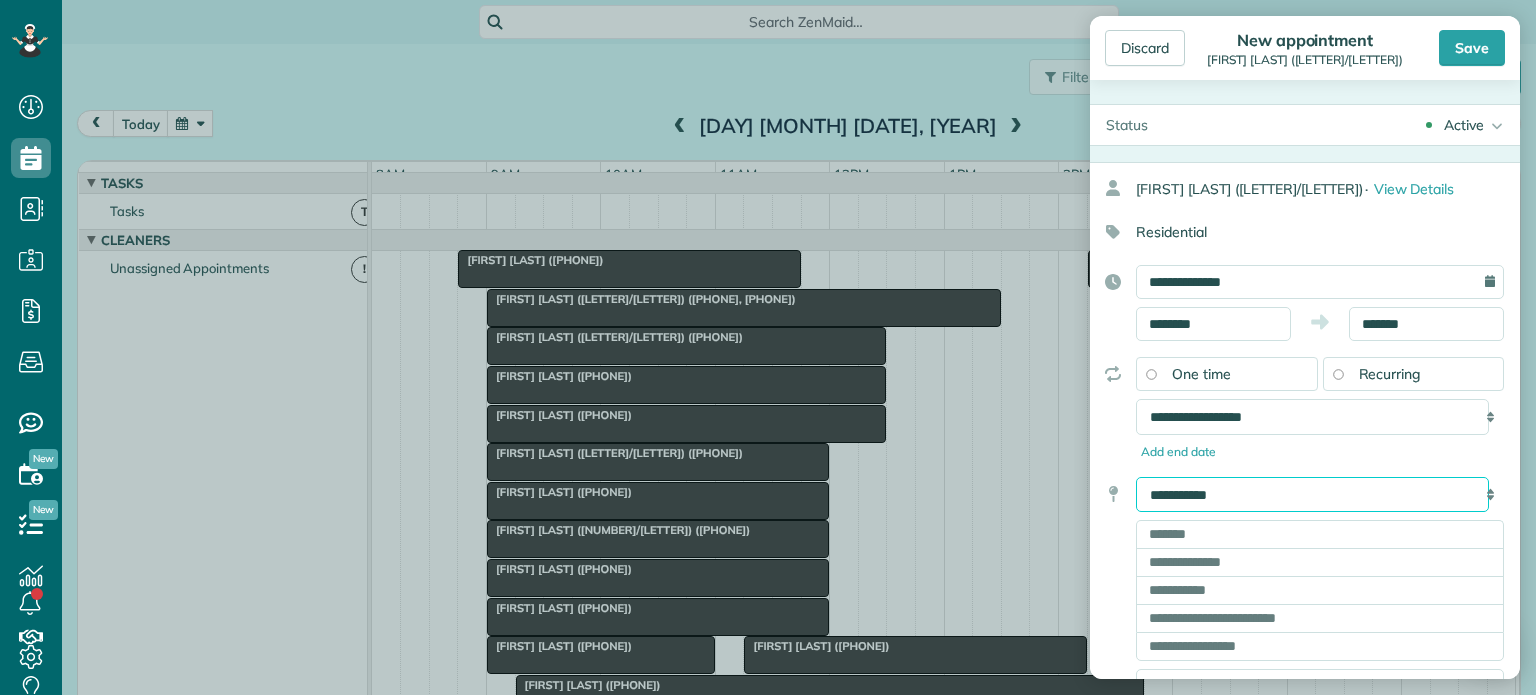 click on "**********" at bounding box center (1312, 495) 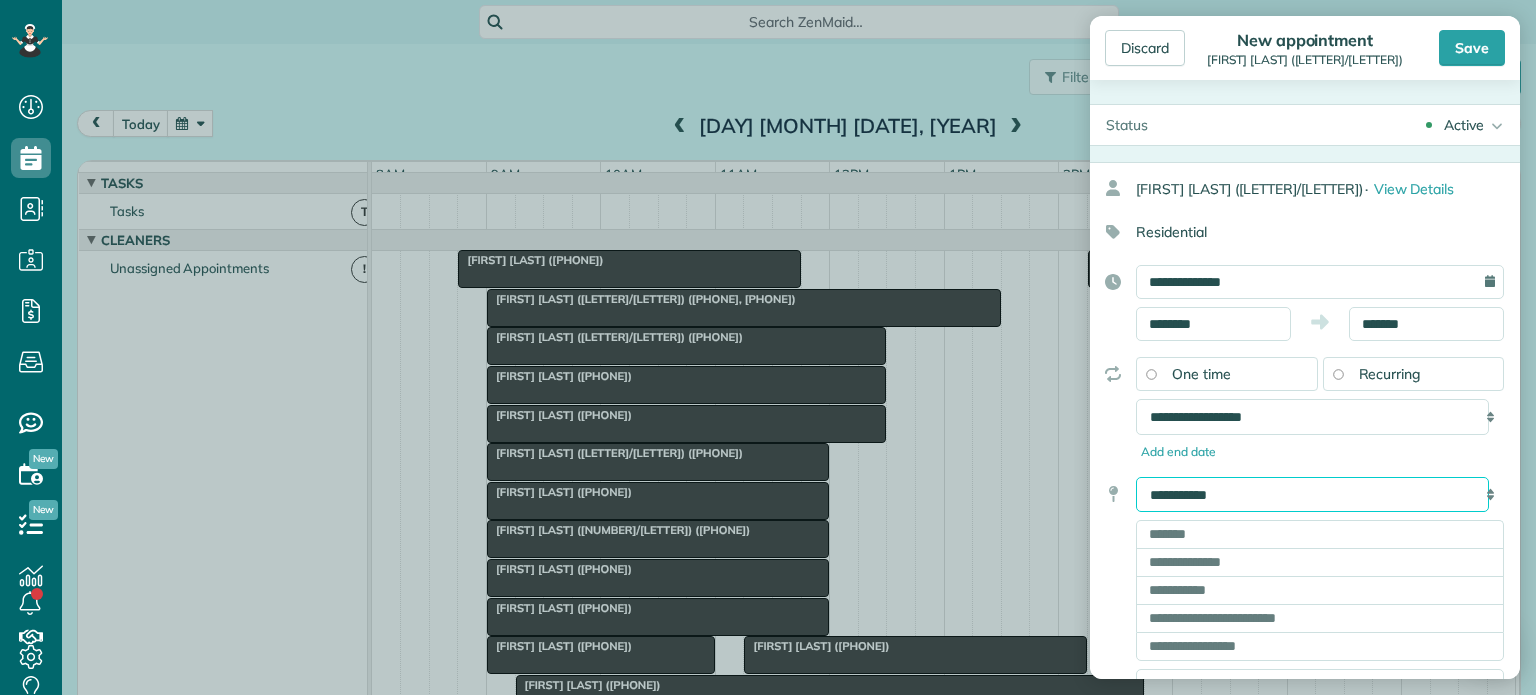 click on "**********" at bounding box center (1312, 495) 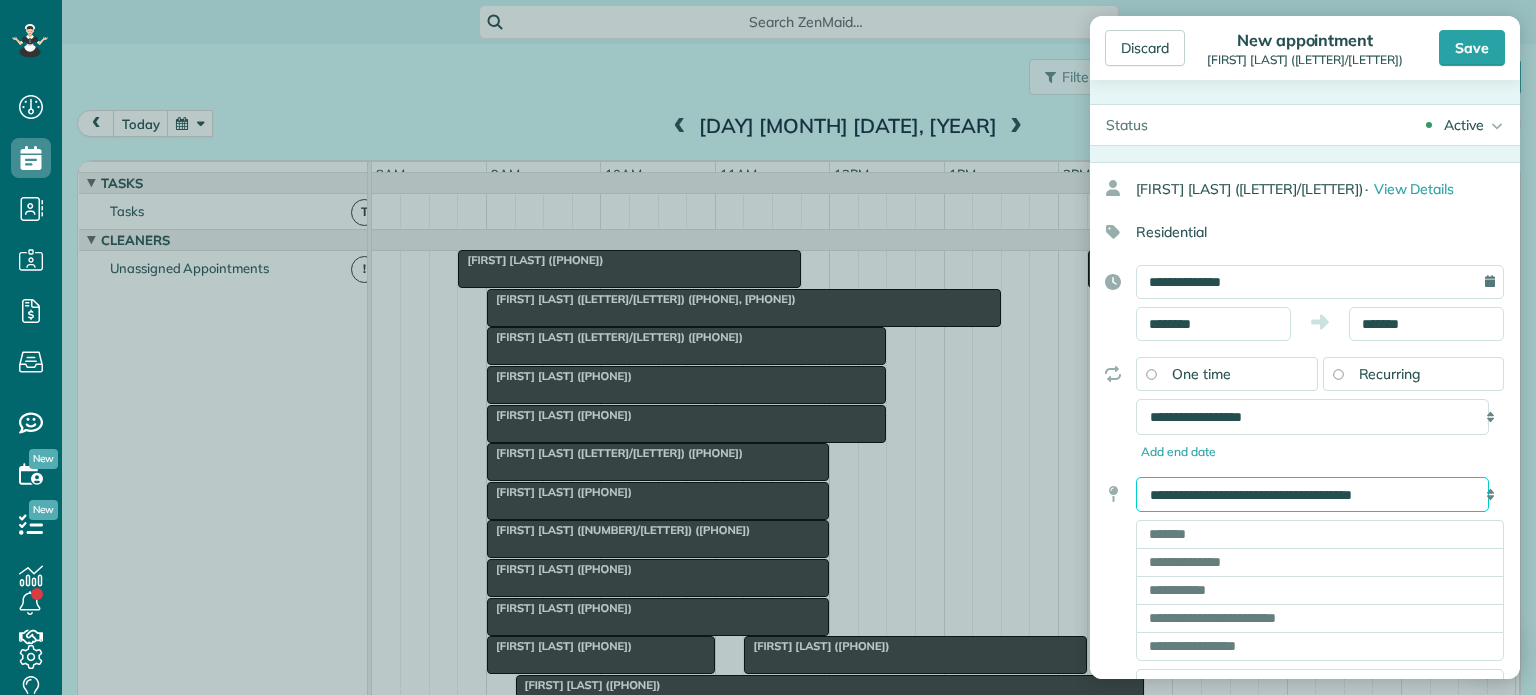 click on "**********" at bounding box center [1312, 495] 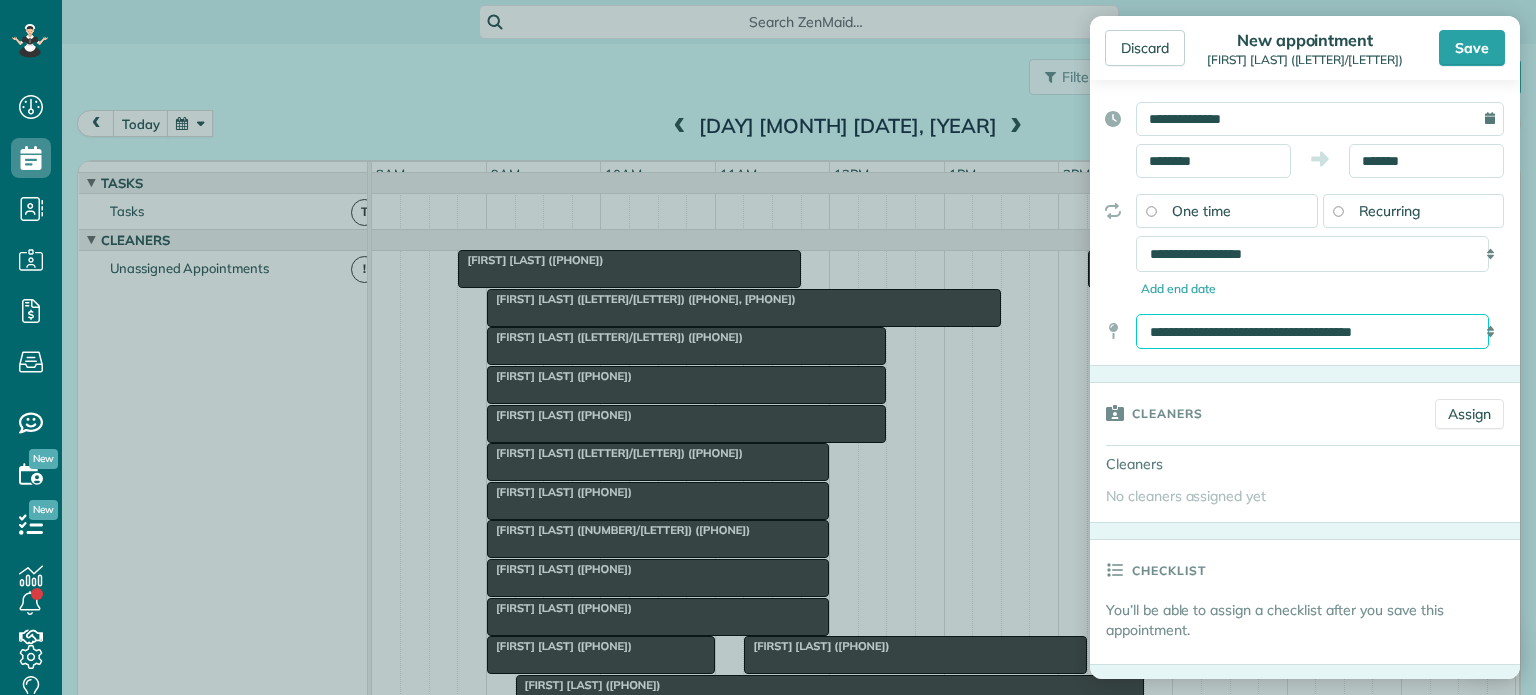 scroll, scrollTop: 172, scrollLeft: 0, axis: vertical 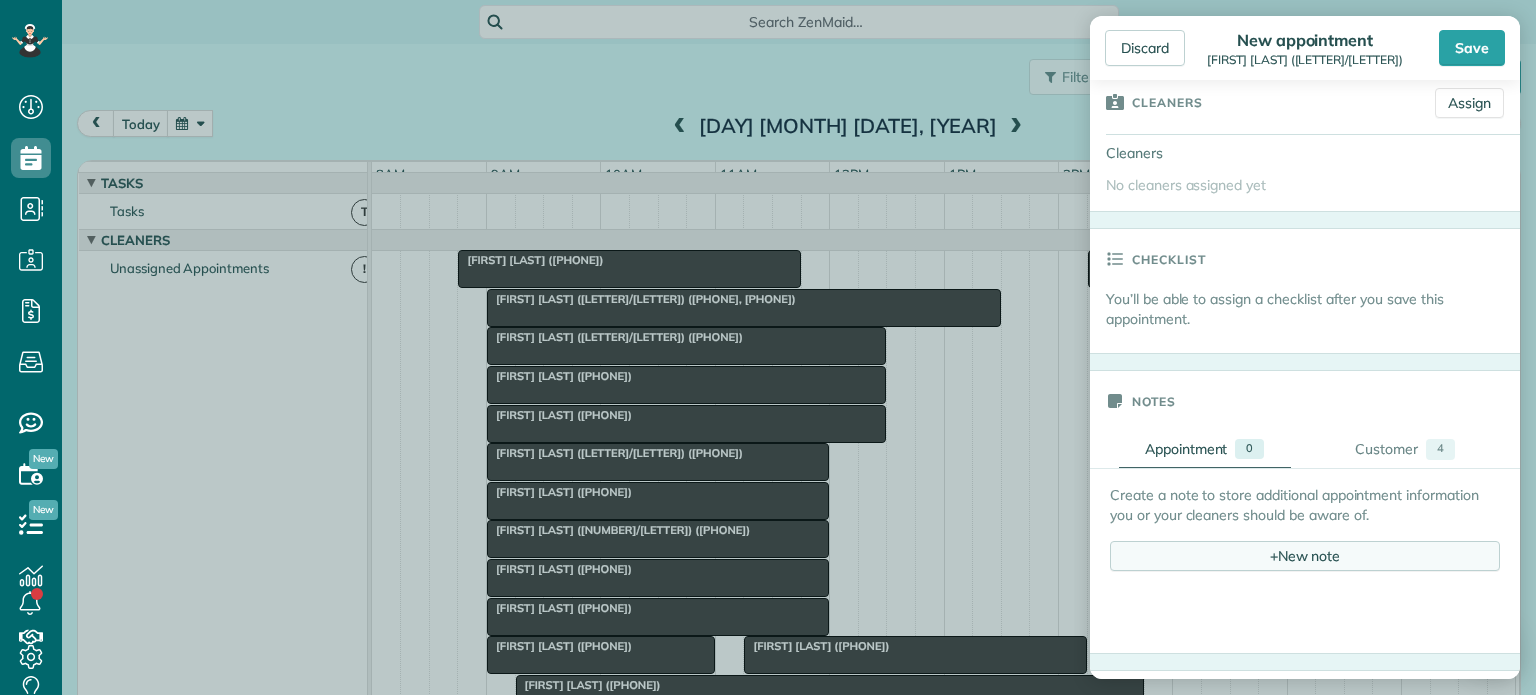 click on "+ New note" at bounding box center (1305, 556) 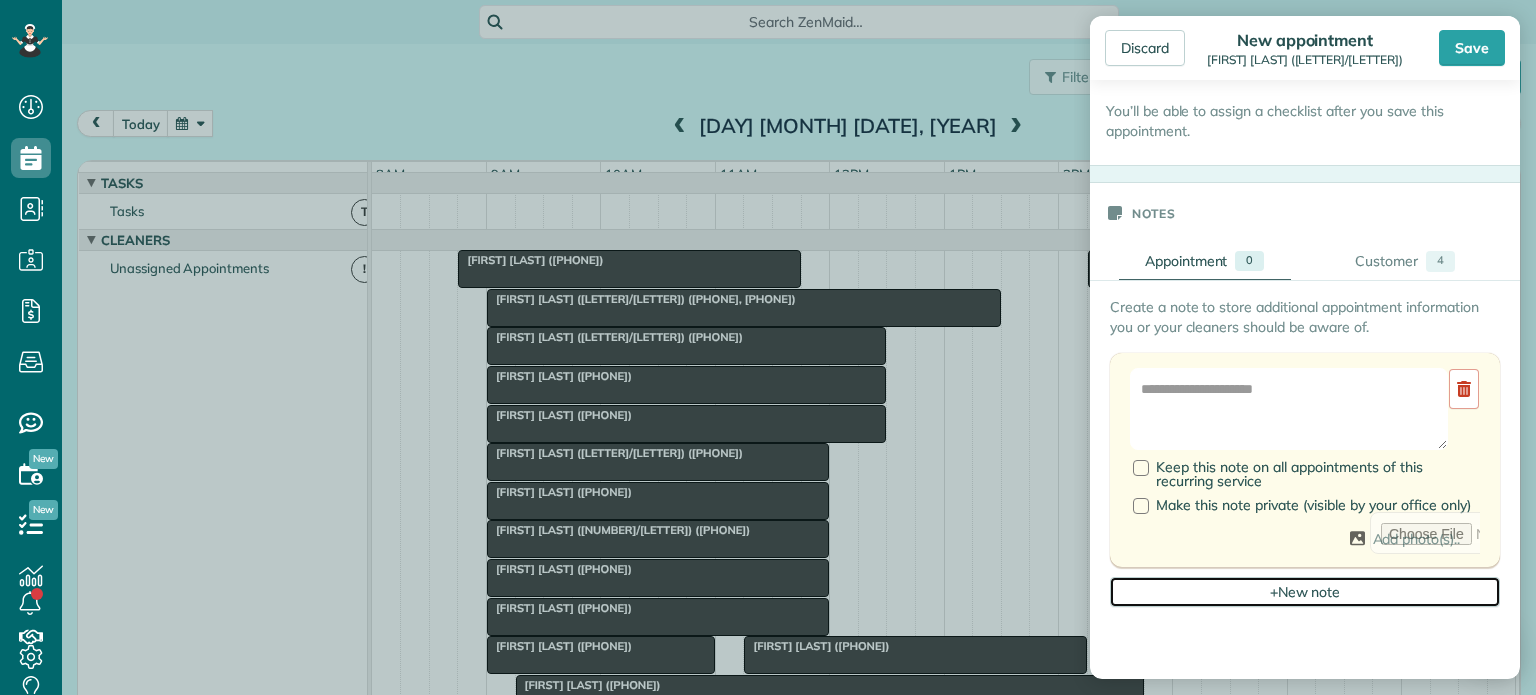 scroll, scrollTop: 742, scrollLeft: 0, axis: vertical 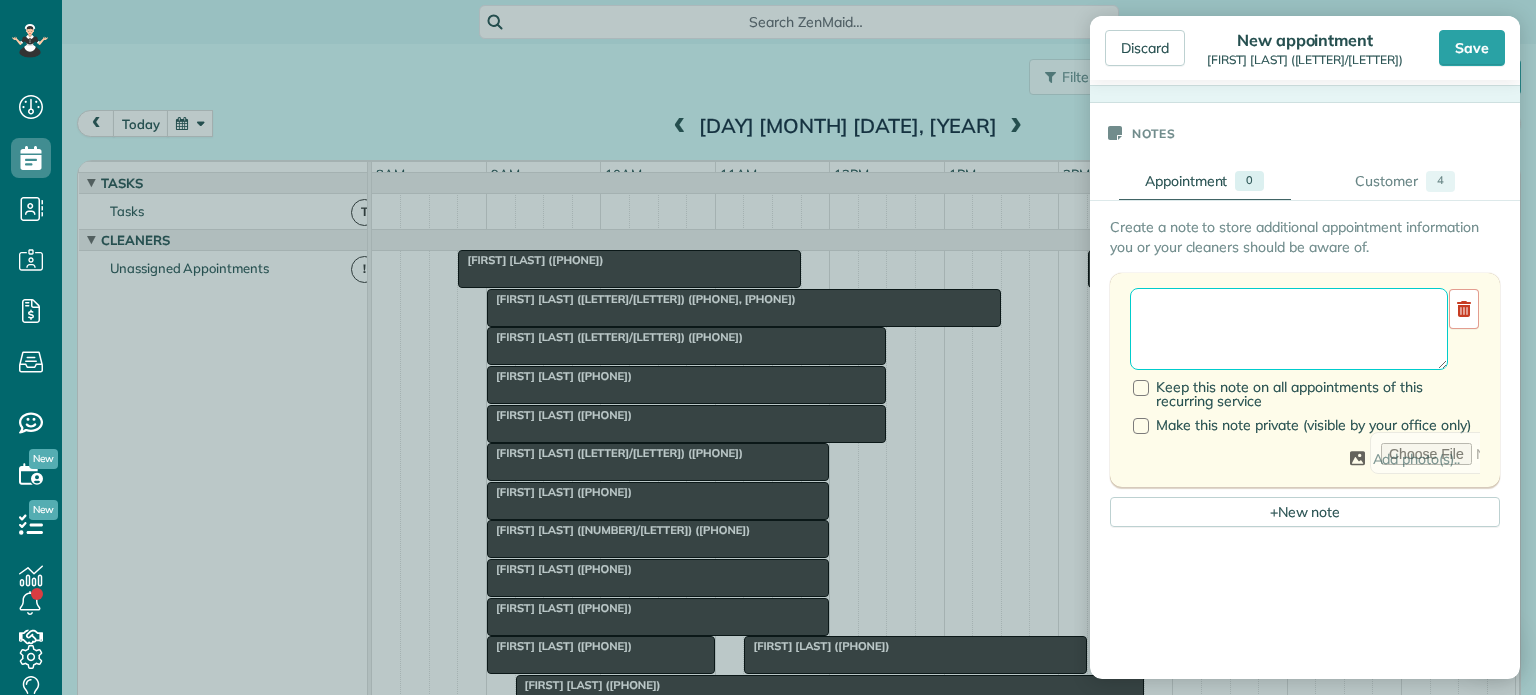 click at bounding box center (1289, 329) 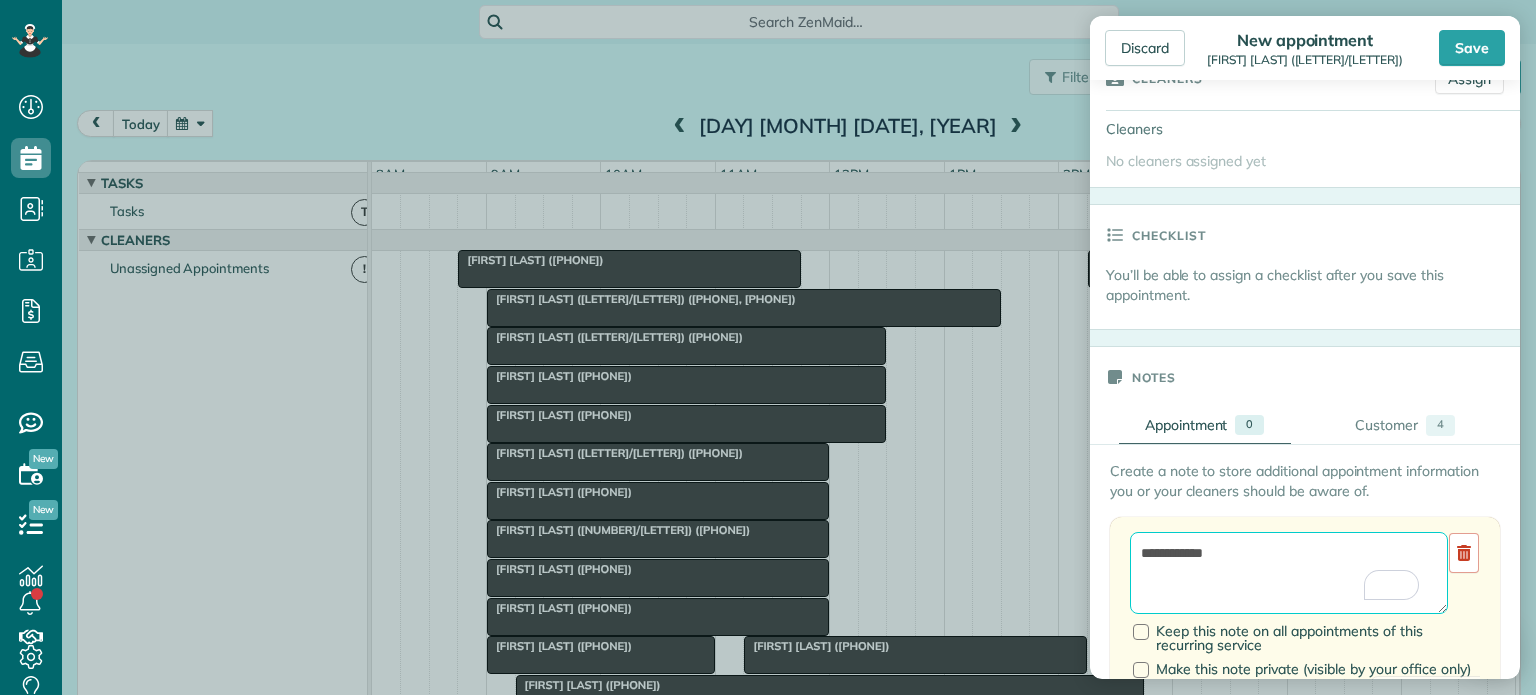 scroll, scrollTop: 502, scrollLeft: 0, axis: vertical 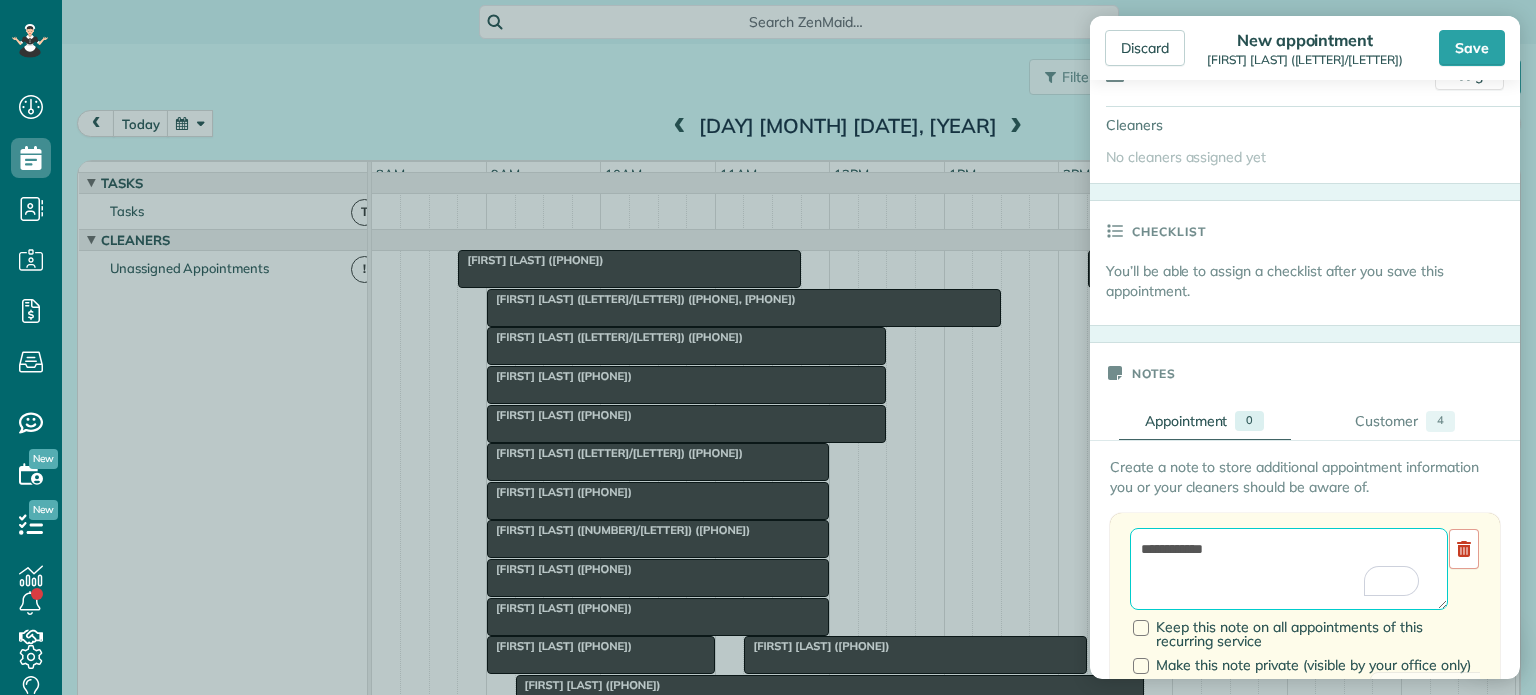 type on "**********" 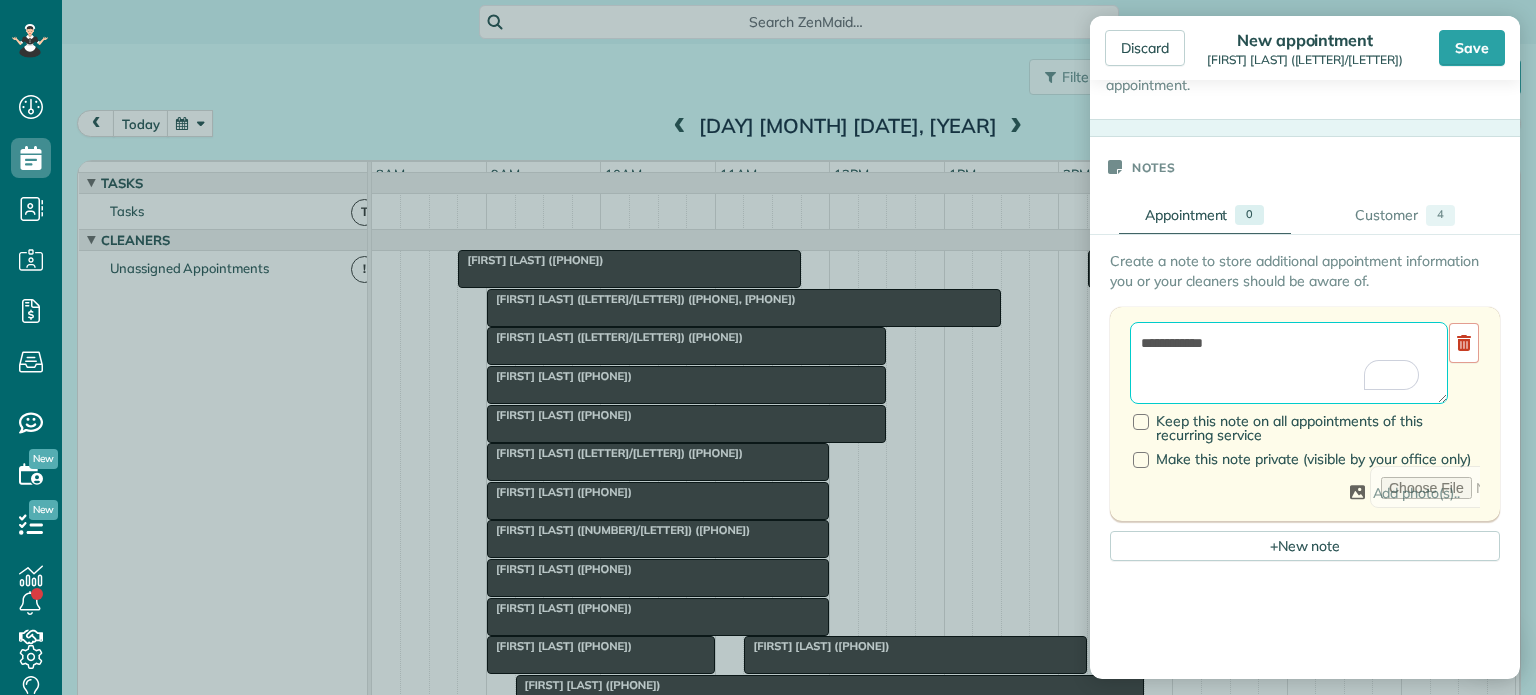 scroll, scrollTop: 733, scrollLeft: 0, axis: vertical 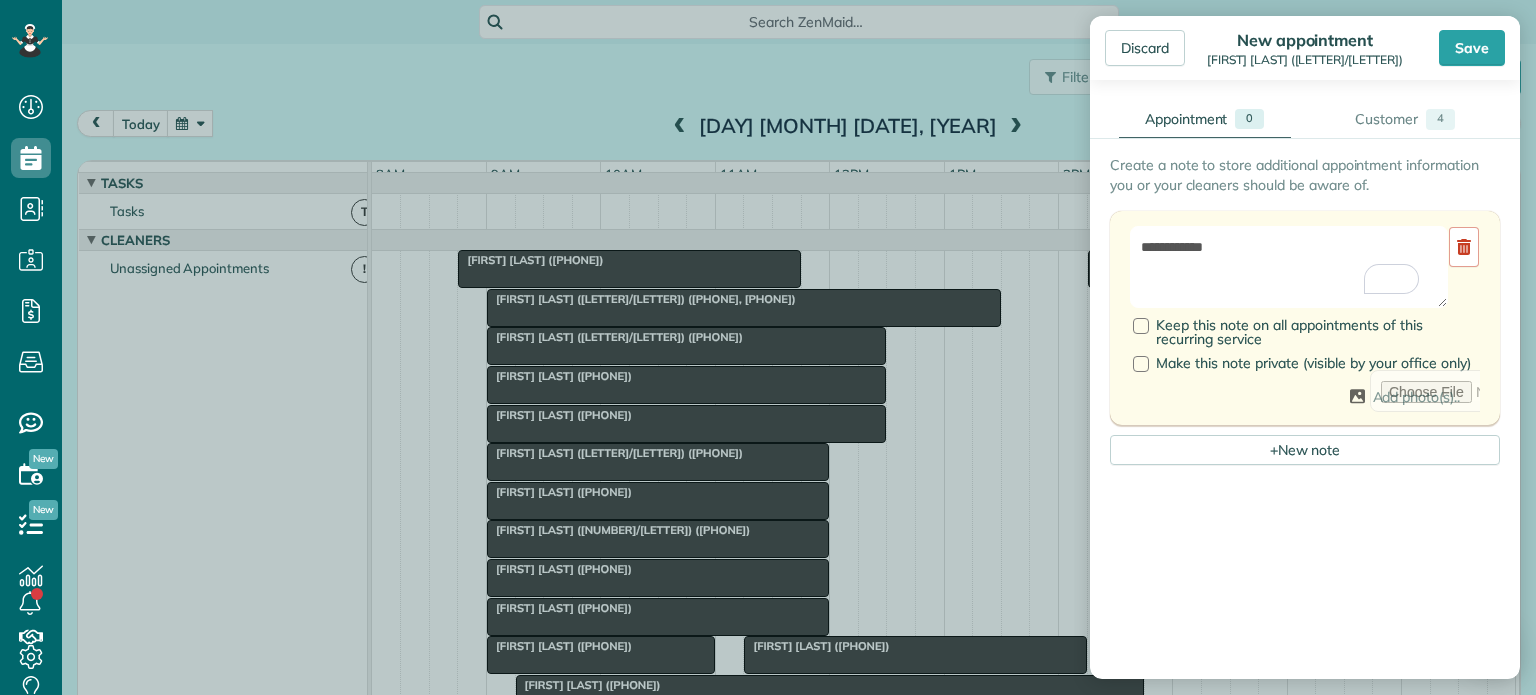 click on "Discard
New appointment
Brooke Bross (-/E)
Save
Status
Active
Active
Cancelled
Cancelled and Paid" at bounding box center [1305, 347] 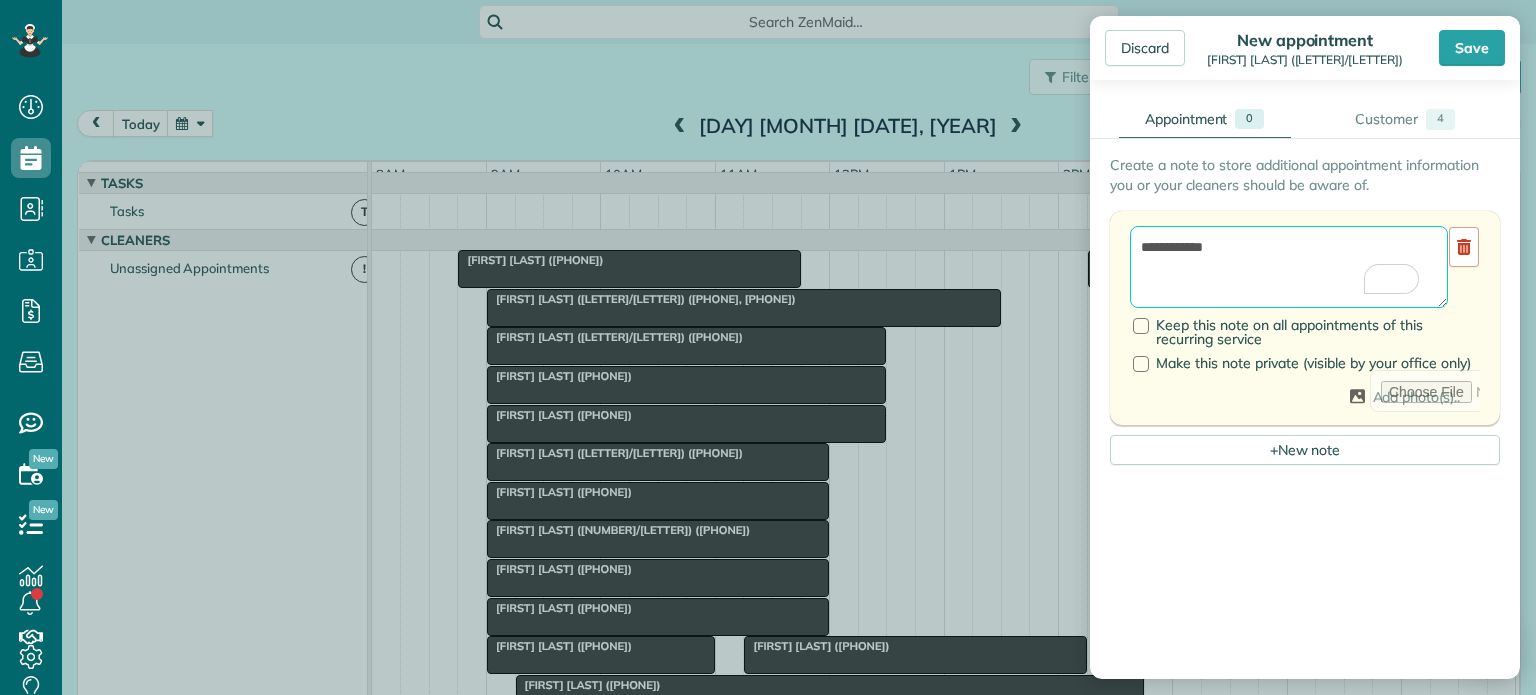 click on "**********" at bounding box center (1289, 267) 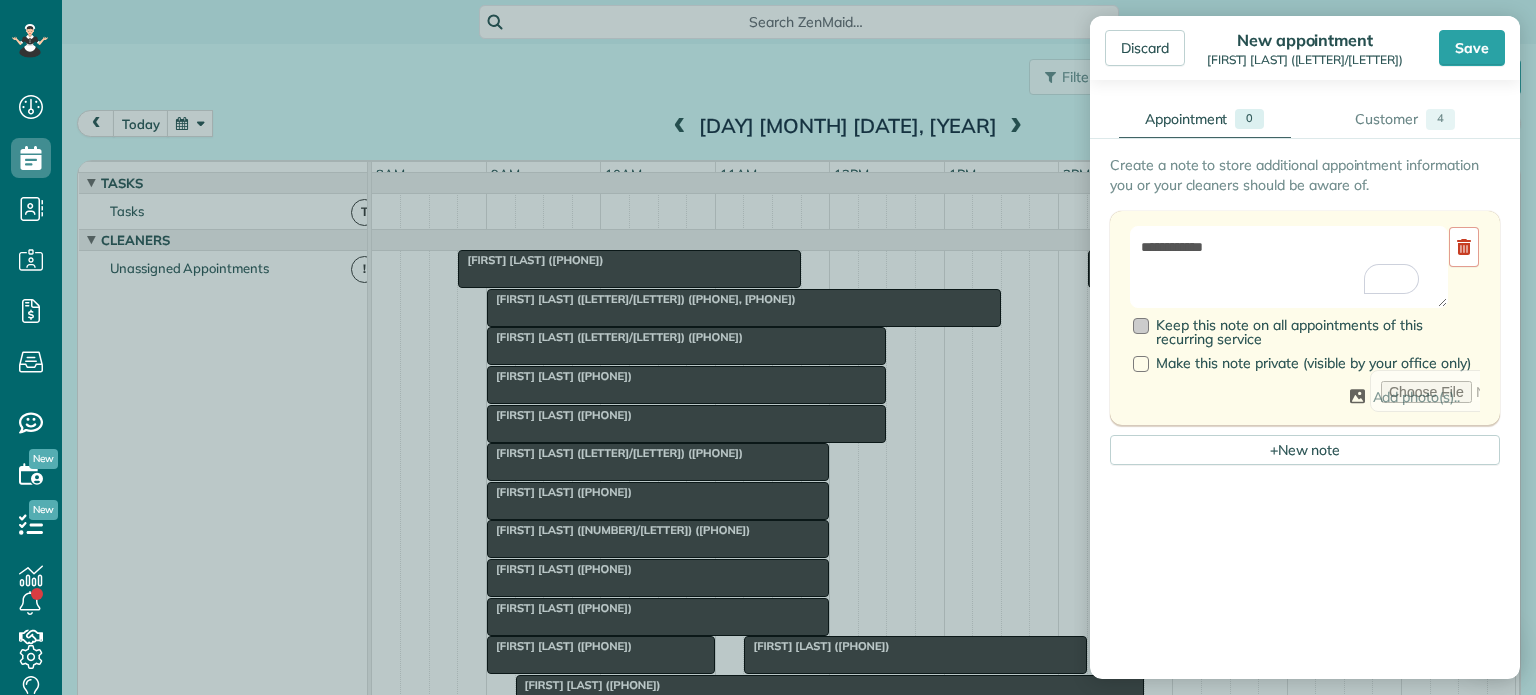 click at bounding box center (1141, 326) 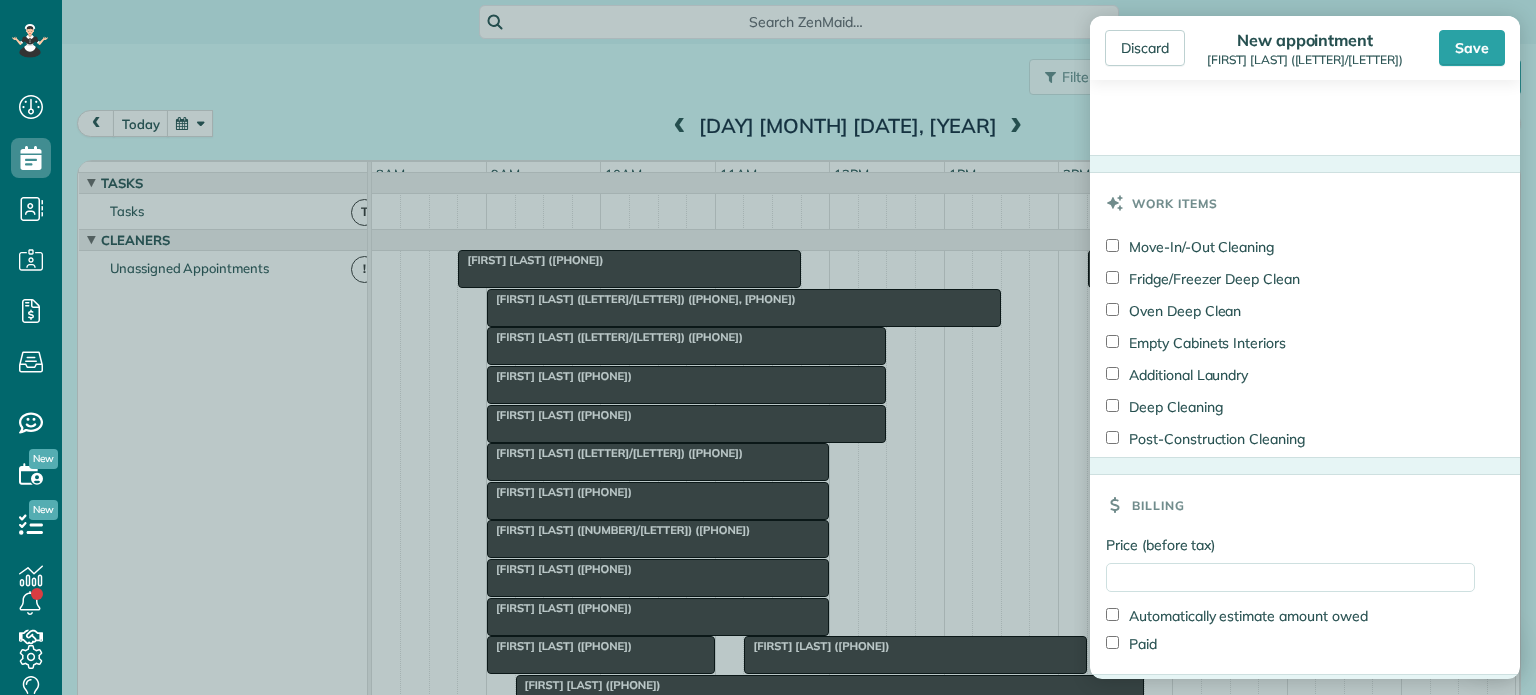 scroll, scrollTop: 1568, scrollLeft: 0, axis: vertical 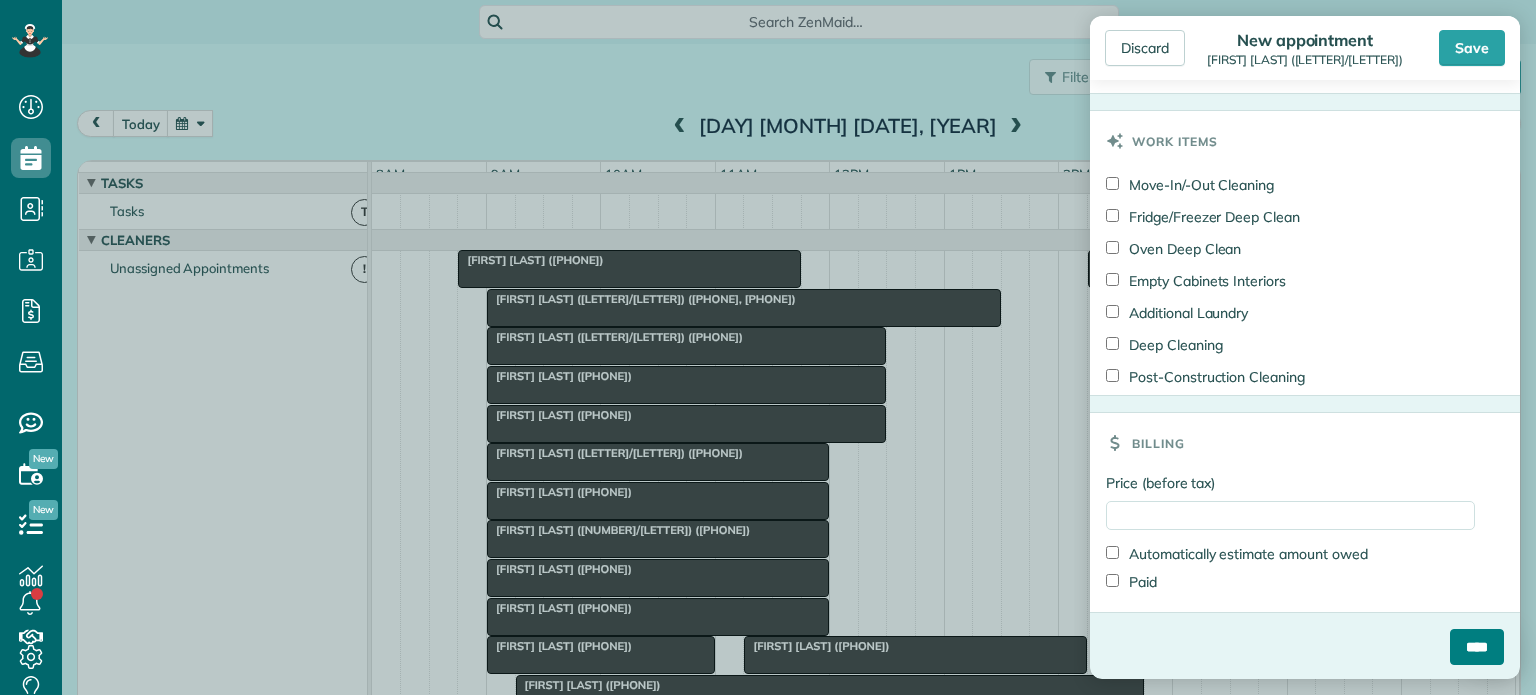 click on "****" at bounding box center [1477, 647] 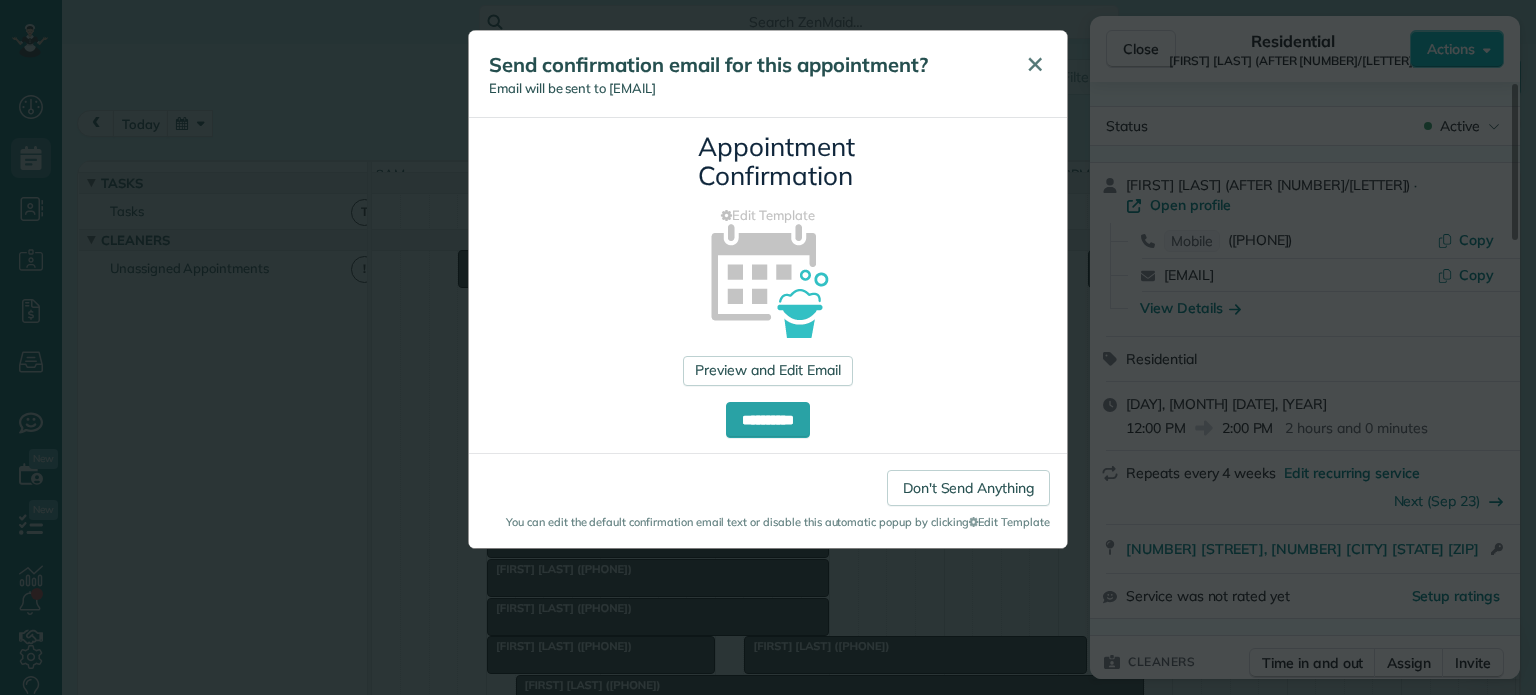 click on "✕" at bounding box center (1035, 64) 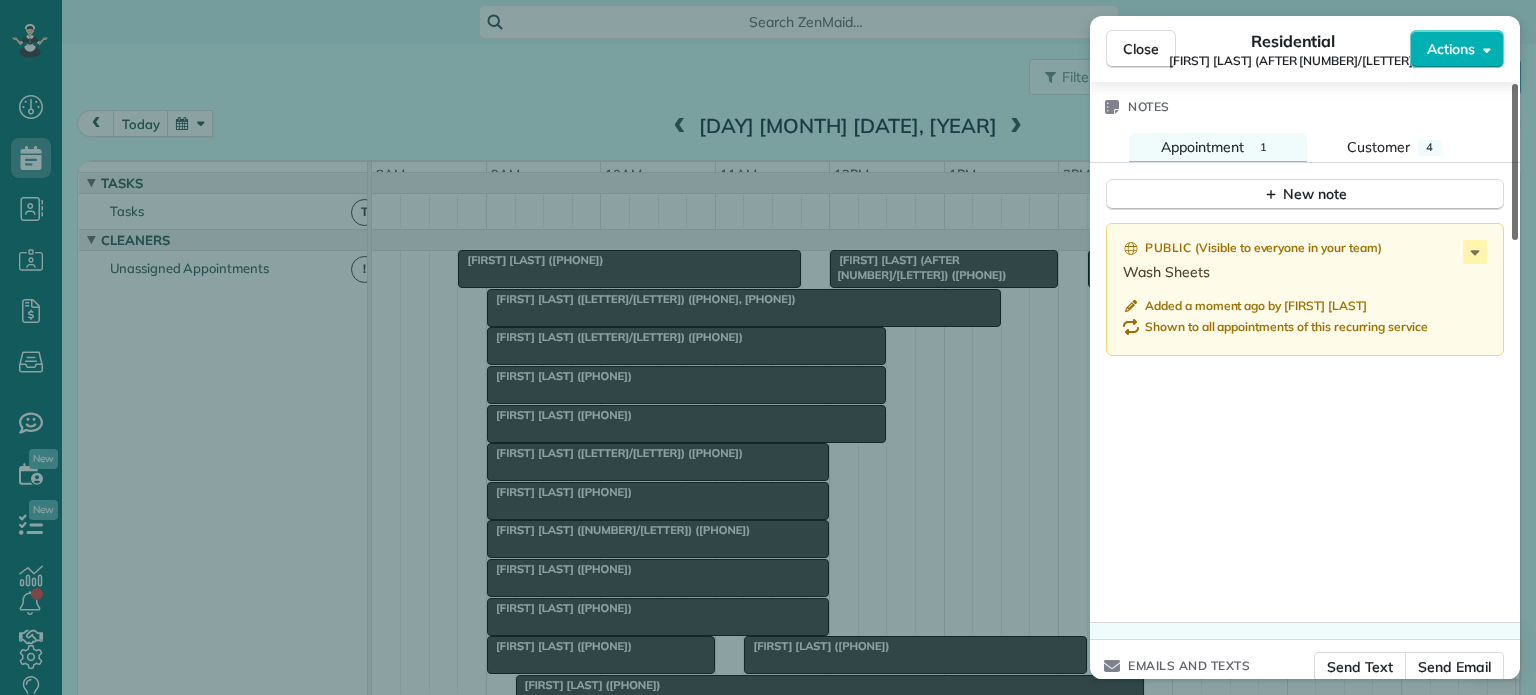 scroll, scrollTop: 1668, scrollLeft: 0, axis: vertical 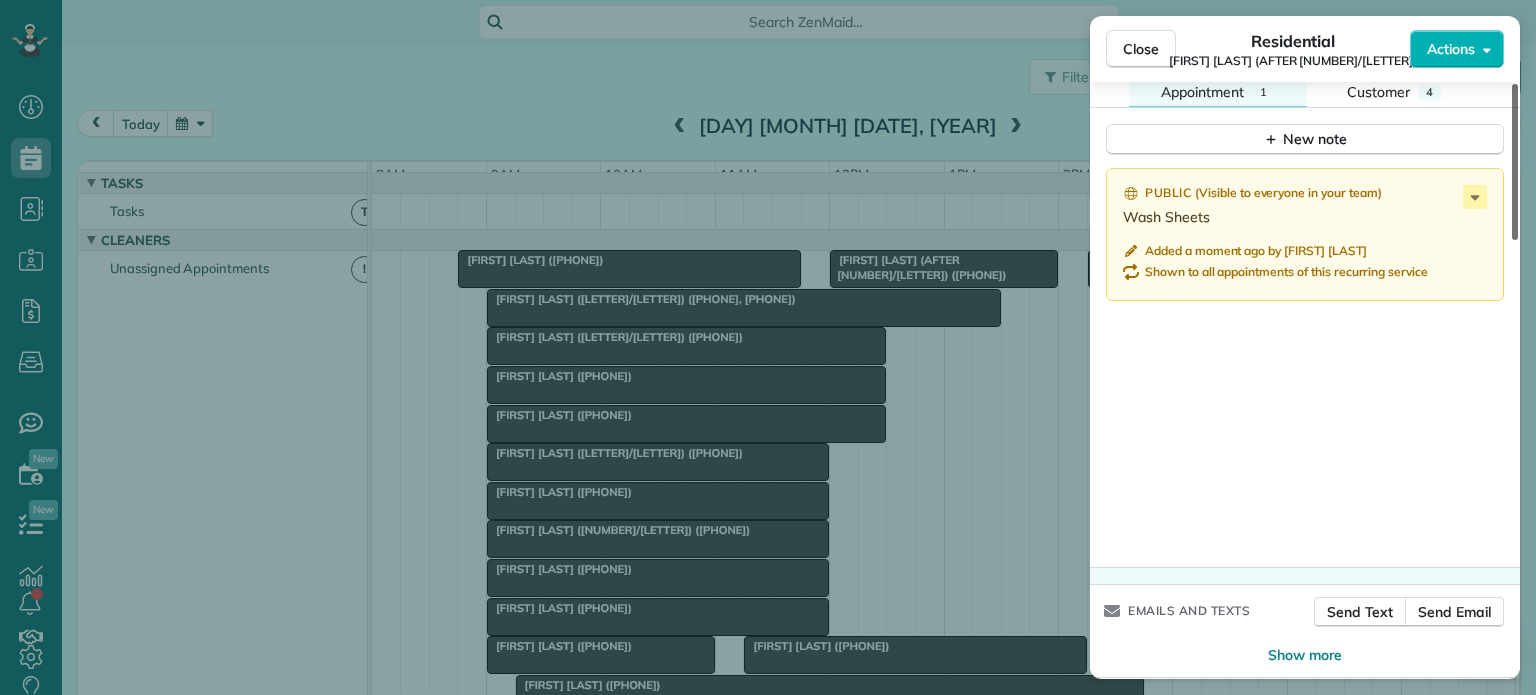 drag, startPoint x: 1515, startPoint y: 174, endPoint x: 1476, endPoint y: 635, distance: 462.64673 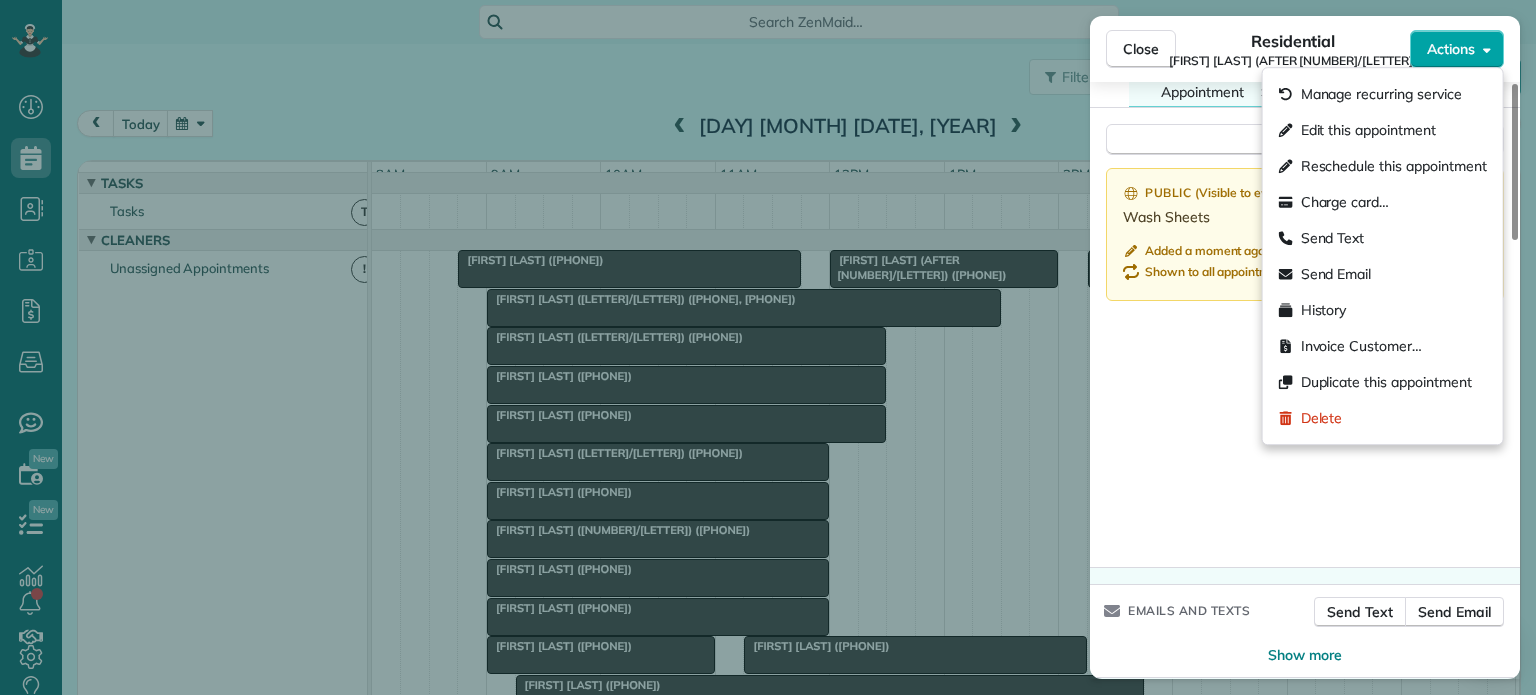 click 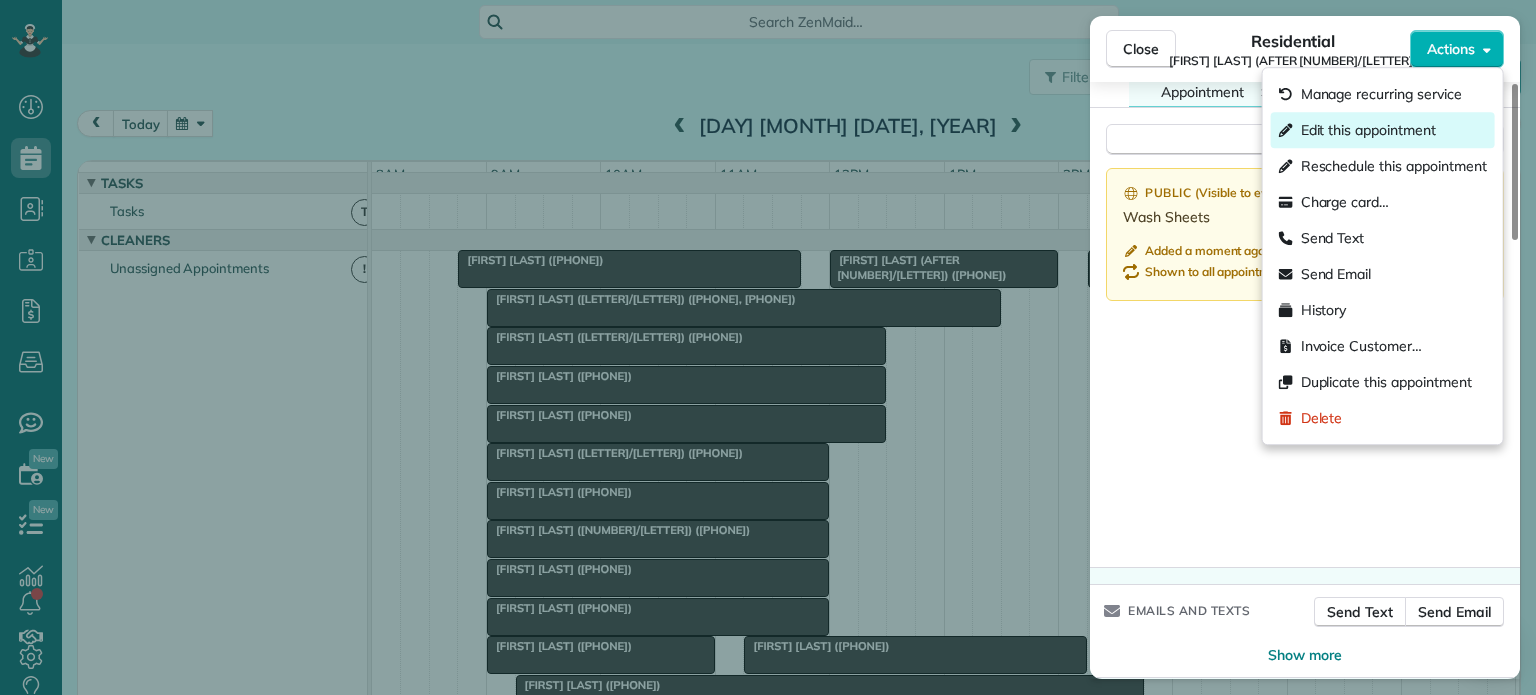 click on "Edit this appointment" at bounding box center [1368, 130] 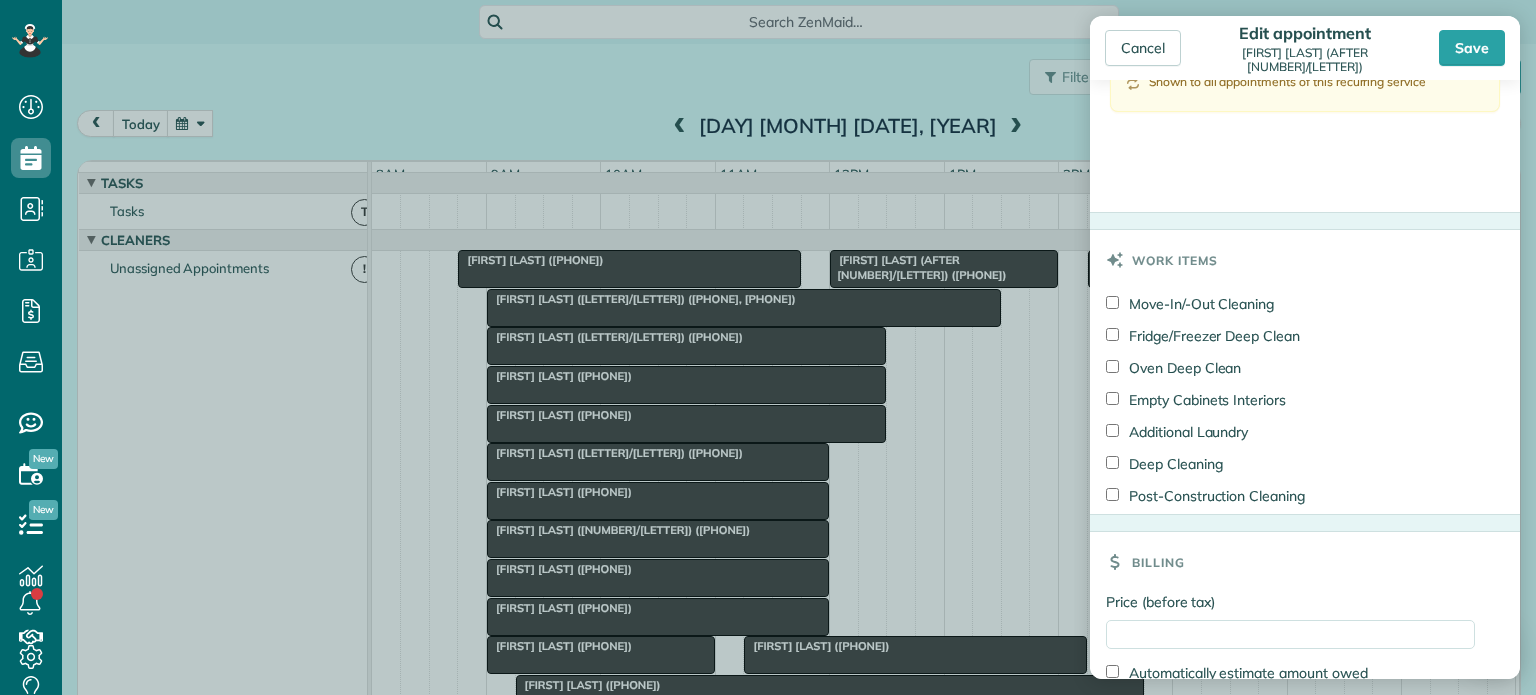 scroll, scrollTop: 1012, scrollLeft: 0, axis: vertical 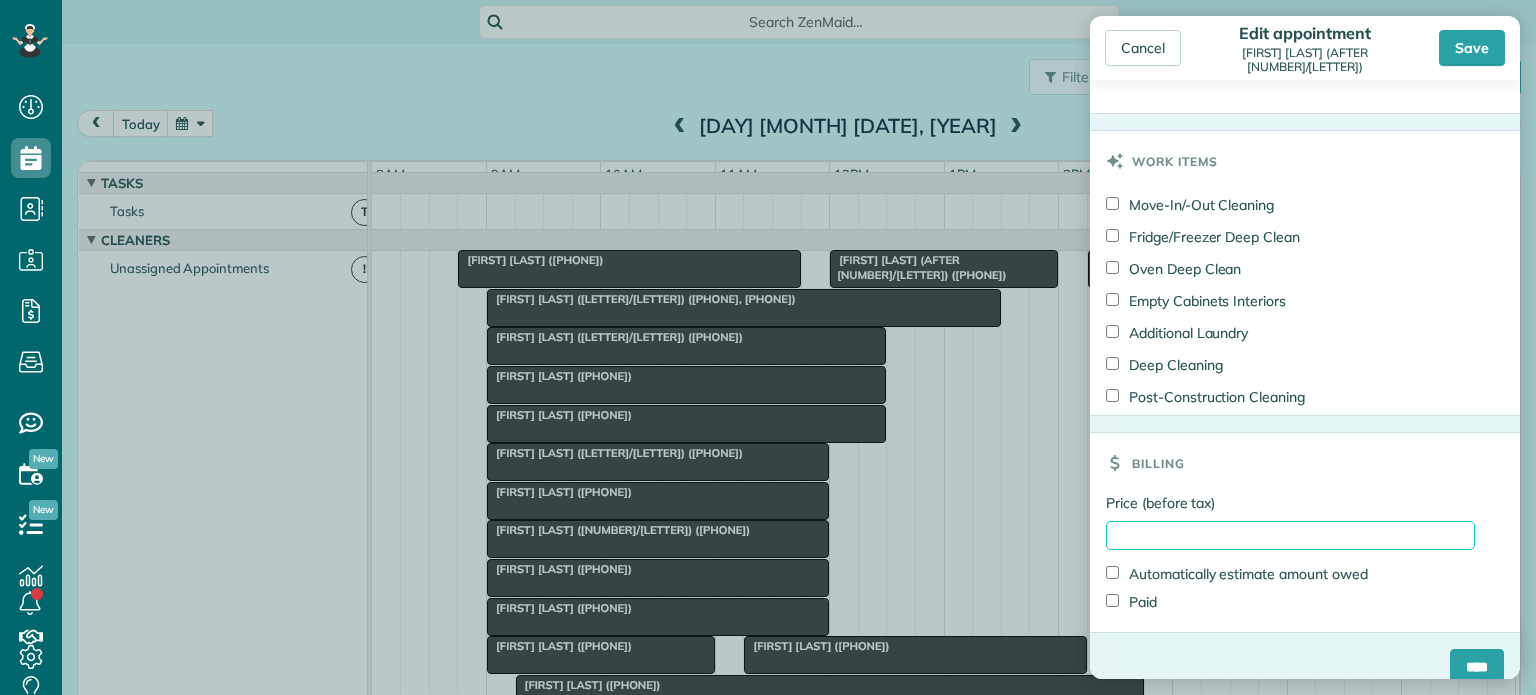 click on "Price (before tax)" at bounding box center [1290, 535] 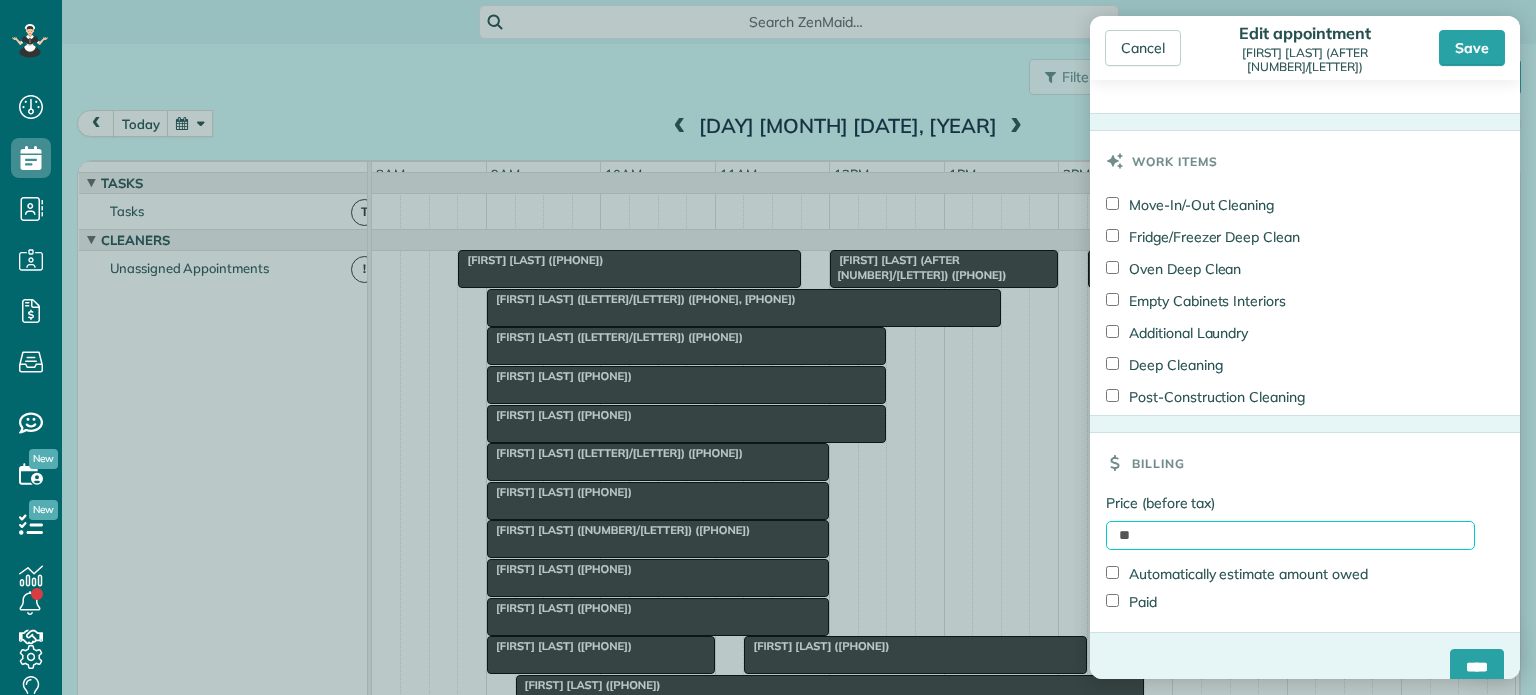 type on "**" 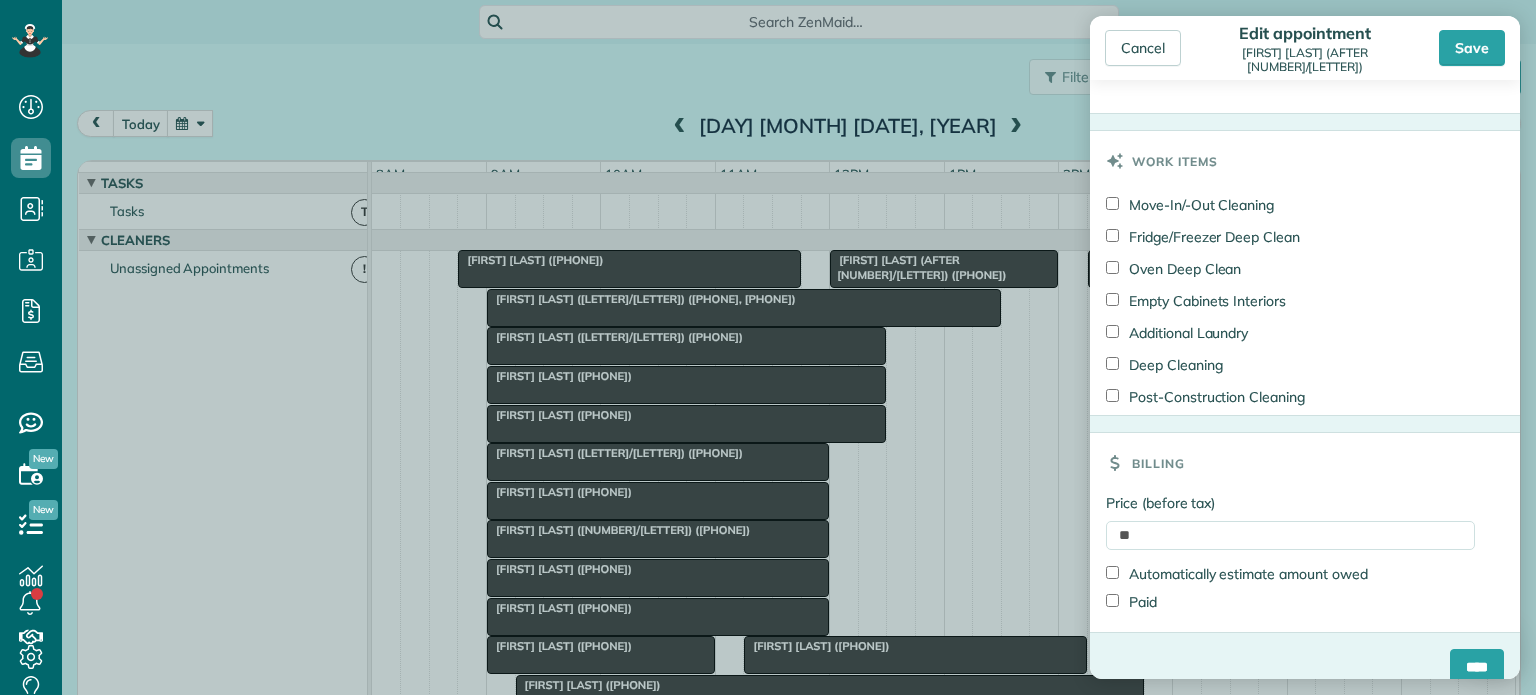 click on "Billing" at bounding box center [1305, 463] 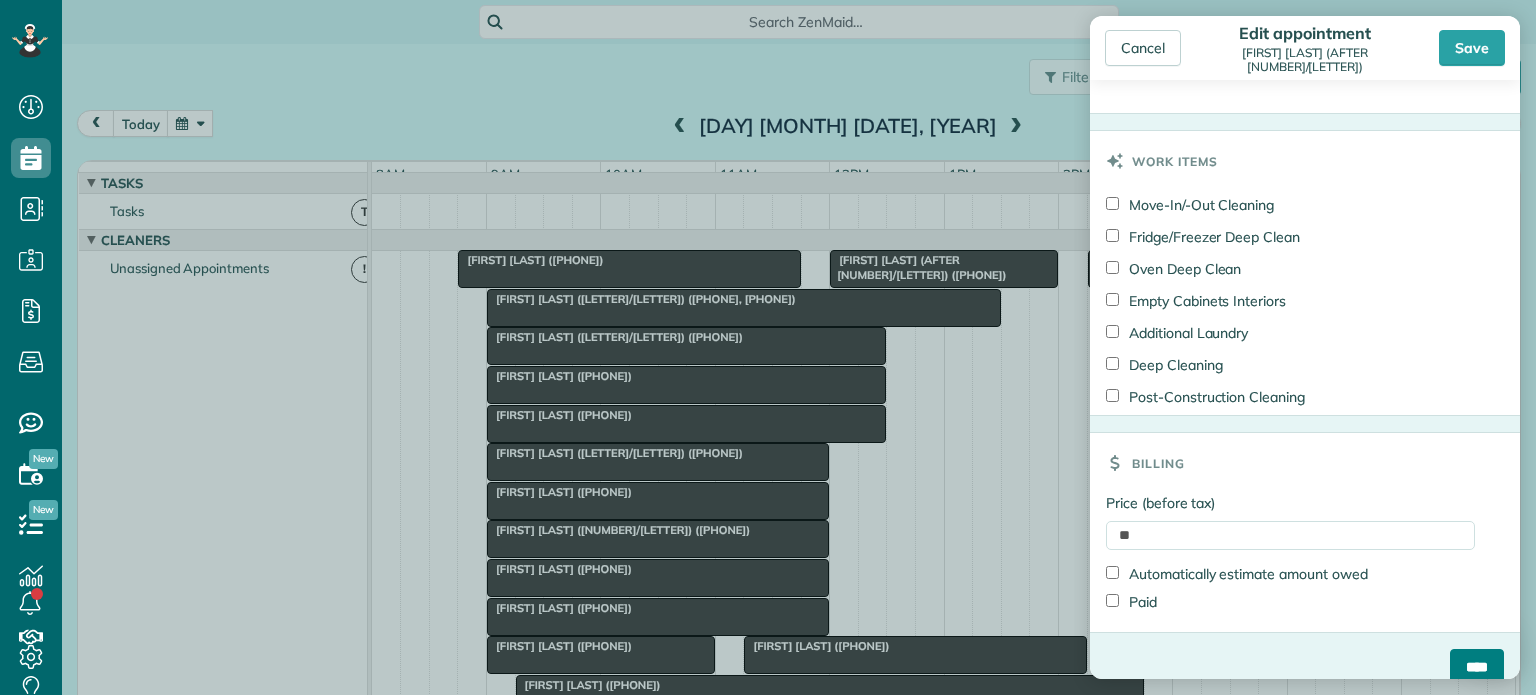 click on "****" at bounding box center (1477, 667) 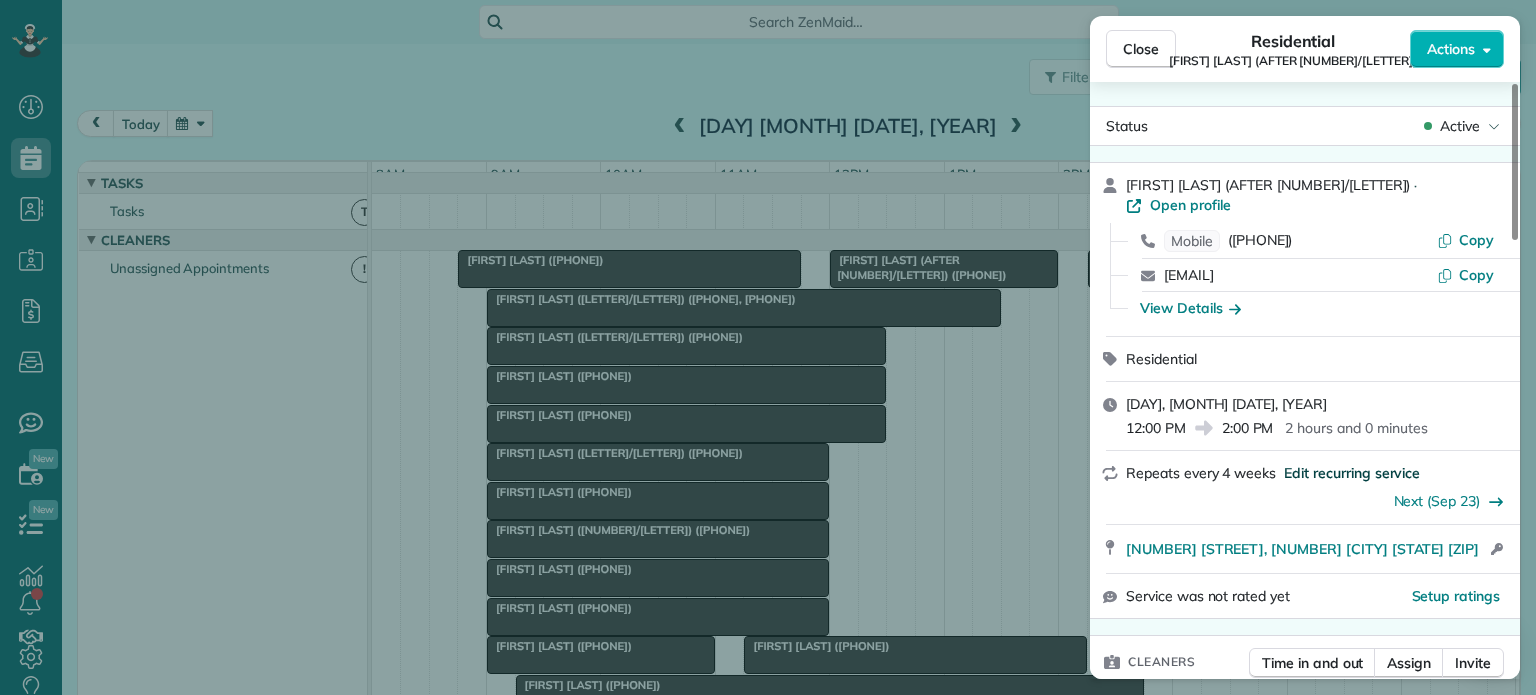 click on "Edit recurring service" at bounding box center (1352, 473) 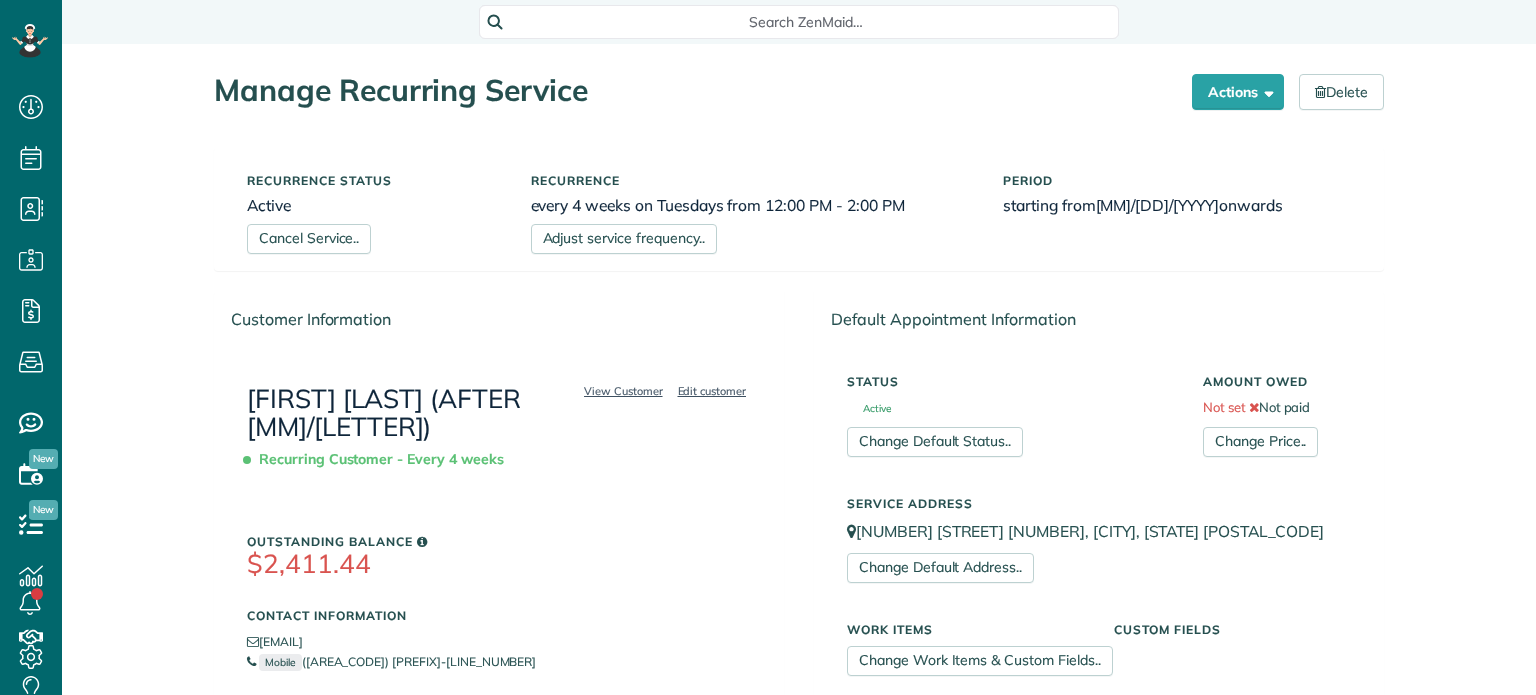 scroll, scrollTop: 0, scrollLeft: 0, axis: both 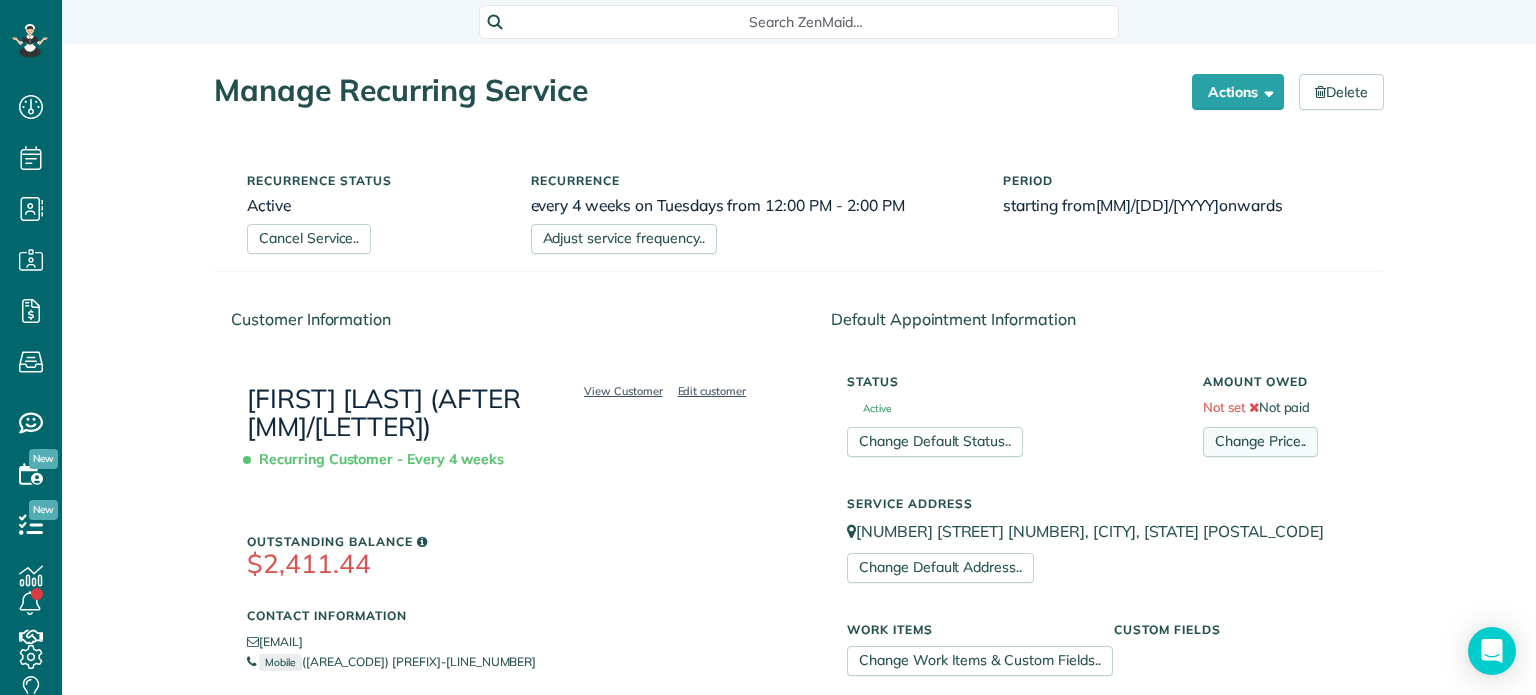 click on "Change Price.." at bounding box center (1260, 442) 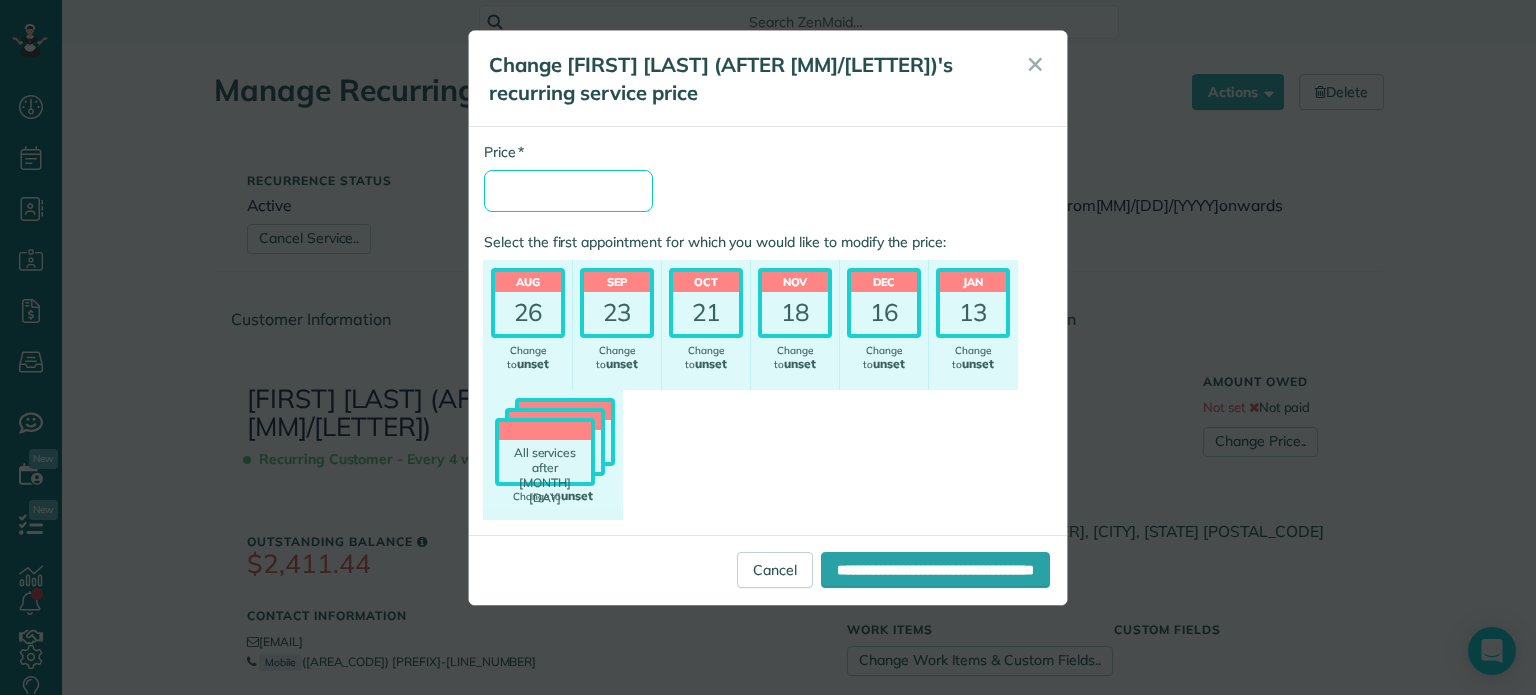 click on "*  Price" at bounding box center [568, 191] 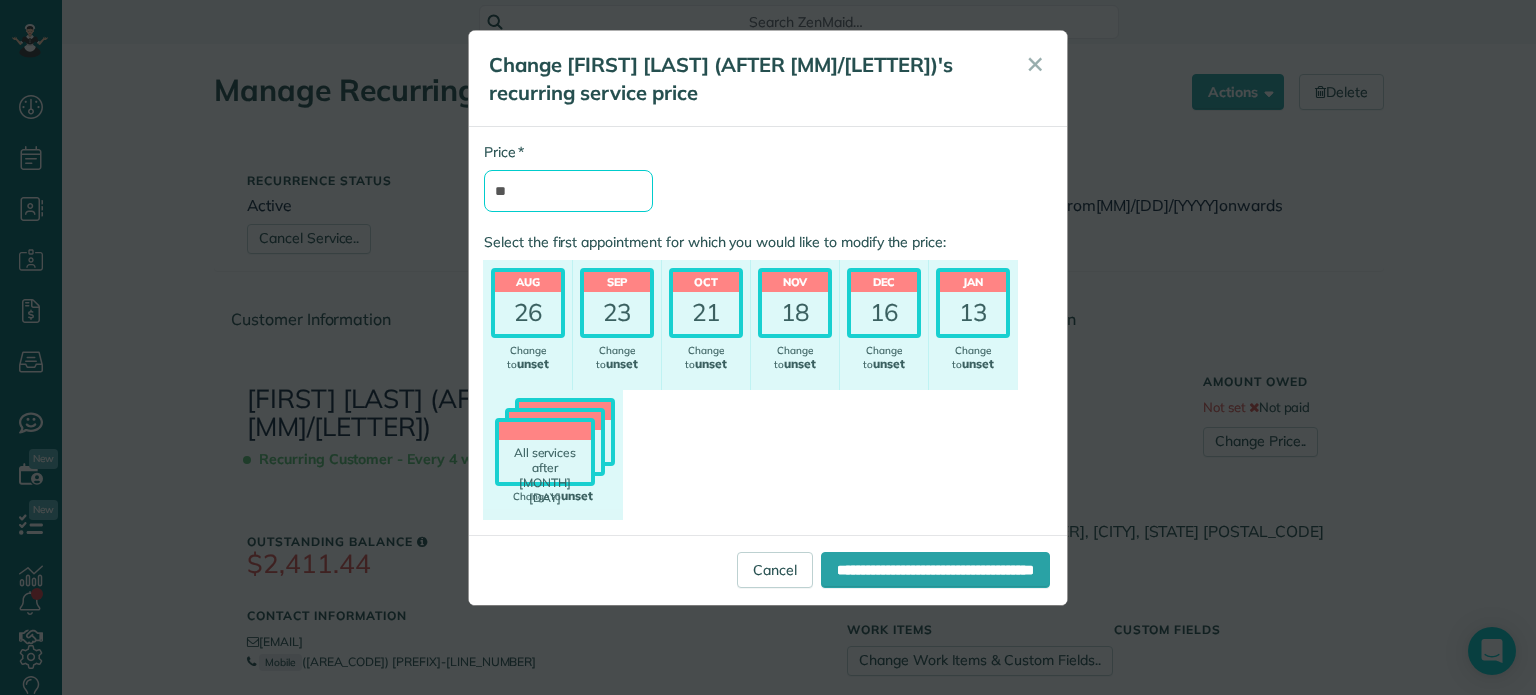 type on "**" 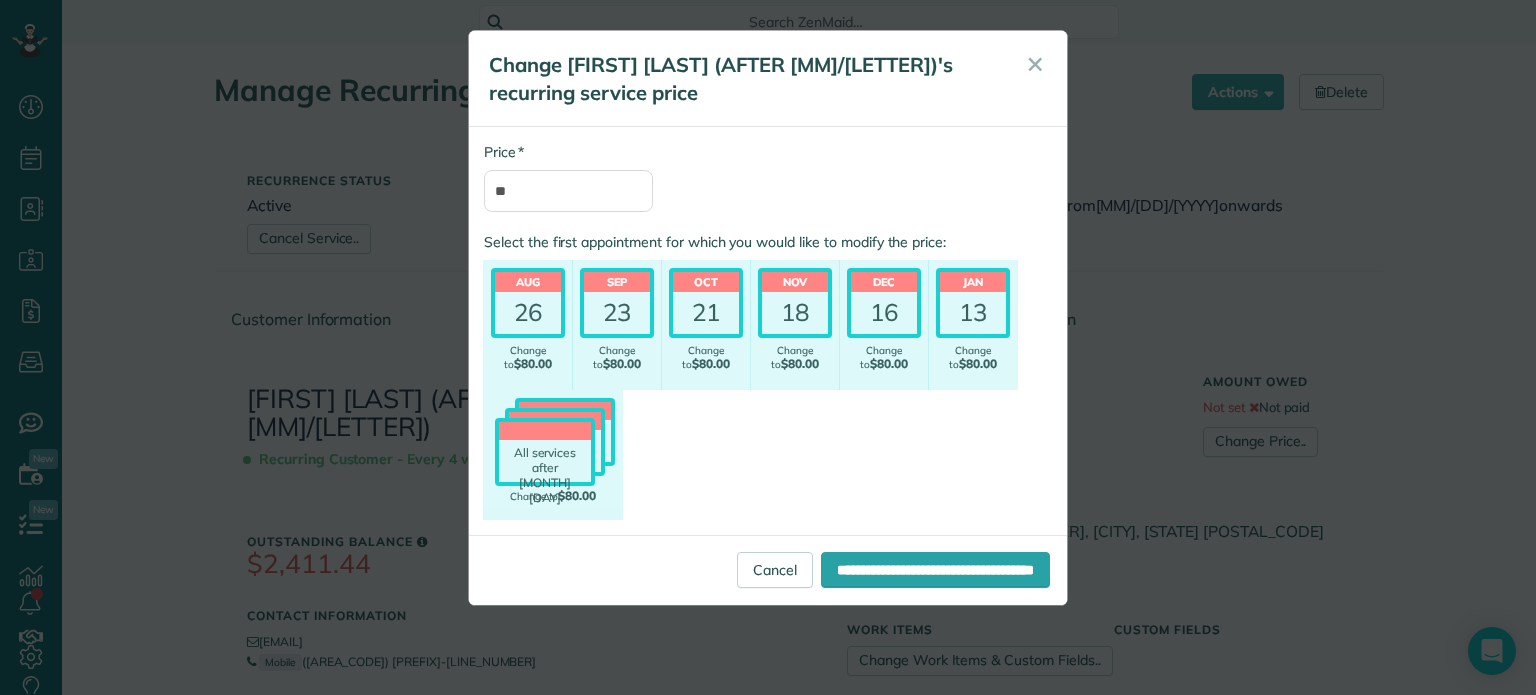 click on "*  Price **
Select the first appointment for which you would like to modify the price:
Aug
26
No change ($80.00)
Change to  $80.00
Sep
23
No change (unset)
Change to  $80.00
Oct
21
No change (unset)
Change to  $80.00
Nov
$80.00" at bounding box center [768, 331] 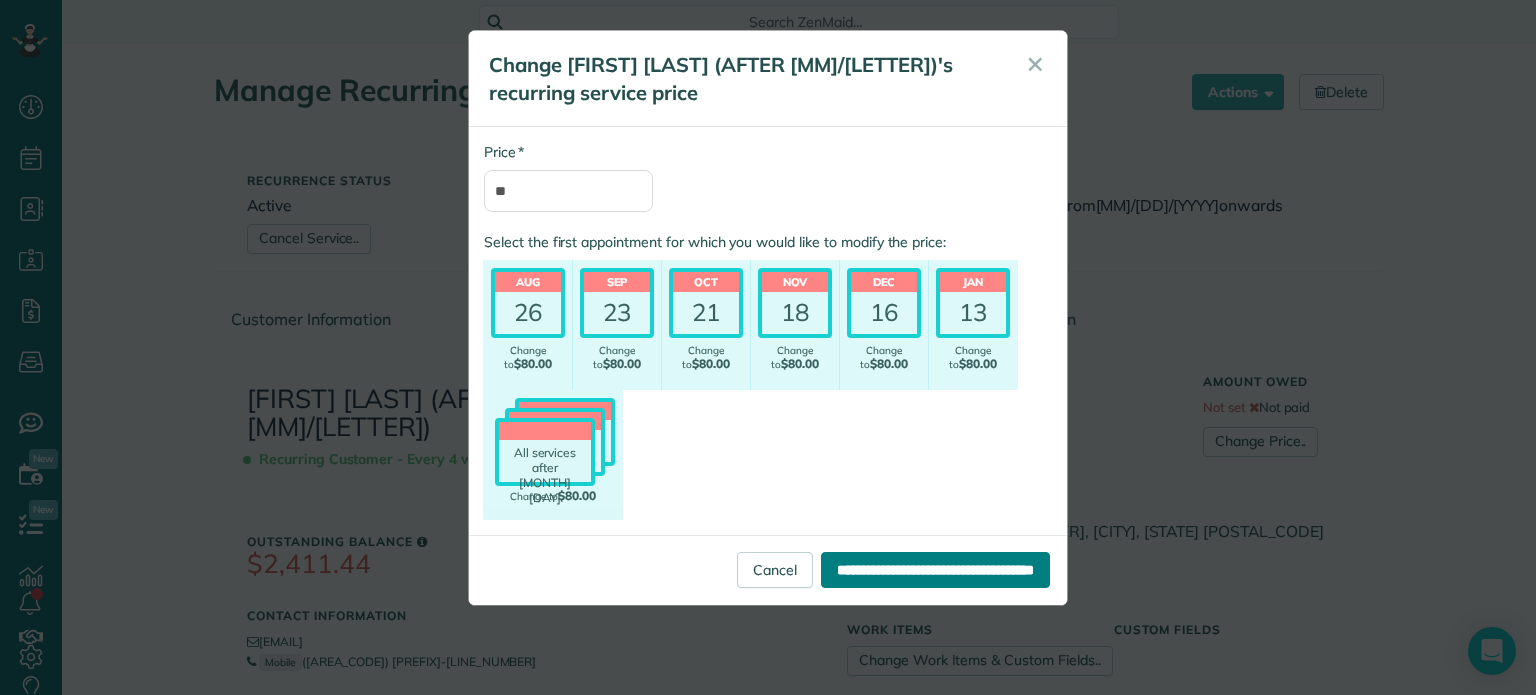 click on "**********" at bounding box center [935, 570] 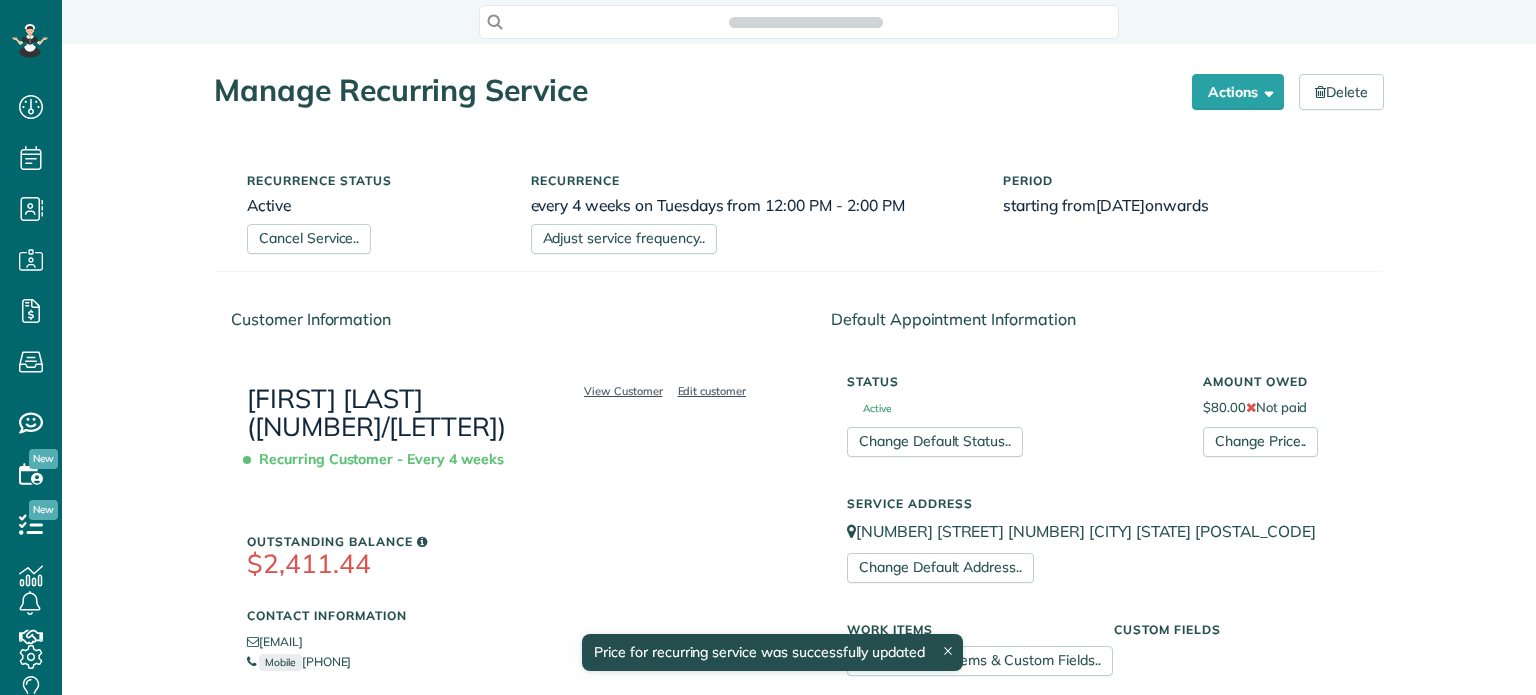 scroll, scrollTop: 0, scrollLeft: 0, axis: both 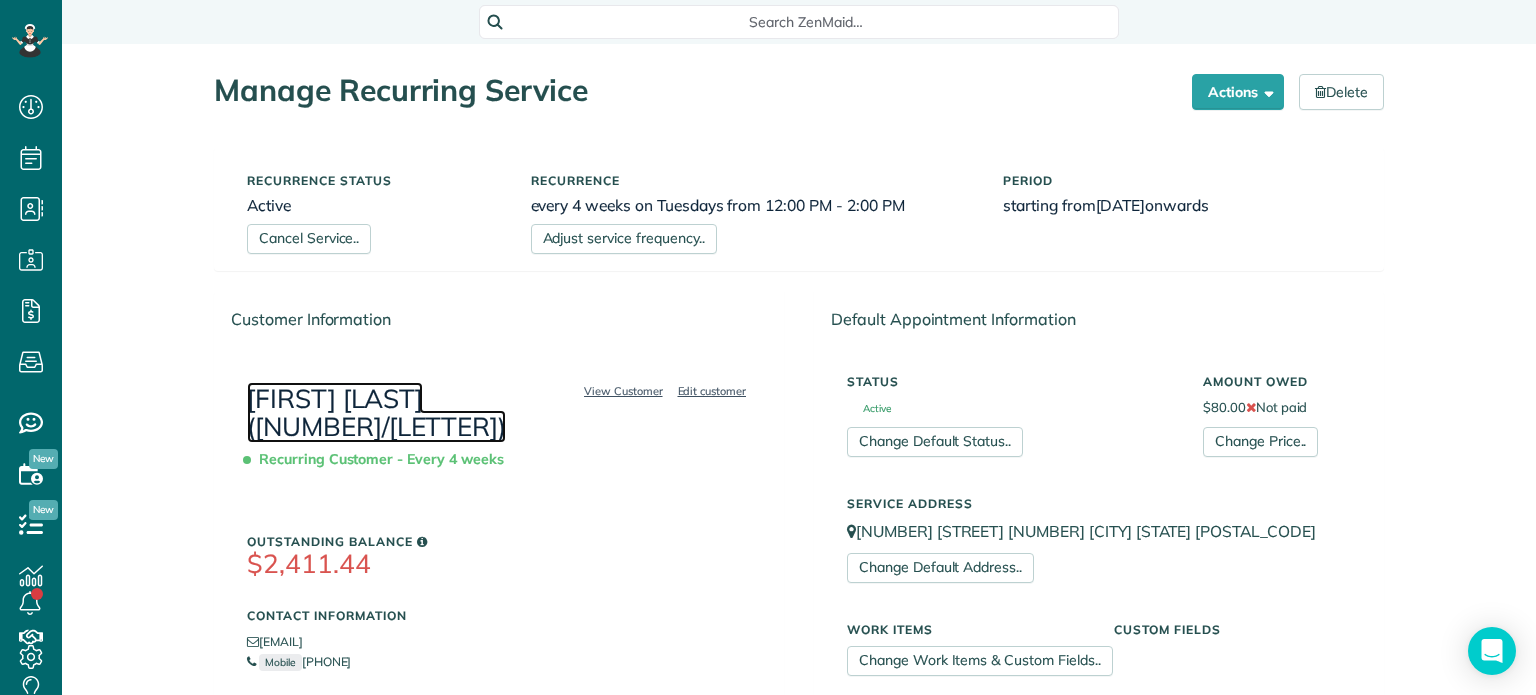 click on "[FIRST] [LAST] ([NUMBER]/[LETTER])" at bounding box center (376, 413) 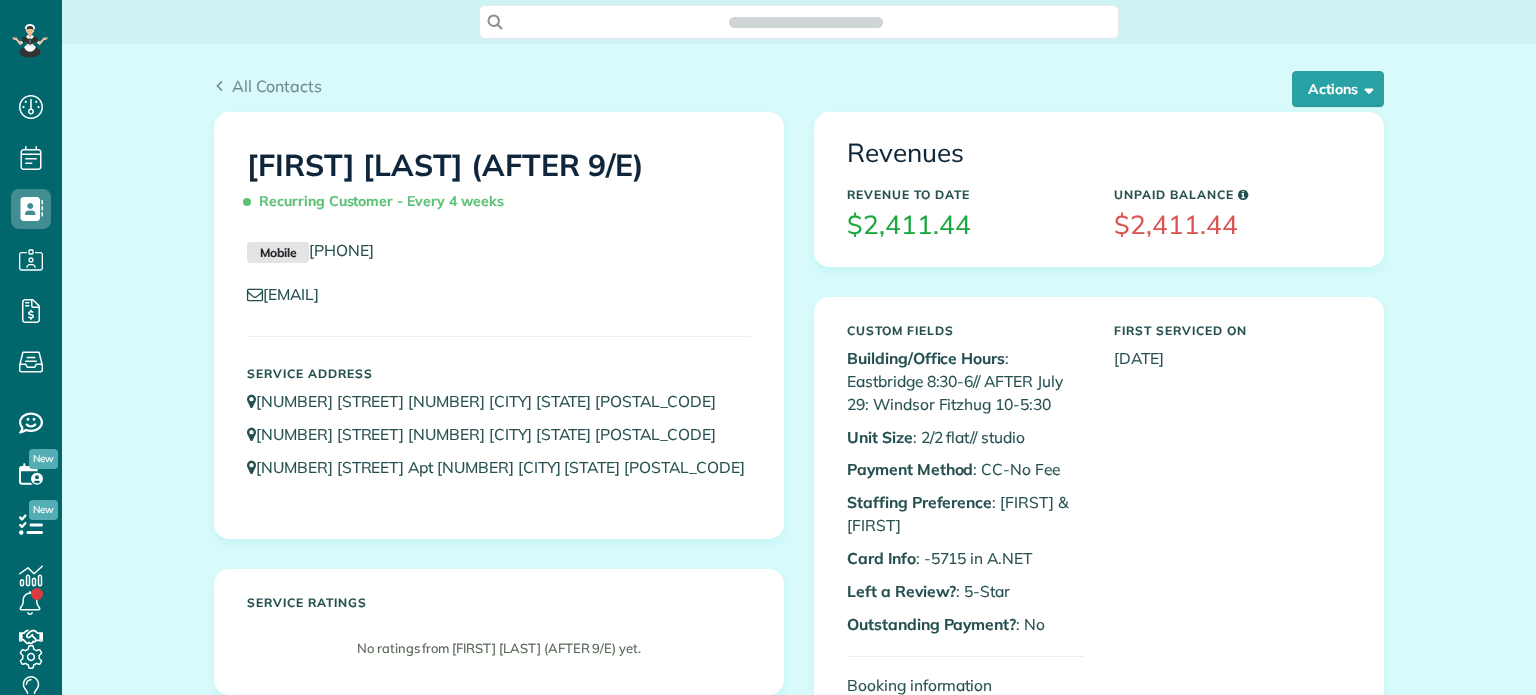 scroll, scrollTop: 0, scrollLeft: 0, axis: both 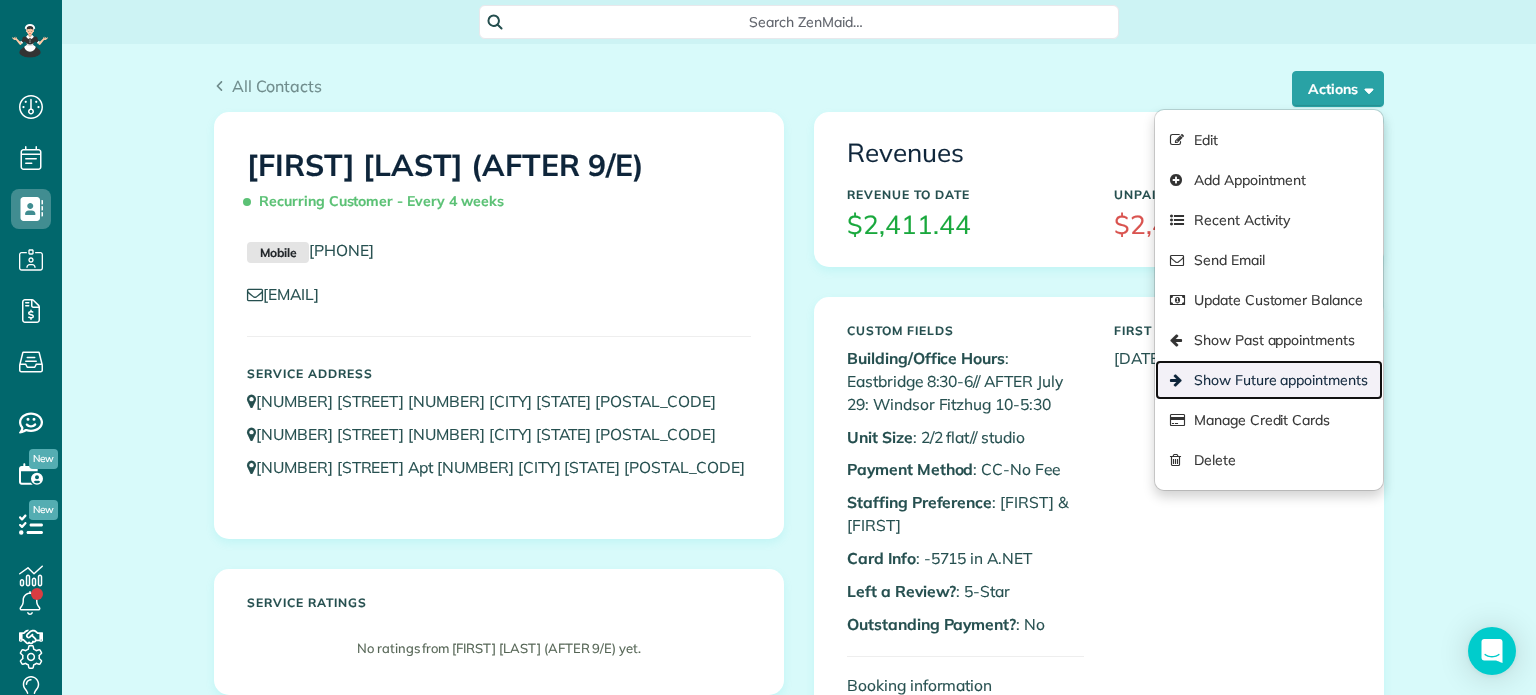 click on "Show Future appointments" at bounding box center (1269, 380) 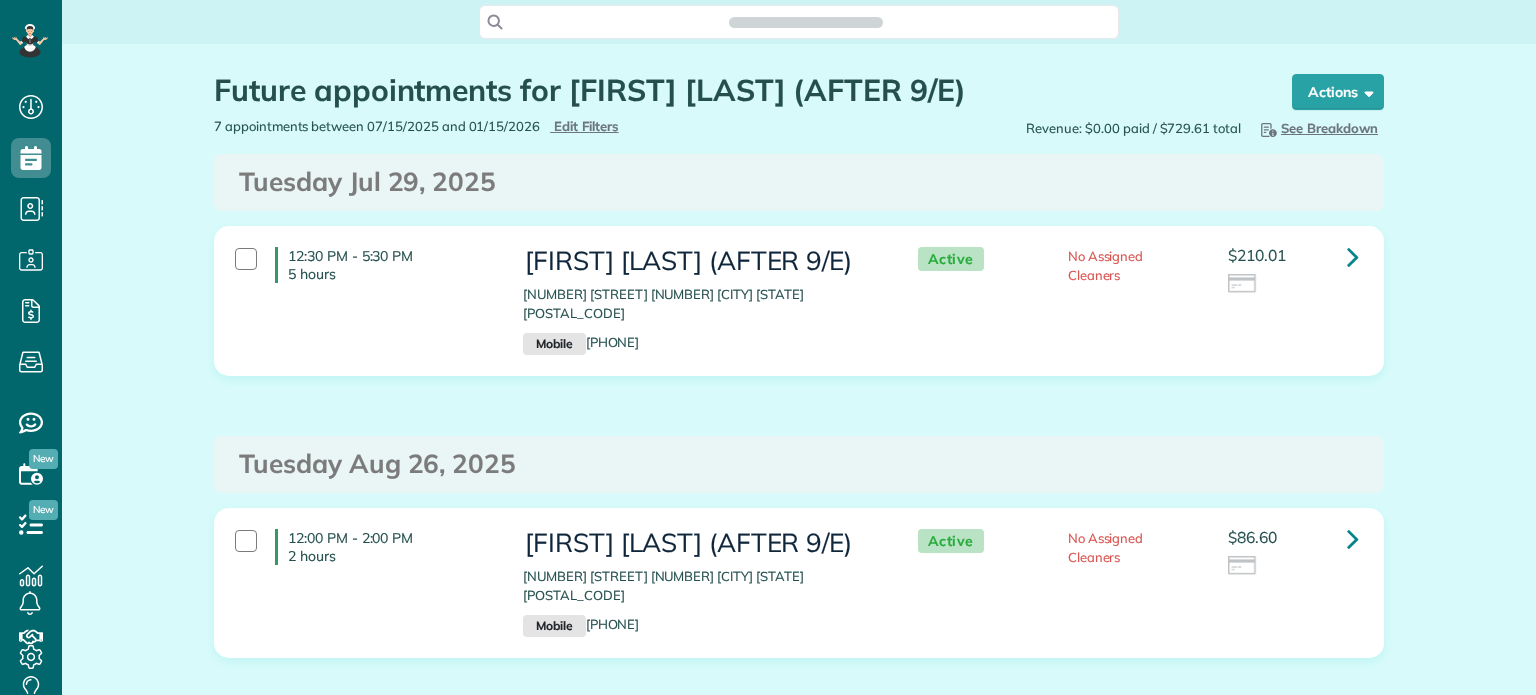 scroll, scrollTop: 0, scrollLeft: 0, axis: both 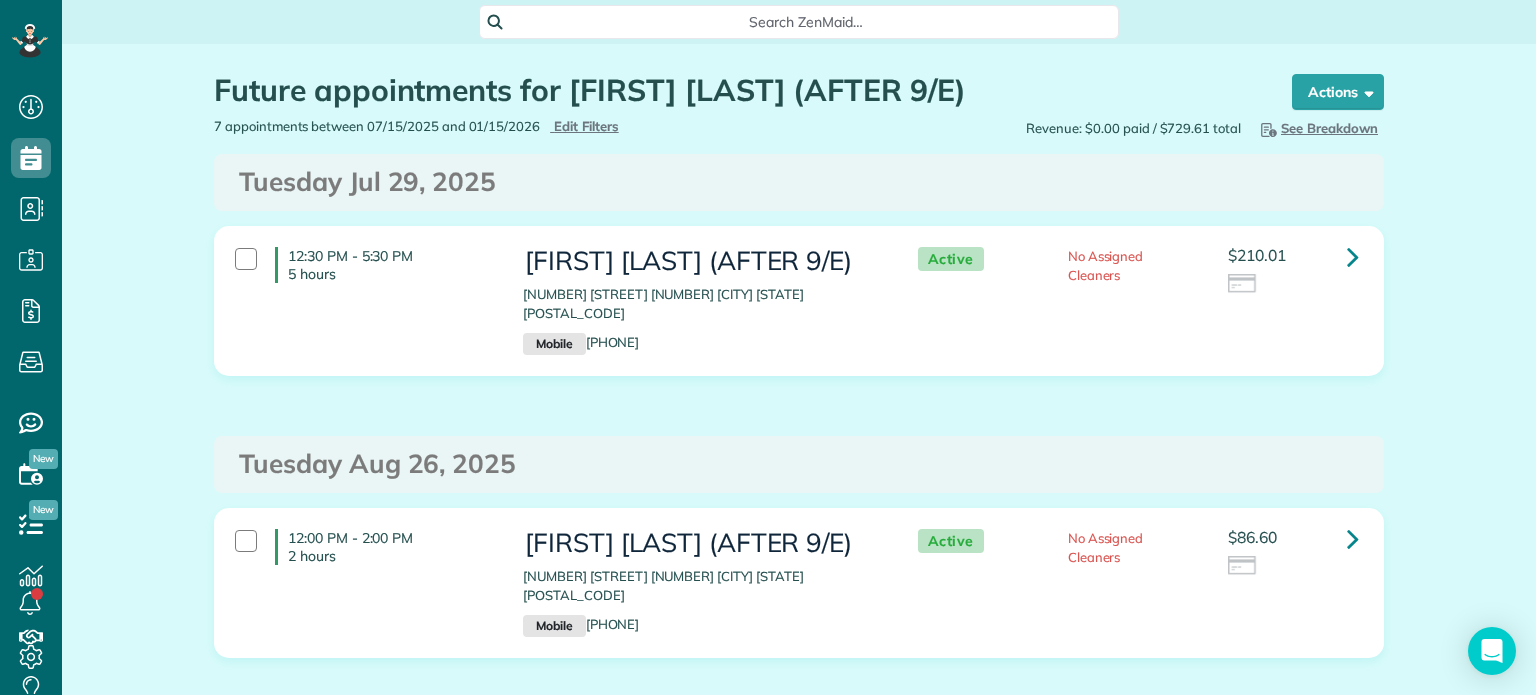 drag, startPoint x: 280, startPoint y: 255, endPoint x: 306, endPoint y: 239, distance: 30.528675 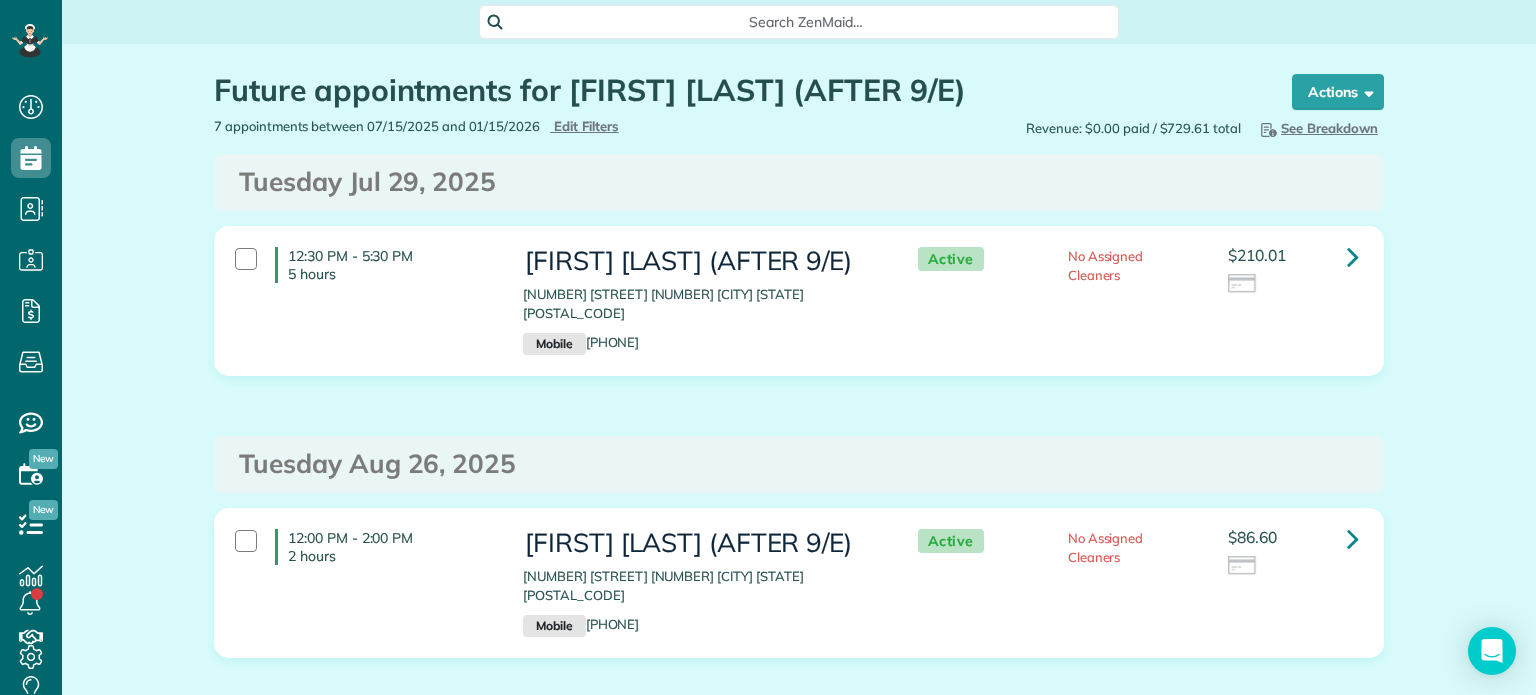 click on "12:30 PM -  5:30 PM
5 hours" at bounding box center [364, 265] 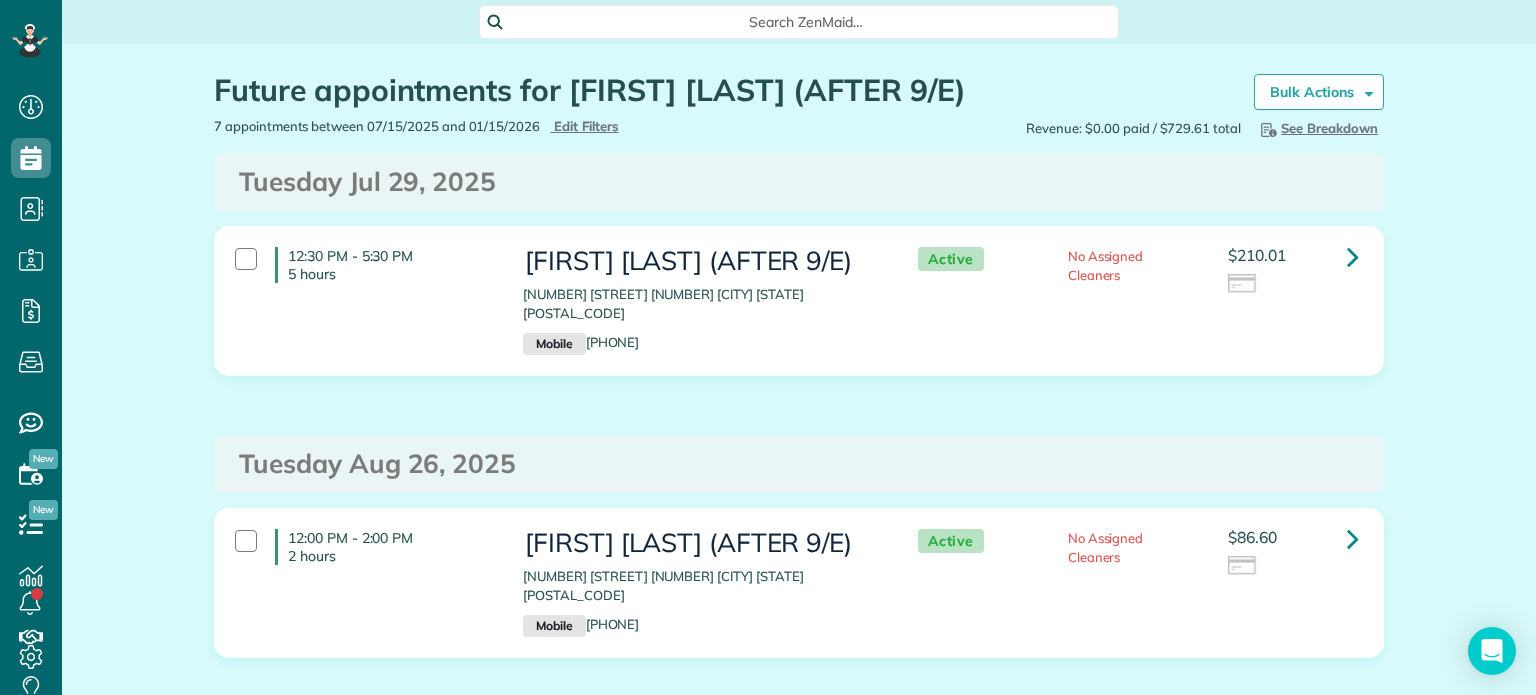 click on "Future appointments for [FIRST] [LAST] (AFTER 9/E)
the List View [2 min]
Schedule Changes
Actions
Create Appointment
Create Task
Clock In/Out
Send Work Orders
Print Route Sheets
Today's Emails/Texts
Export data..
Bulk Actions
Set status to: Active
Set status to: Cancelled" at bounding box center [799, 1130] 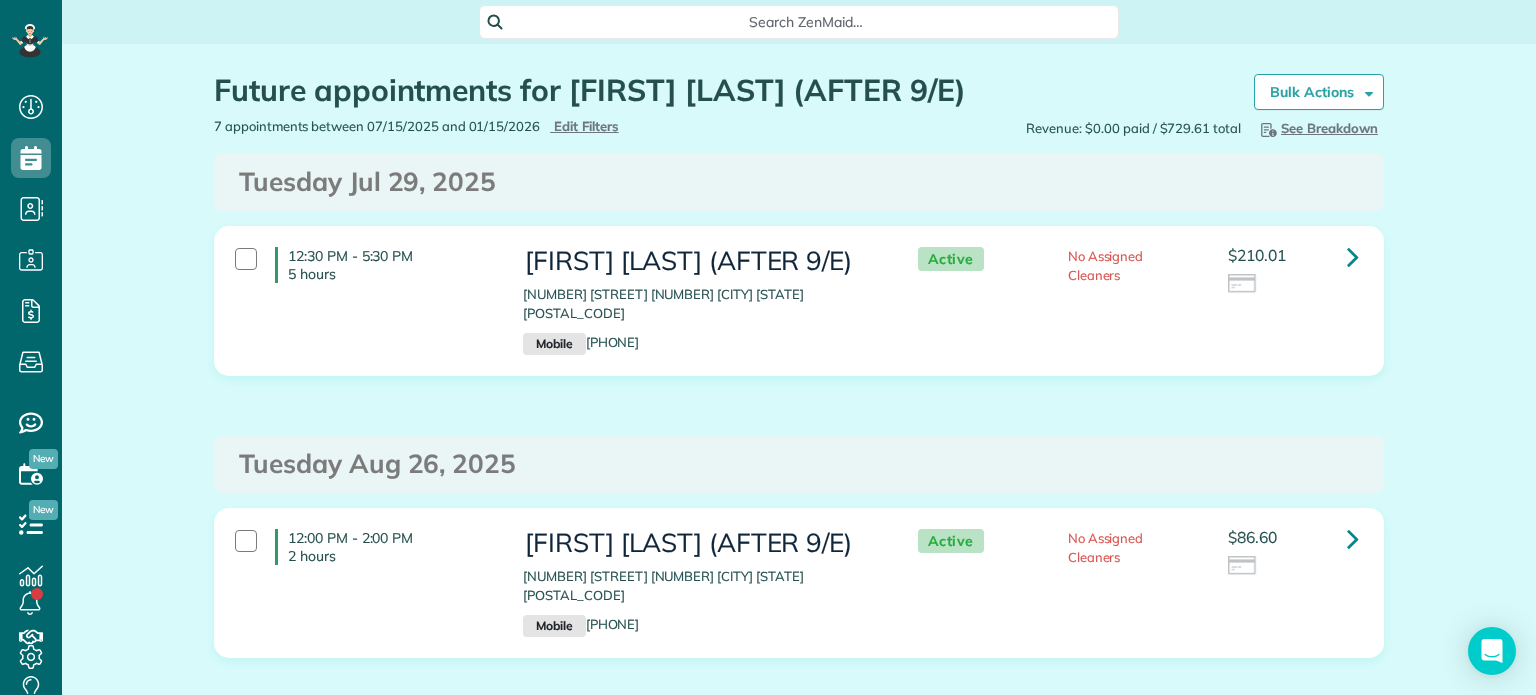 drag, startPoint x: 231, startPoint y: 443, endPoint x: 432, endPoint y: 441, distance: 201.00995 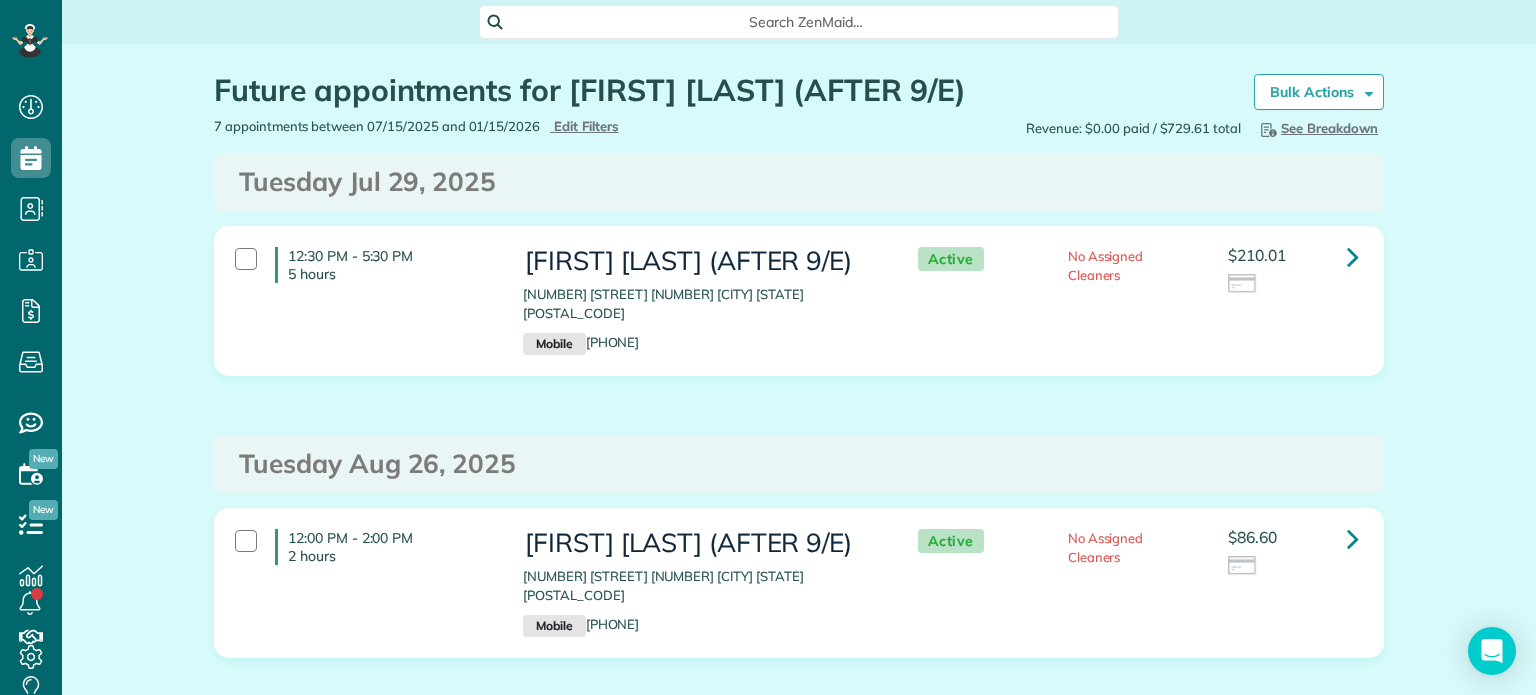 click on "Tuesday Aug 26, 2025" at bounding box center (799, 464) 